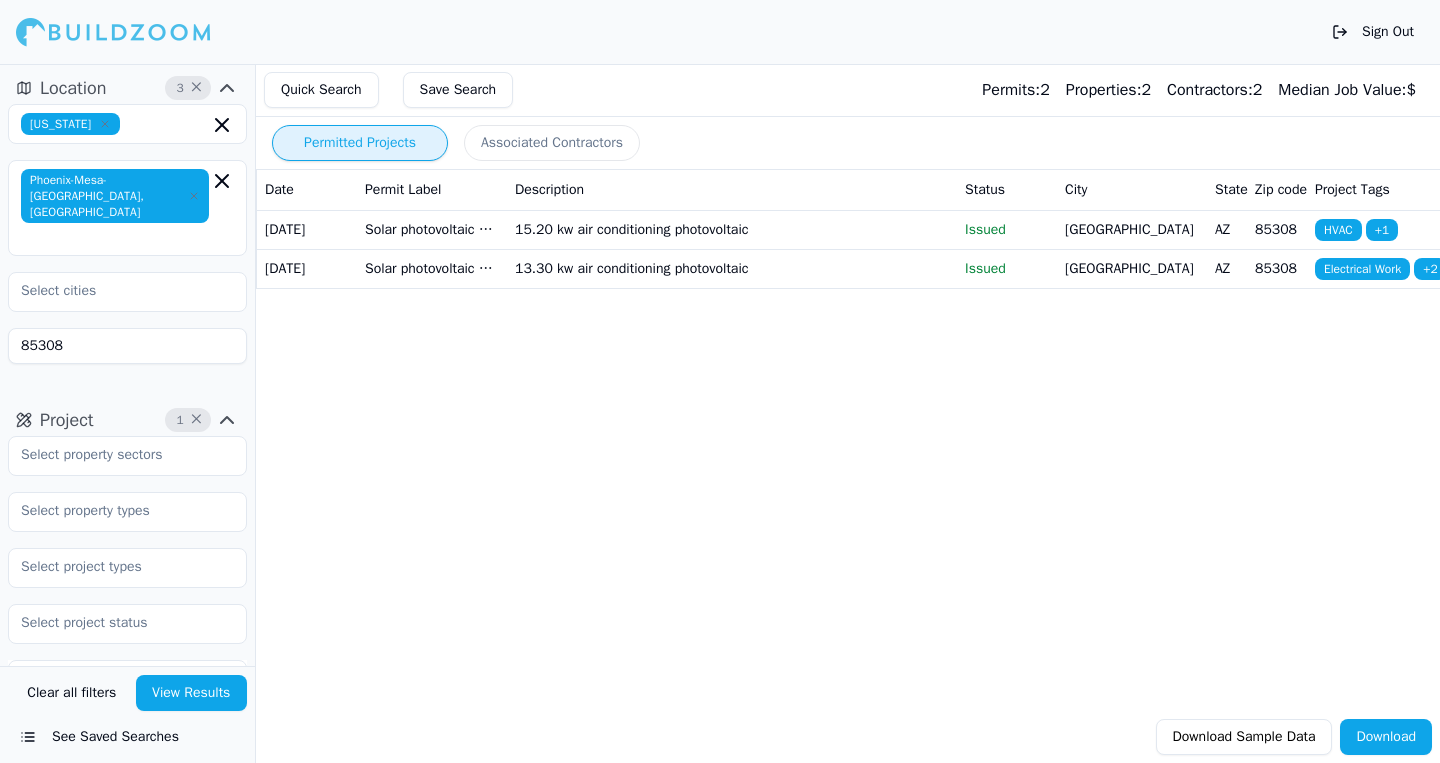 scroll, scrollTop: 79, scrollLeft: 0, axis: vertical 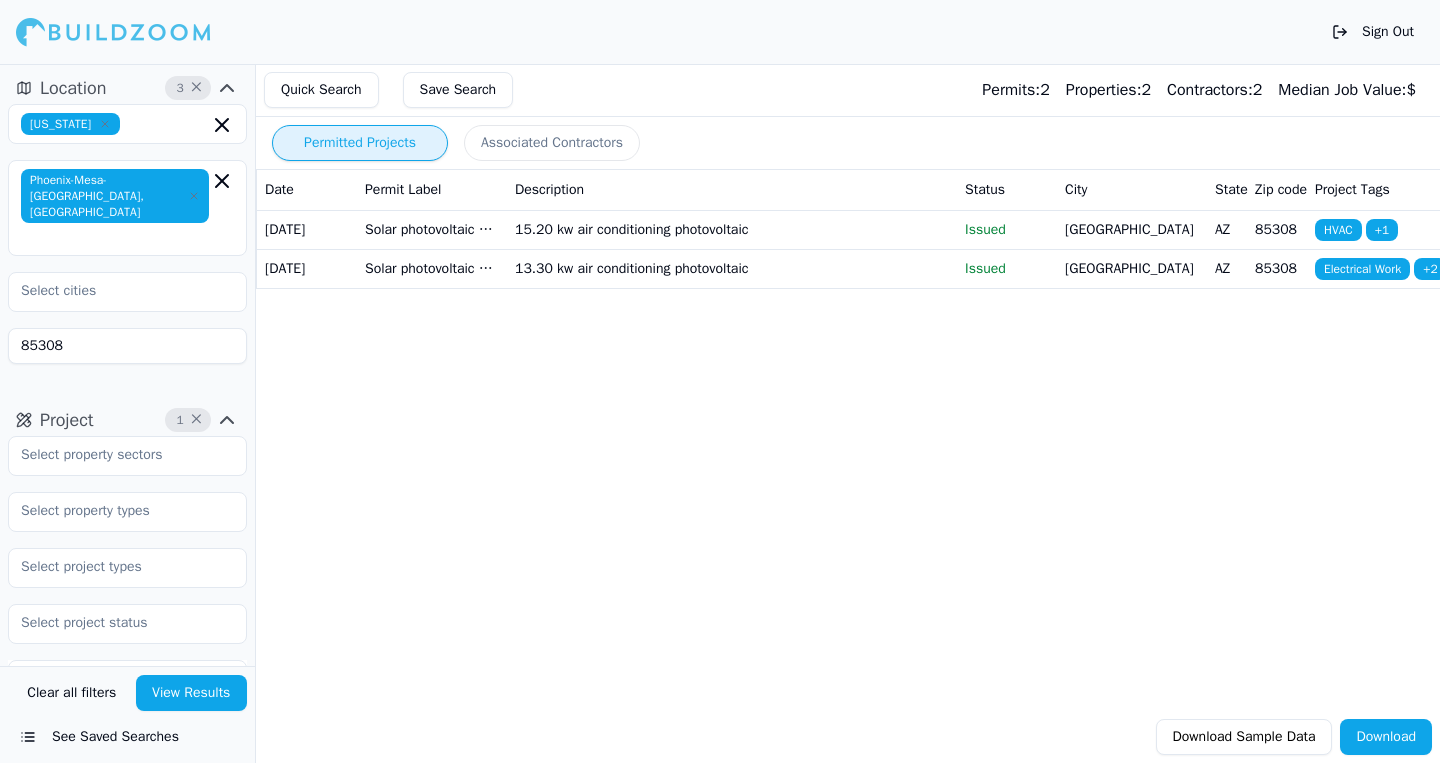 click on "×" at bounding box center [198, 420] 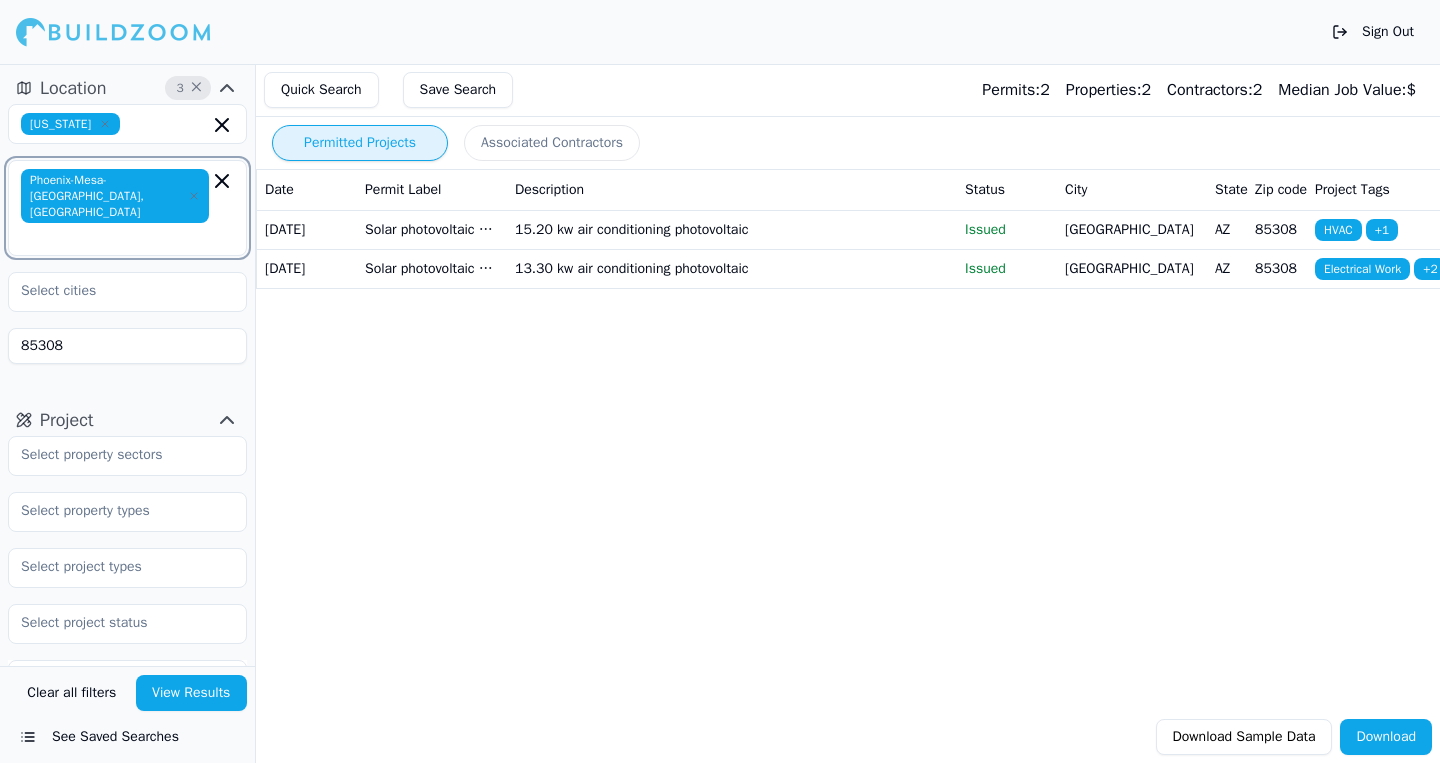 click 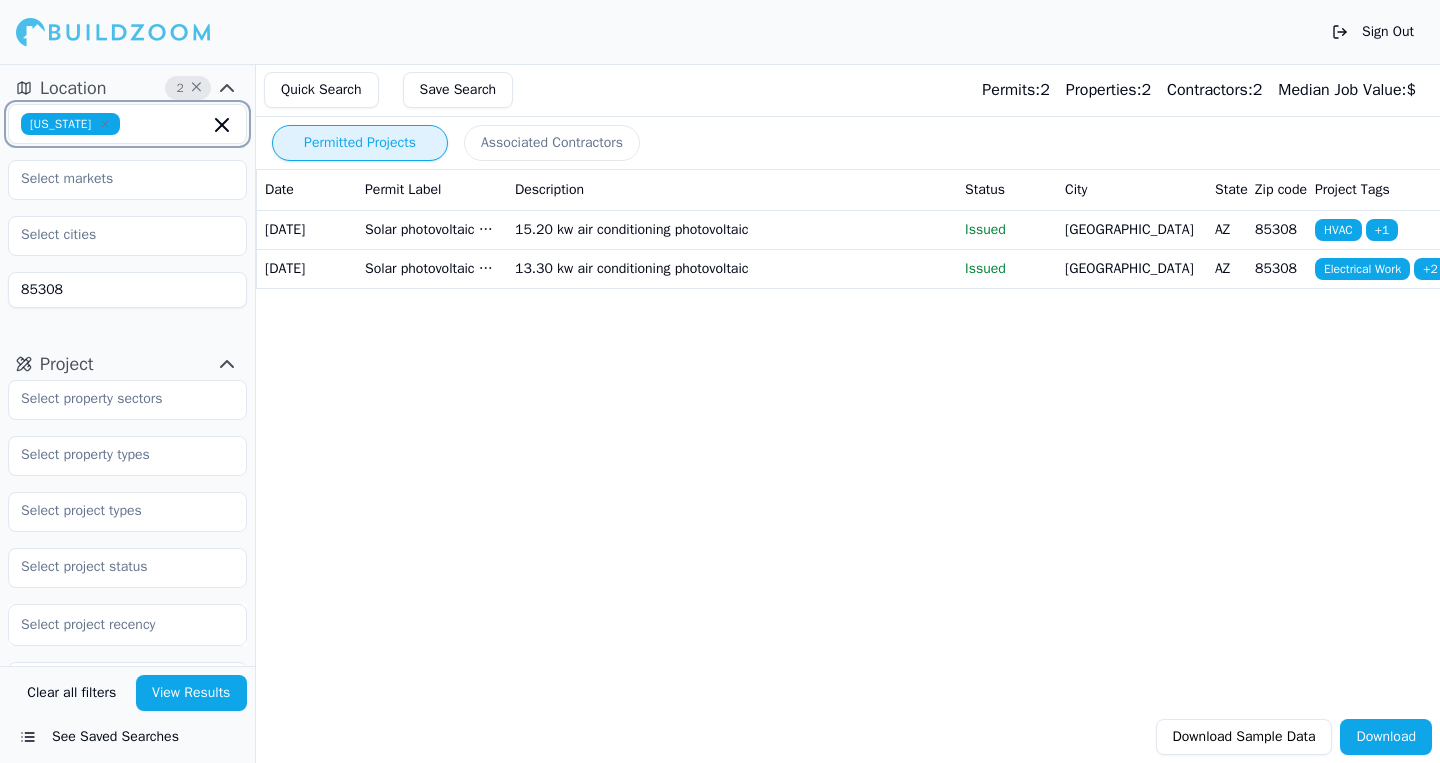 click 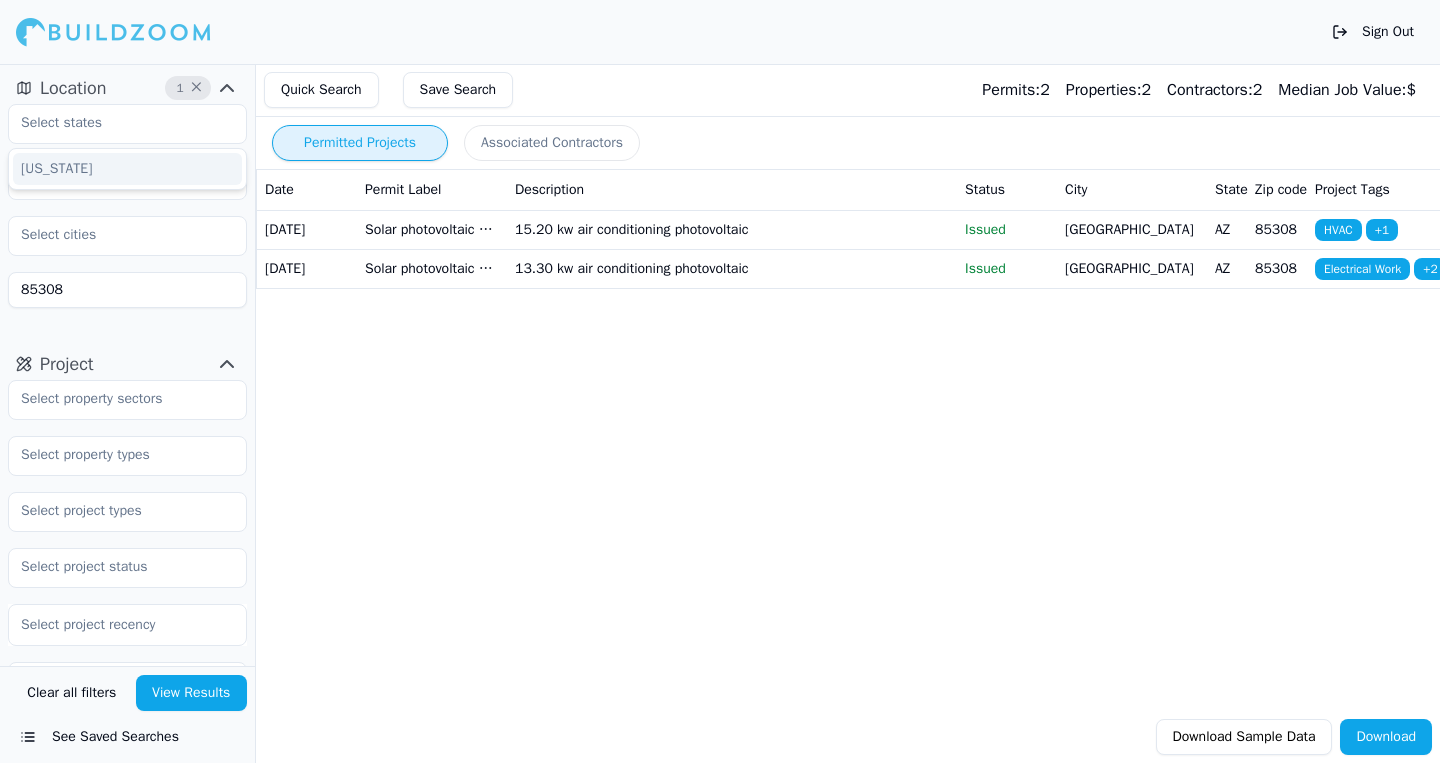 click on "×" at bounding box center (198, 88) 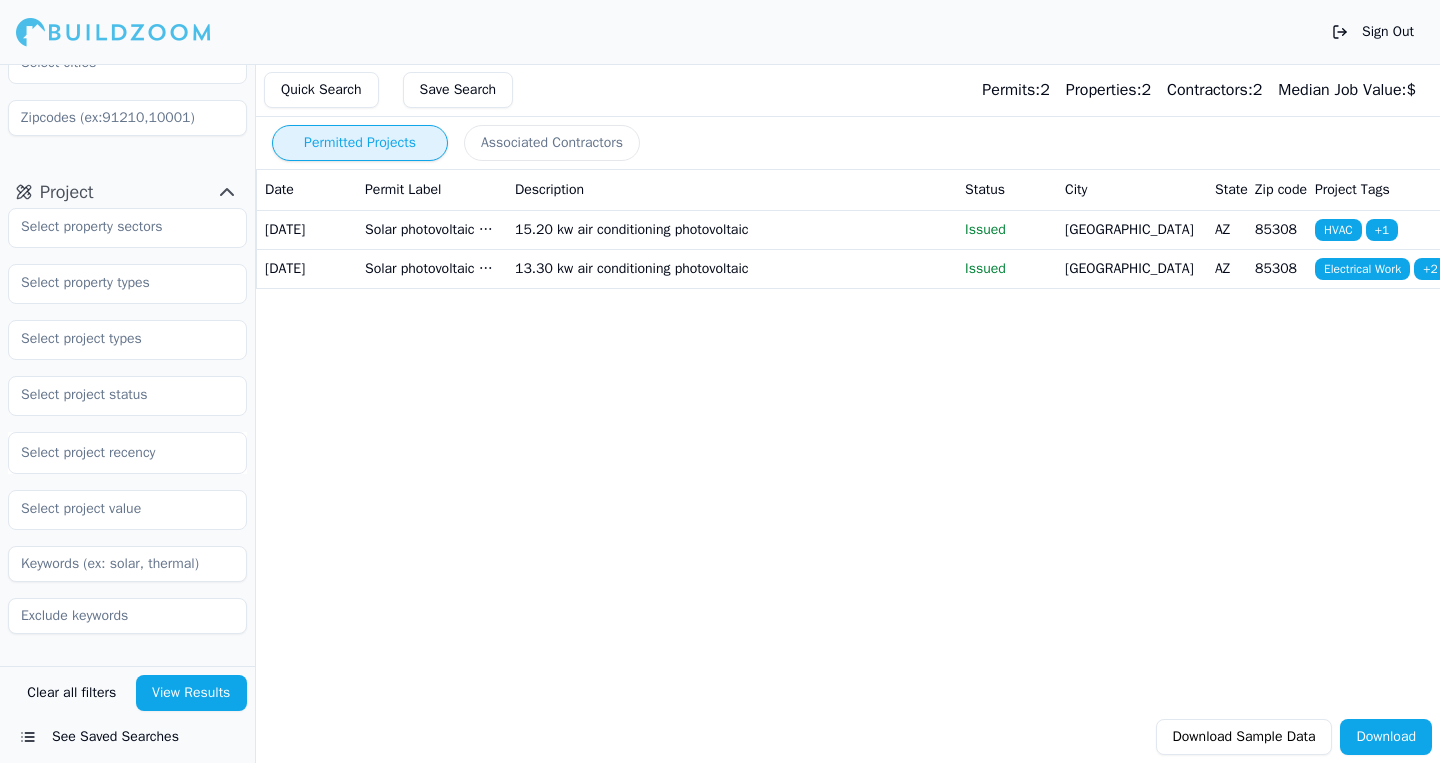 scroll, scrollTop: 205, scrollLeft: 0, axis: vertical 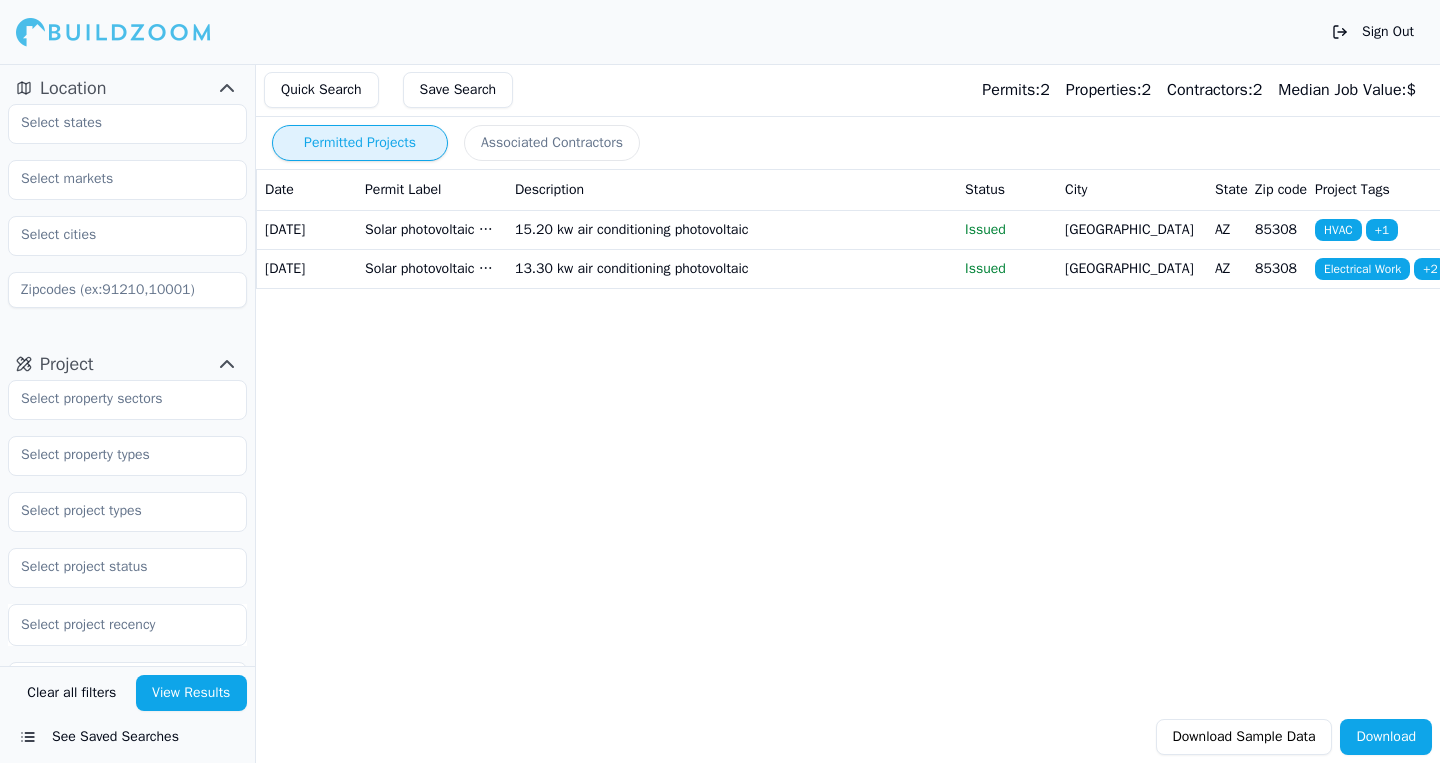 click at bounding box center [113, 32] 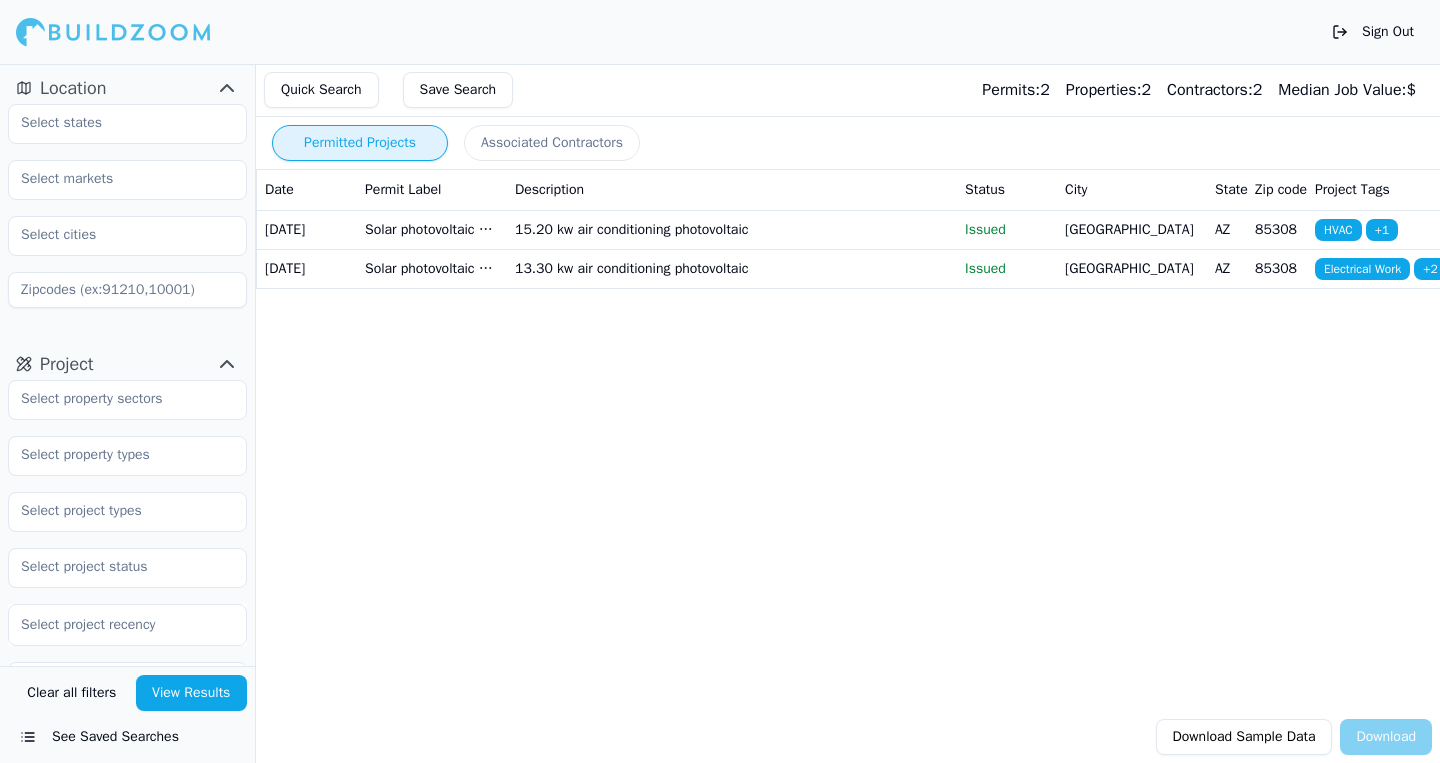 click on "Sign Out" at bounding box center (1373, 32) 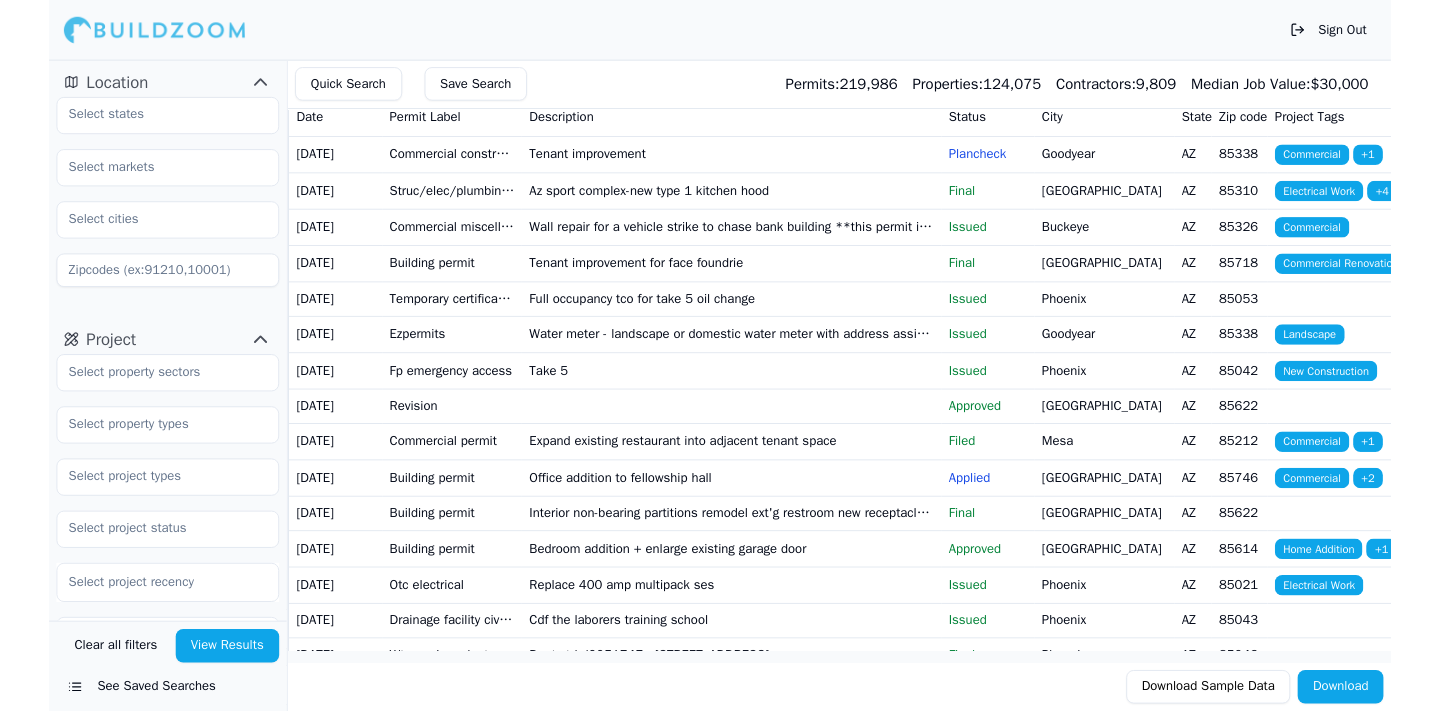 scroll, scrollTop: 0, scrollLeft: 0, axis: both 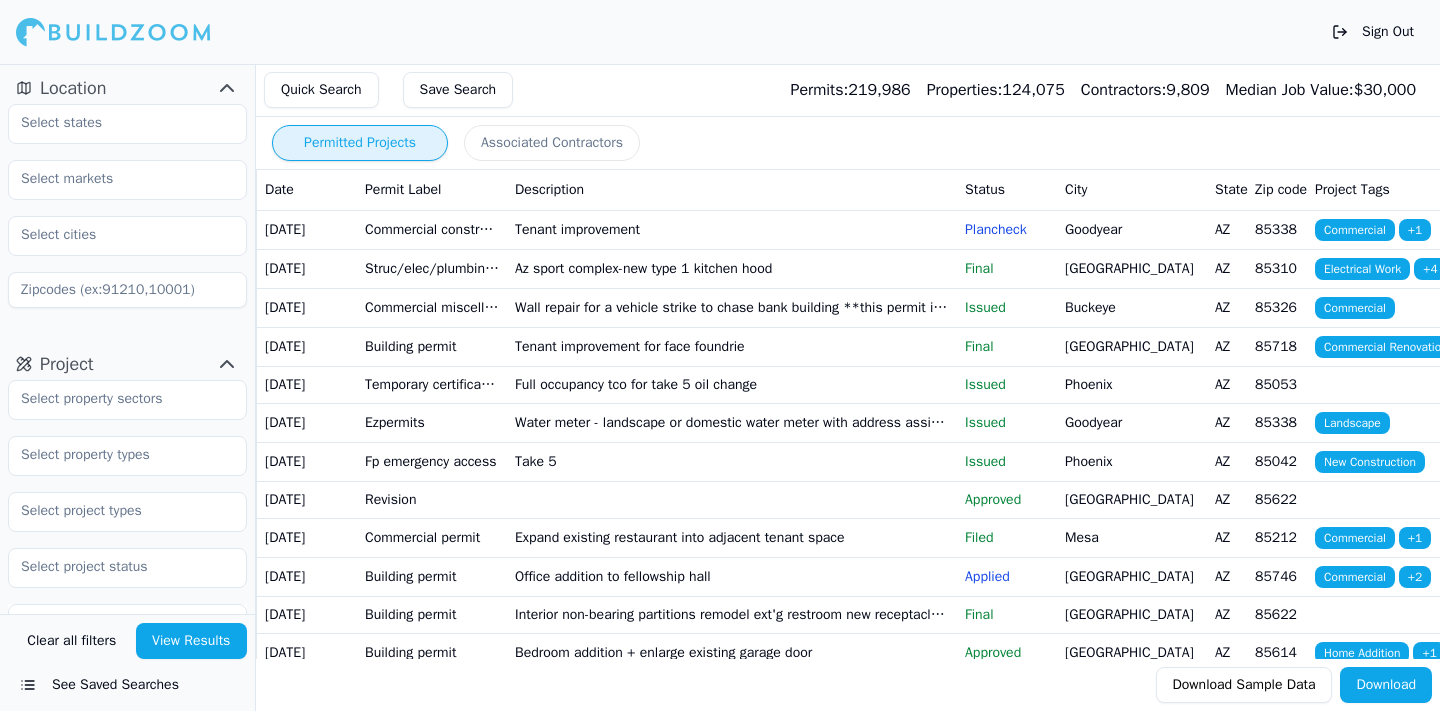click on "Clear all filters" at bounding box center (72, 641) 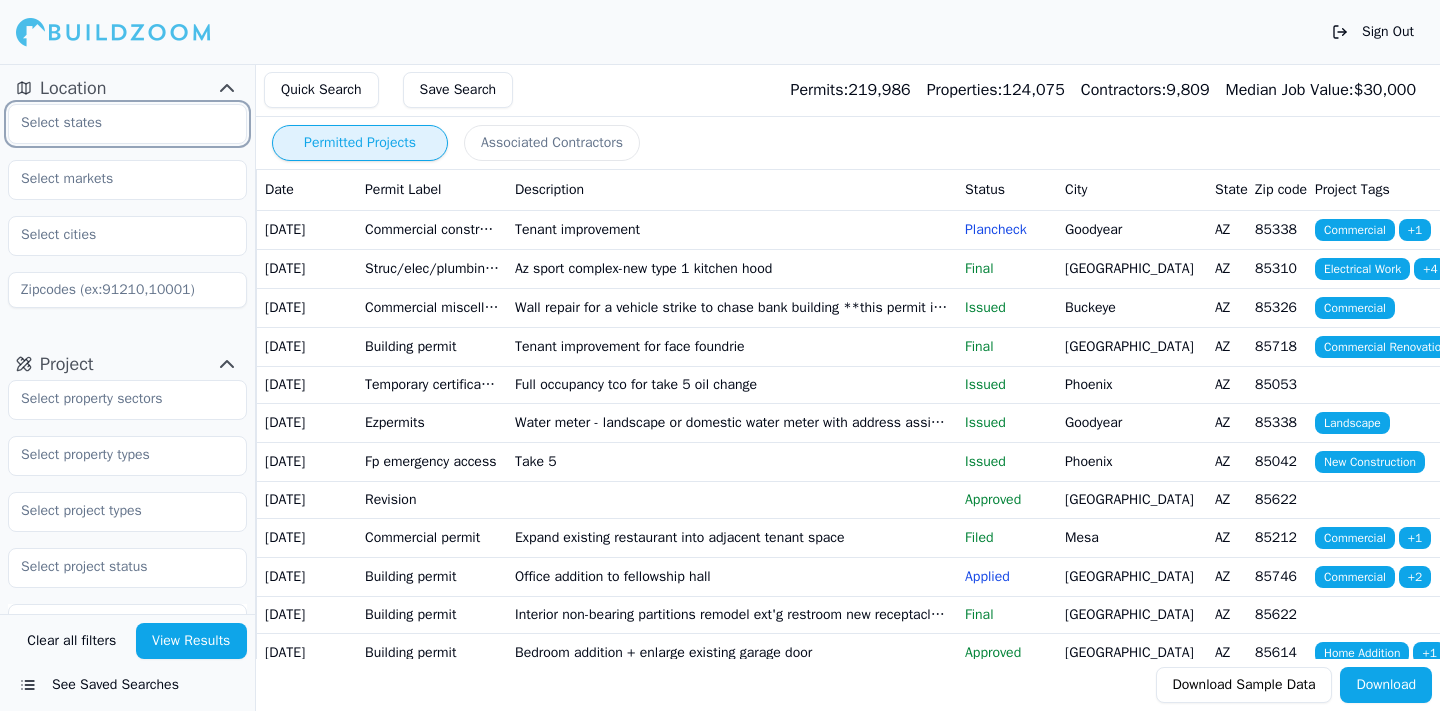 click at bounding box center (115, 123) 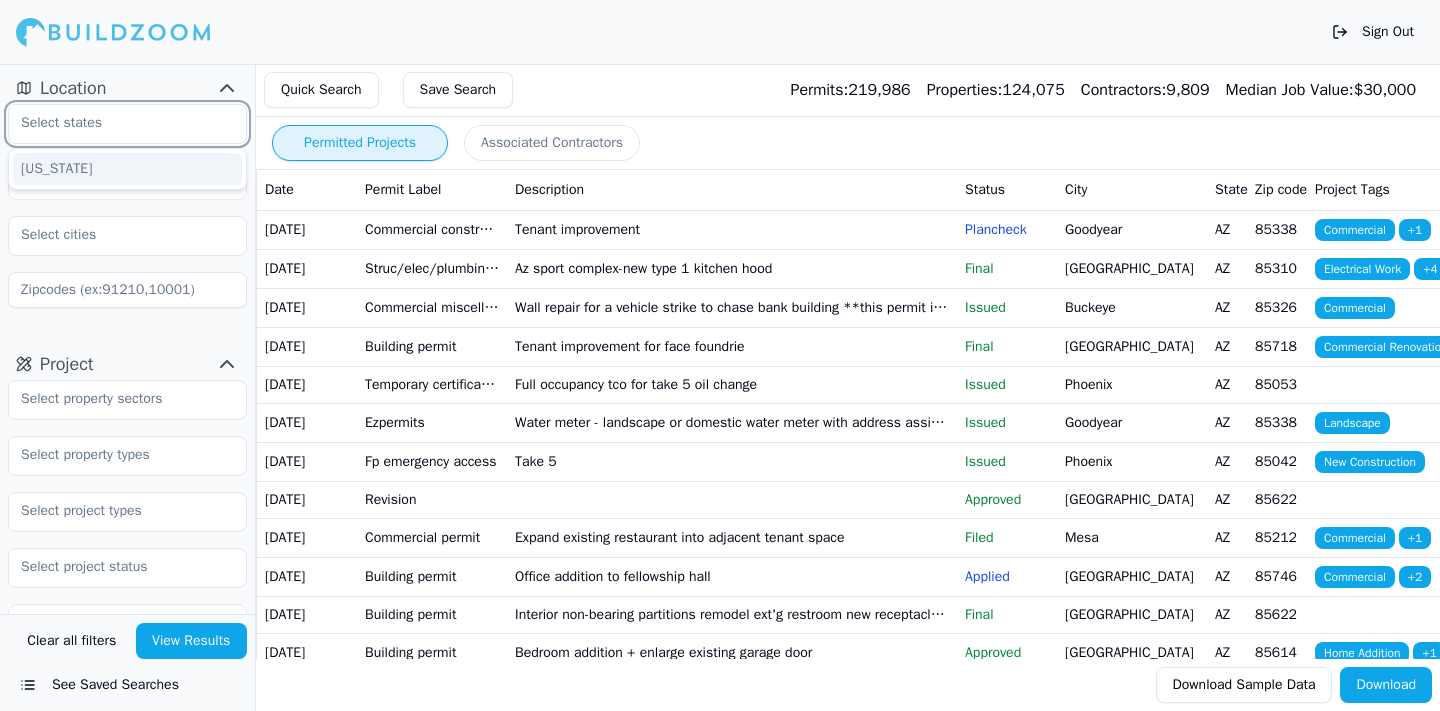 click on "[US_STATE]" at bounding box center [127, 169] 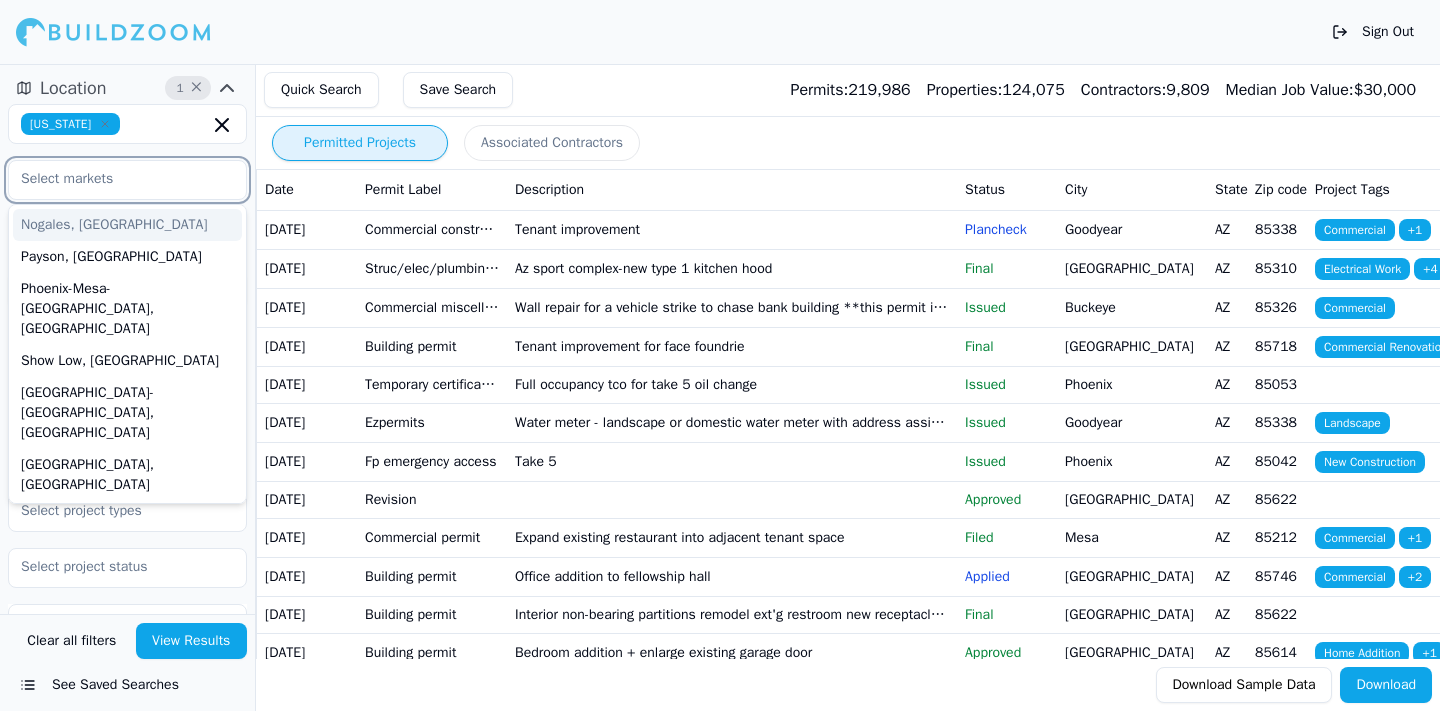 click at bounding box center (115, 179) 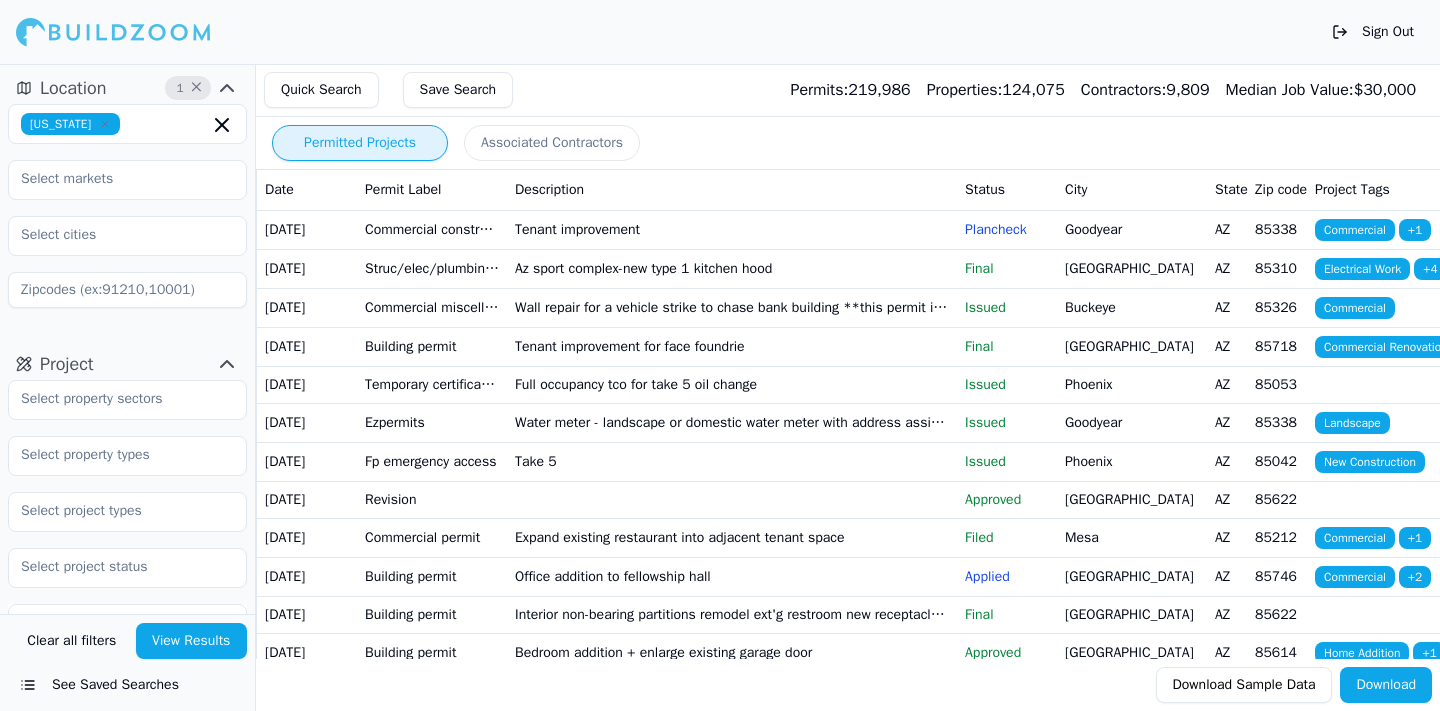 click on "[US_STATE]" at bounding box center [127, 206] 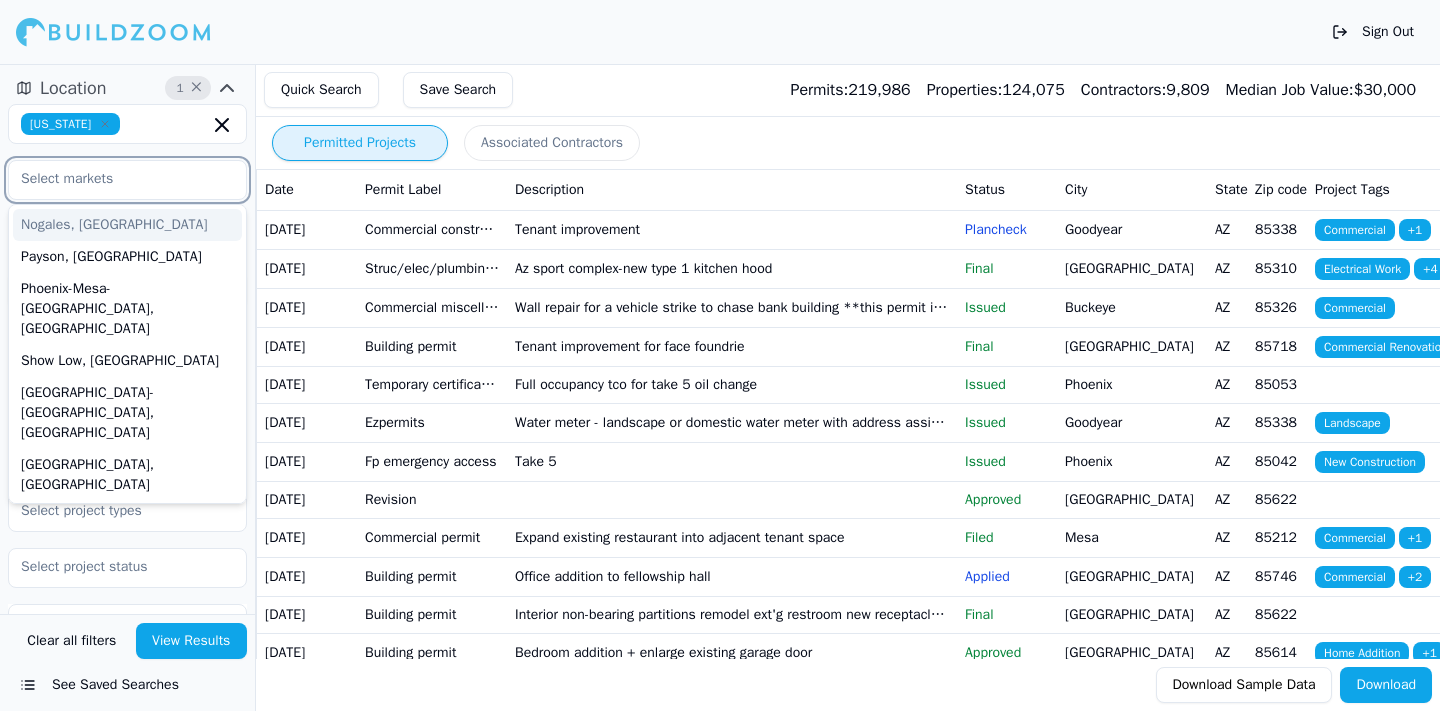 click at bounding box center (115, 179) 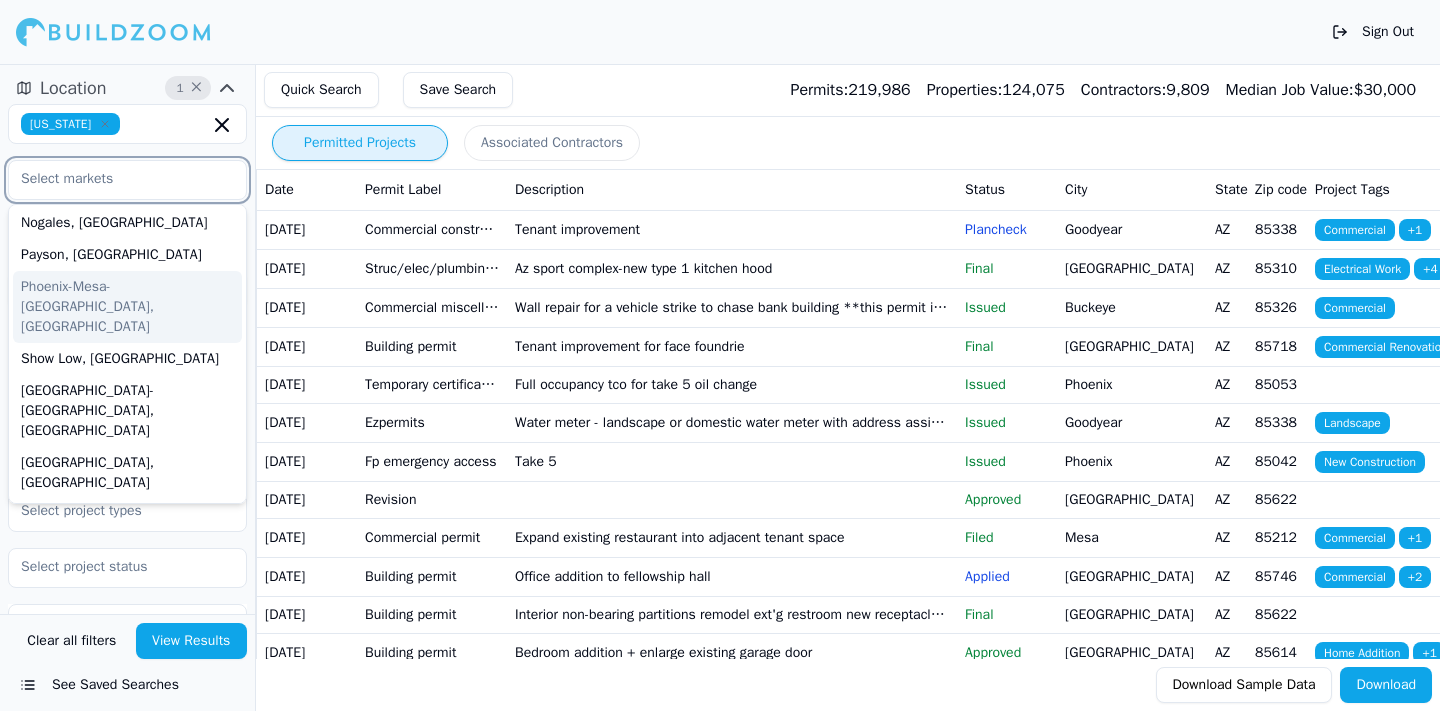scroll, scrollTop: 0, scrollLeft: 0, axis: both 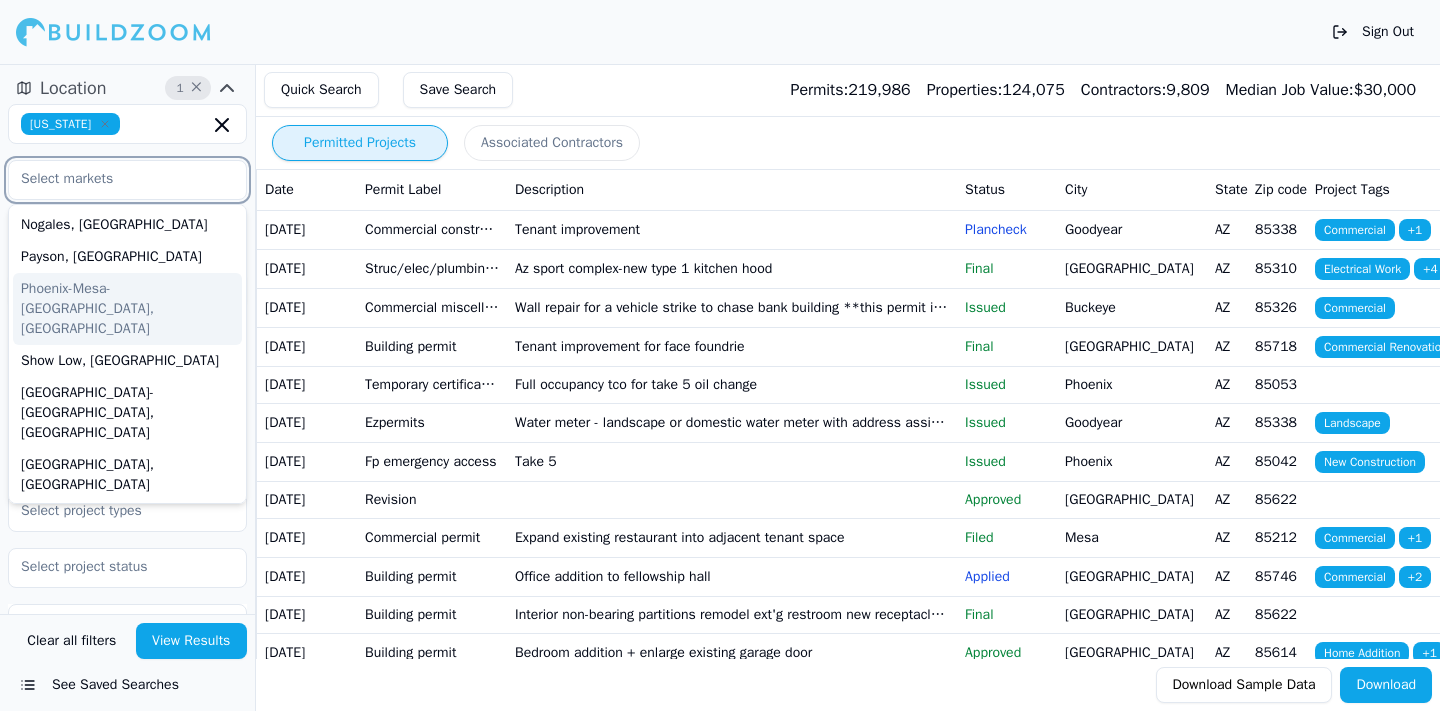 click on "Phoenix-Mesa-[GEOGRAPHIC_DATA], [GEOGRAPHIC_DATA]" at bounding box center (127, 309) 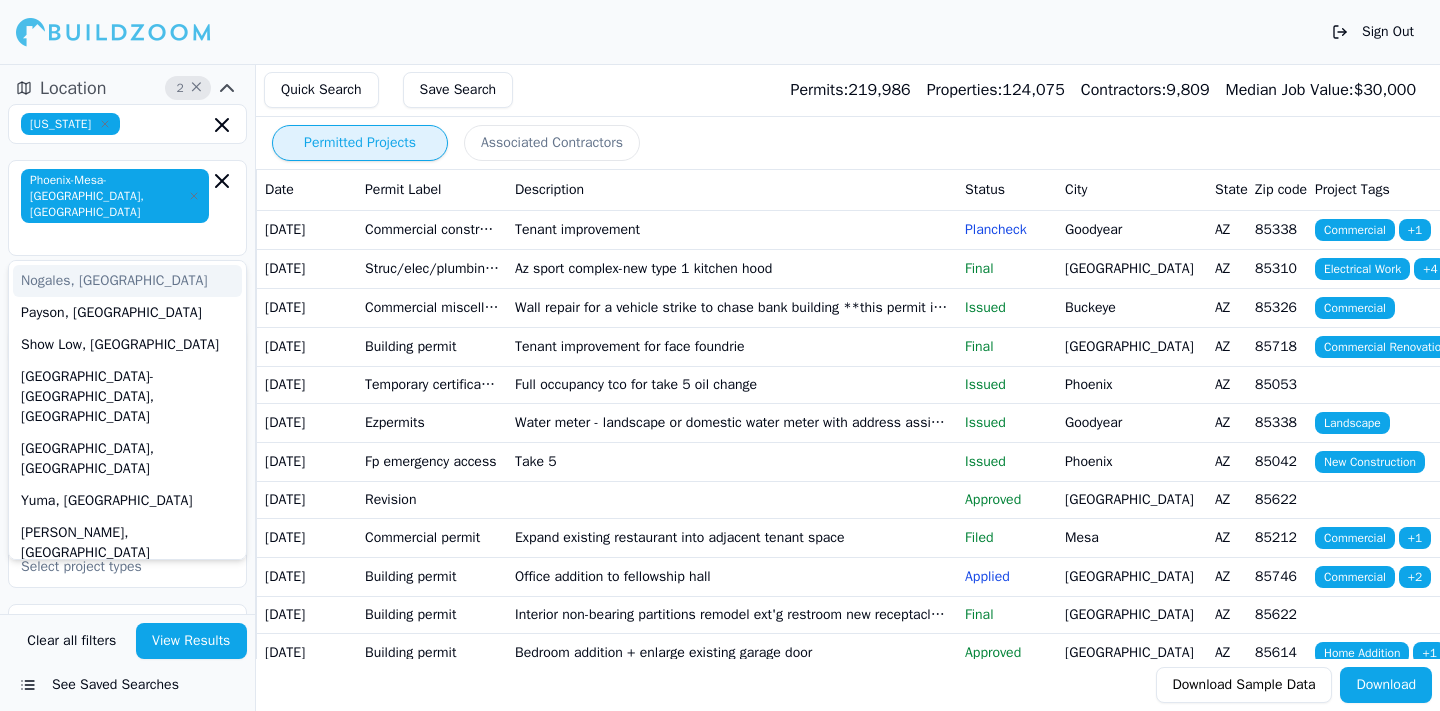 click on "[US_STATE] [GEOGRAPHIC_DATA]-[GEOGRAPHIC_DATA]-[GEOGRAPHIC_DATA], [GEOGRAPHIC_DATA] Nogales, [GEOGRAPHIC_DATA] Payson, [GEOGRAPHIC_DATA] Show Low, [GEOGRAPHIC_DATA] [GEOGRAPHIC_DATA], [GEOGRAPHIC_DATA] [GEOGRAPHIC_DATA], [GEOGRAPHIC_DATA] [GEOGRAPHIC_DATA], [GEOGRAPHIC_DATA] [GEOGRAPHIC_DATA], [GEOGRAPHIC_DATA] [GEOGRAPHIC_DATA]-[GEOGRAPHIC_DATA], [GEOGRAPHIC_DATA] [GEOGRAPHIC_DATA], [GEOGRAPHIC_DATA] [GEOGRAPHIC_DATA], [GEOGRAPHIC_DATA]" at bounding box center (127, 234) 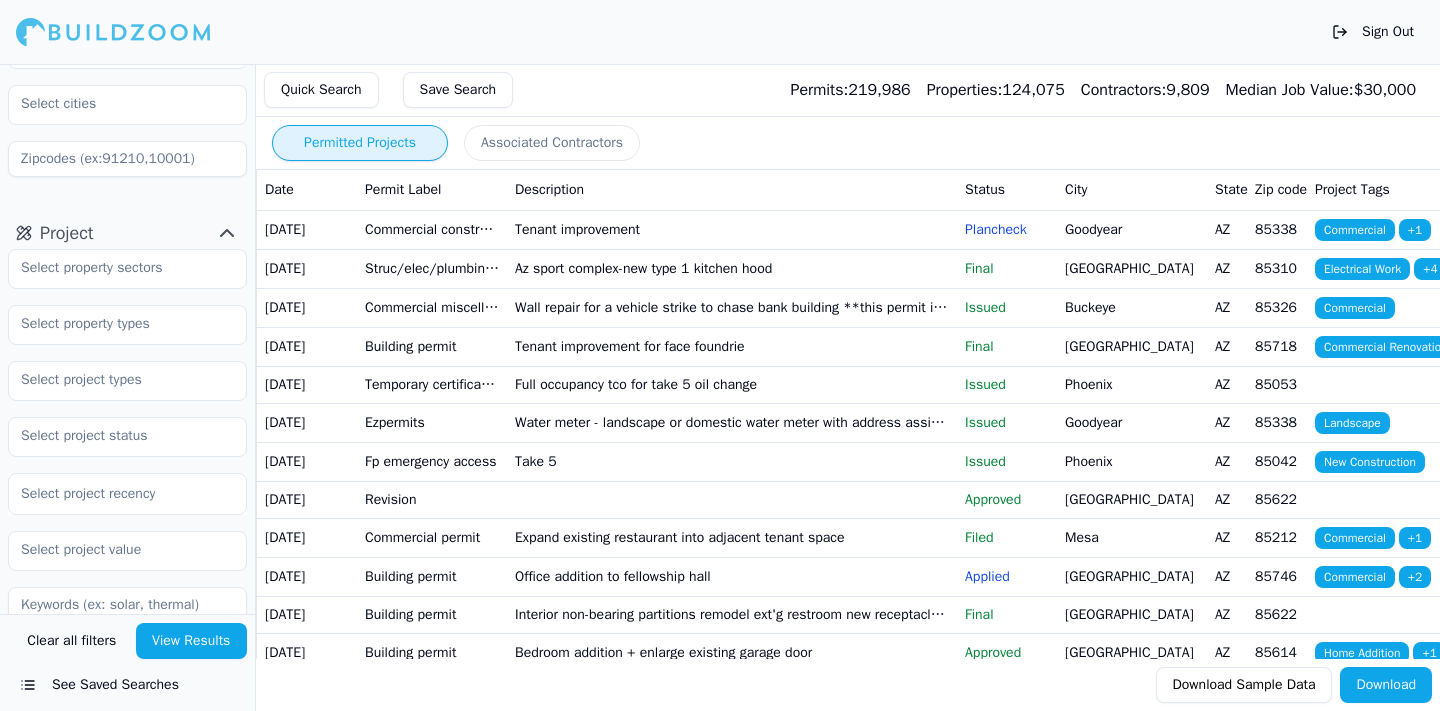 scroll, scrollTop: 196, scrollLeft: 0, axis: vertical 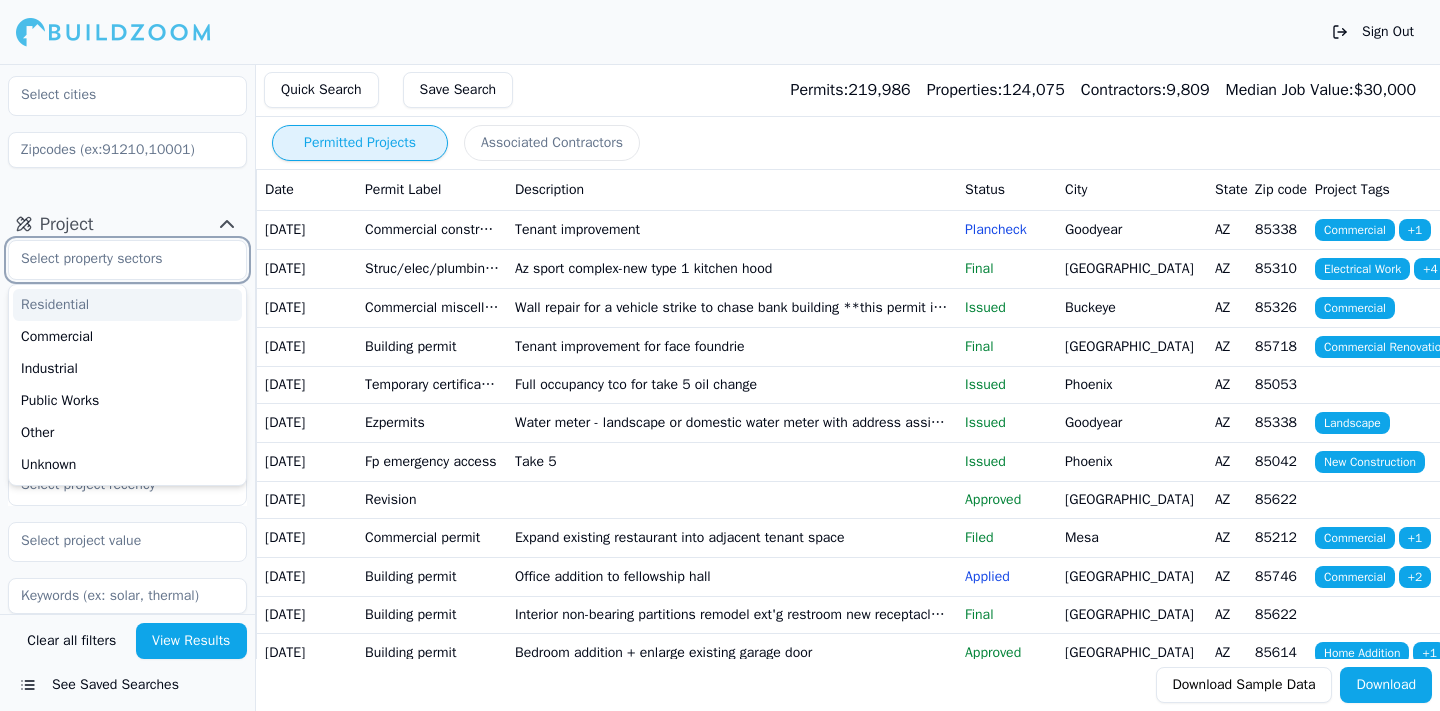 click at bounding box center [115, 259] 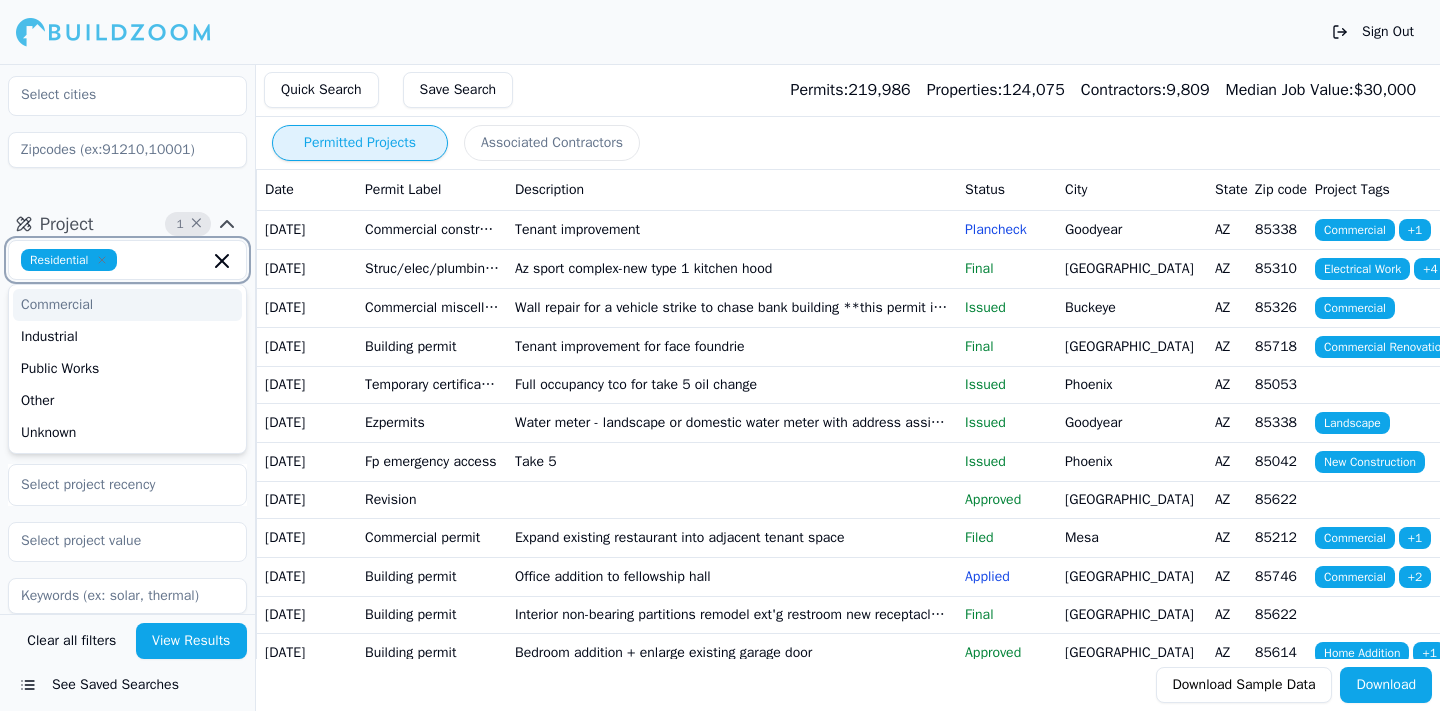 click on "Commercial" at bounding box center (127, 305) 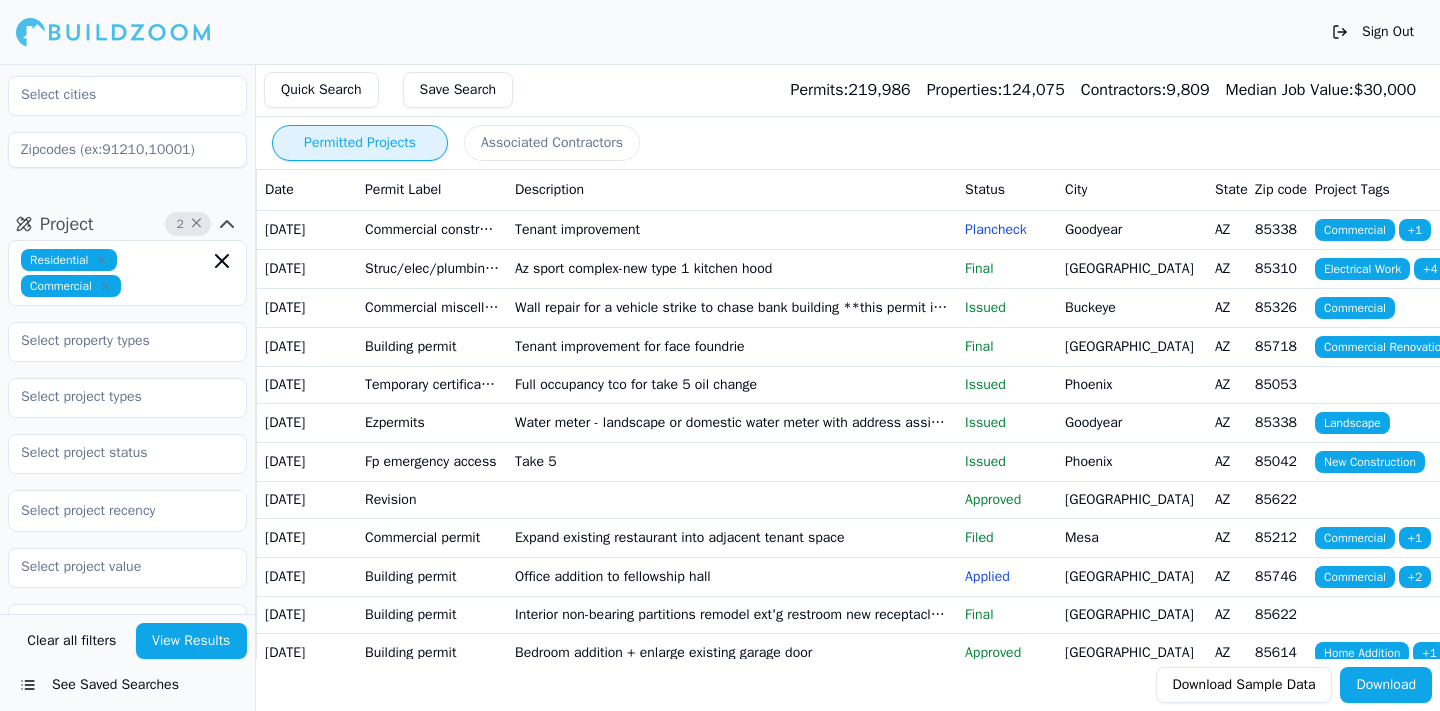 click on "Location 2 × [US_STATE] [GEOGRAPHIC_DATA]-[GEOGRAPHIC_DATA]-[GEOGRAPHIC_DATA], [GEOGRAPHIC_DATA] Project 2 × Residential Commercial Select project recency Contractor" at bounding box center [127, 339] 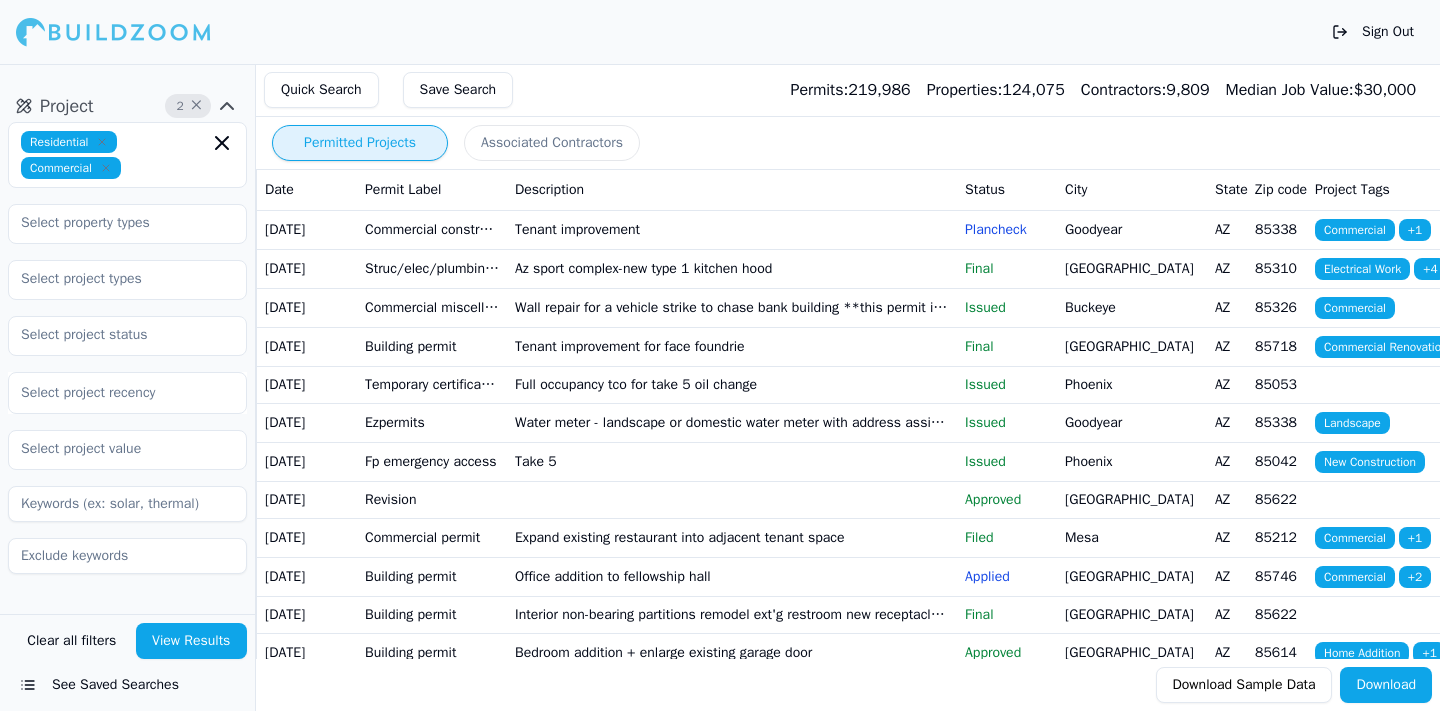 scroll, scrollTop: 323, scrollLeft: 0, axis: vertical 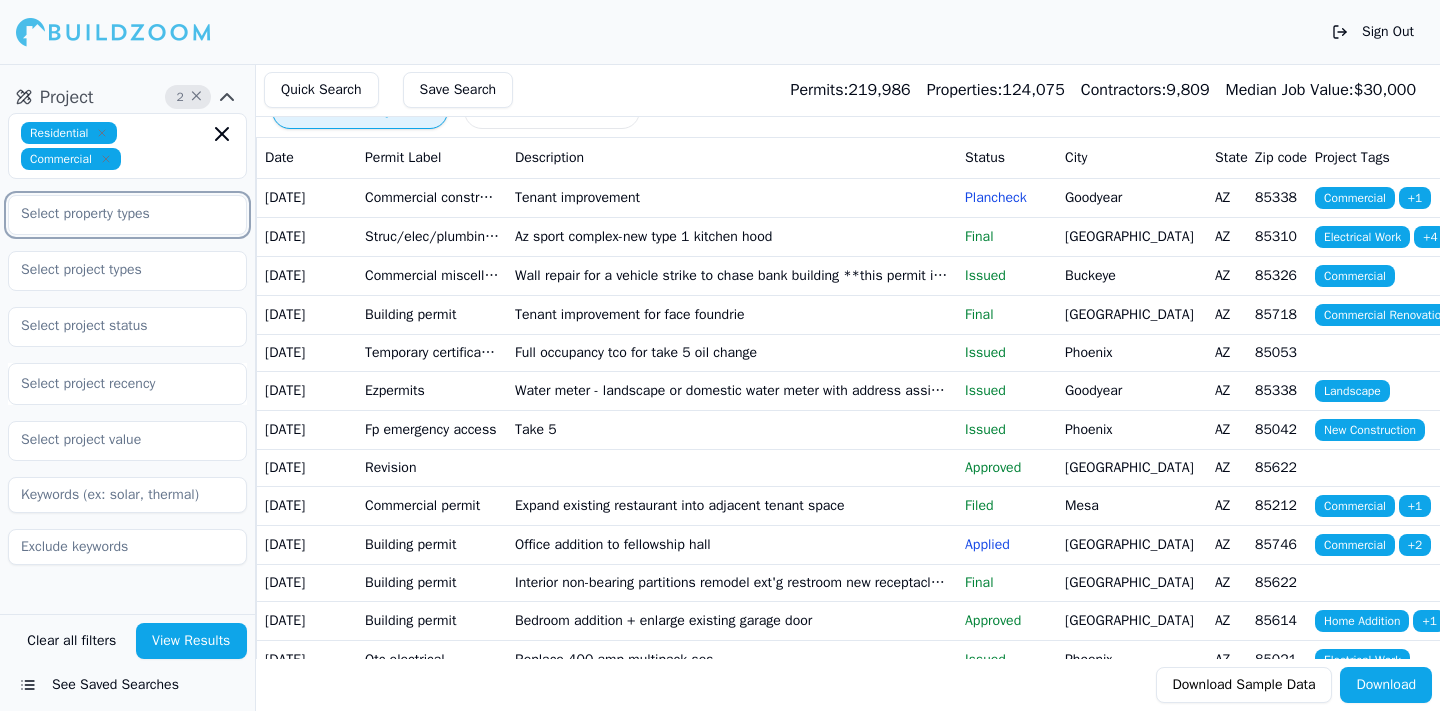 click at bounding box center (115, 214) 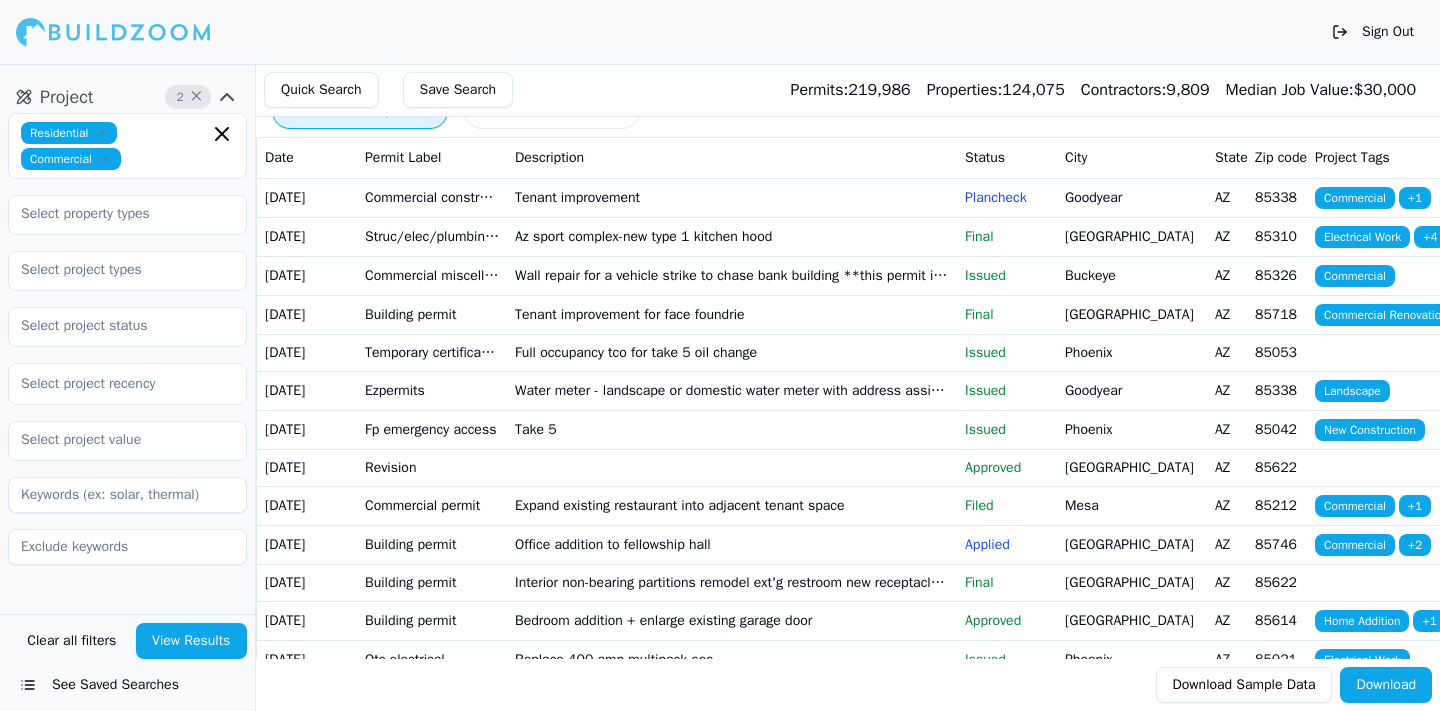 click on "Residential Commercial Select project recency" at bounding box center [127, 339] 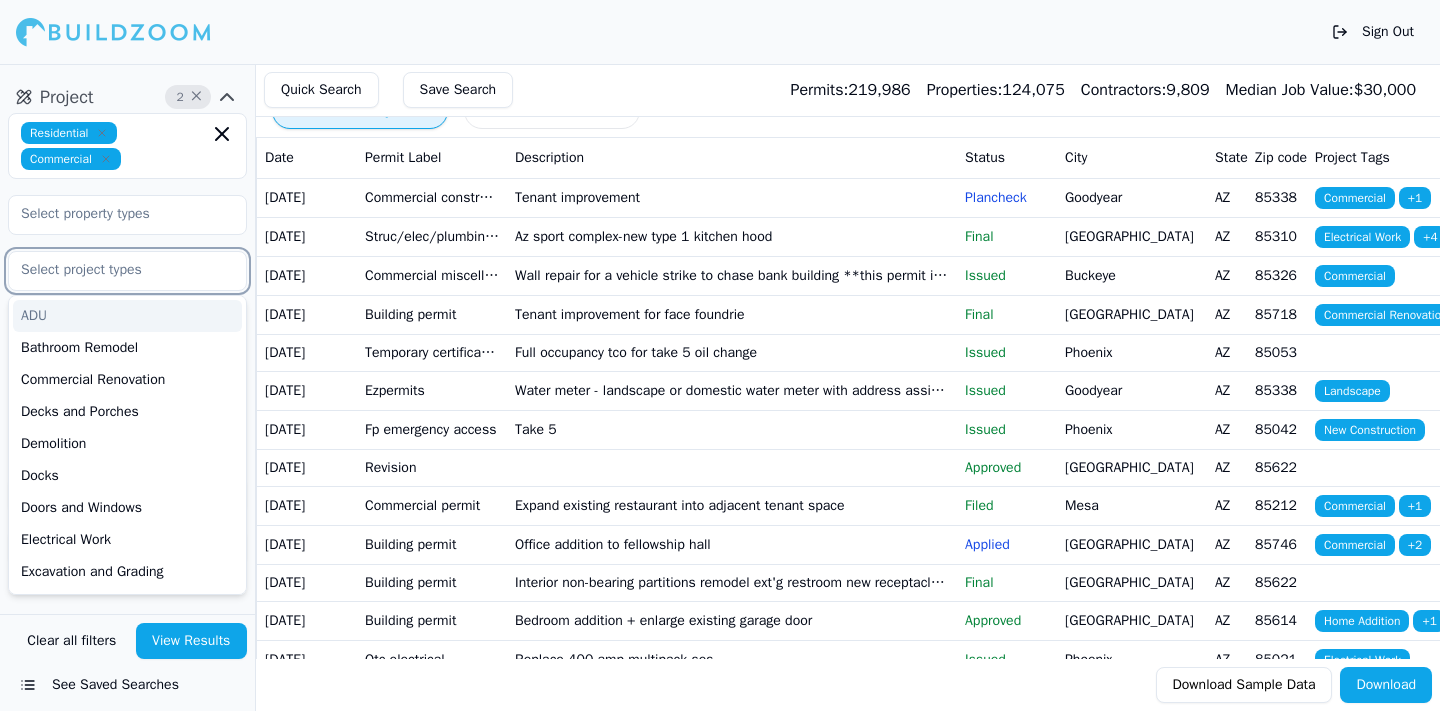 click at bounding box center (115, 270) 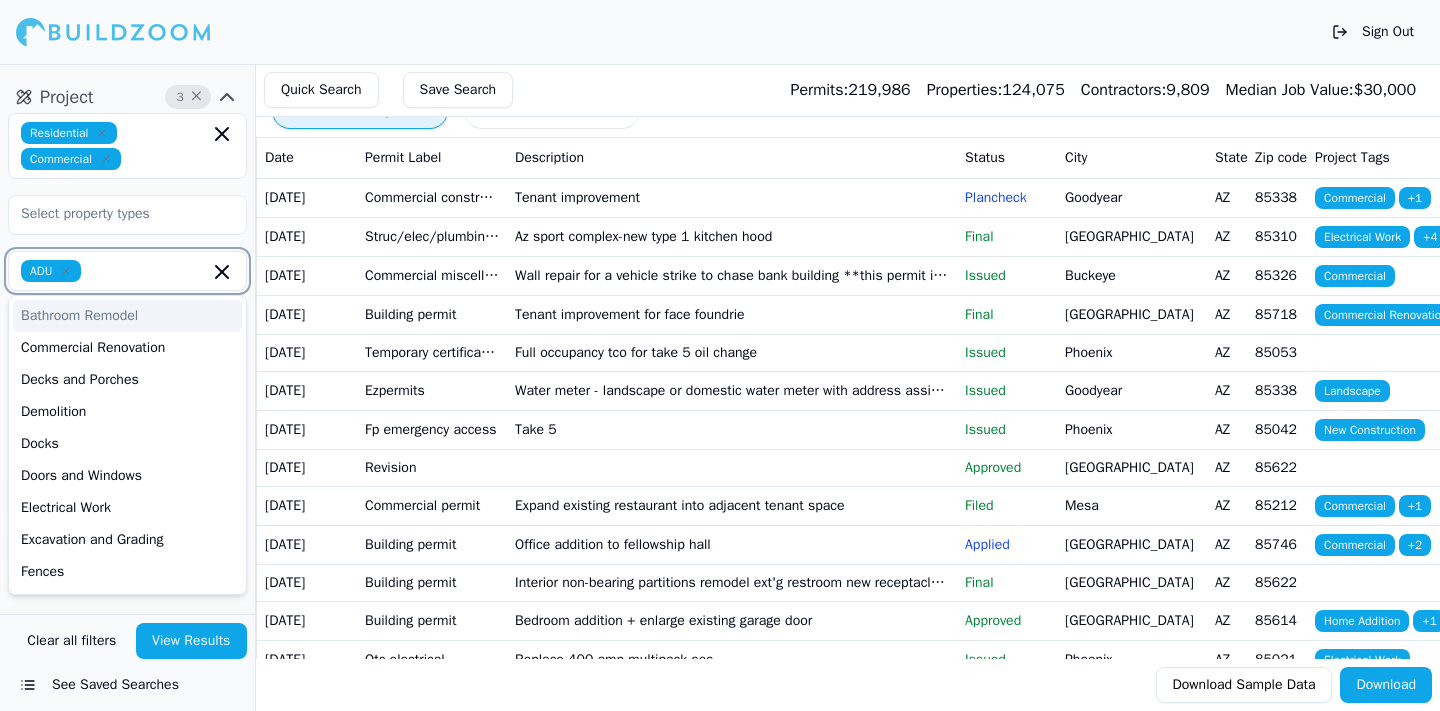 click on "Bathroom Remodel" at bounding box center (127, 316) 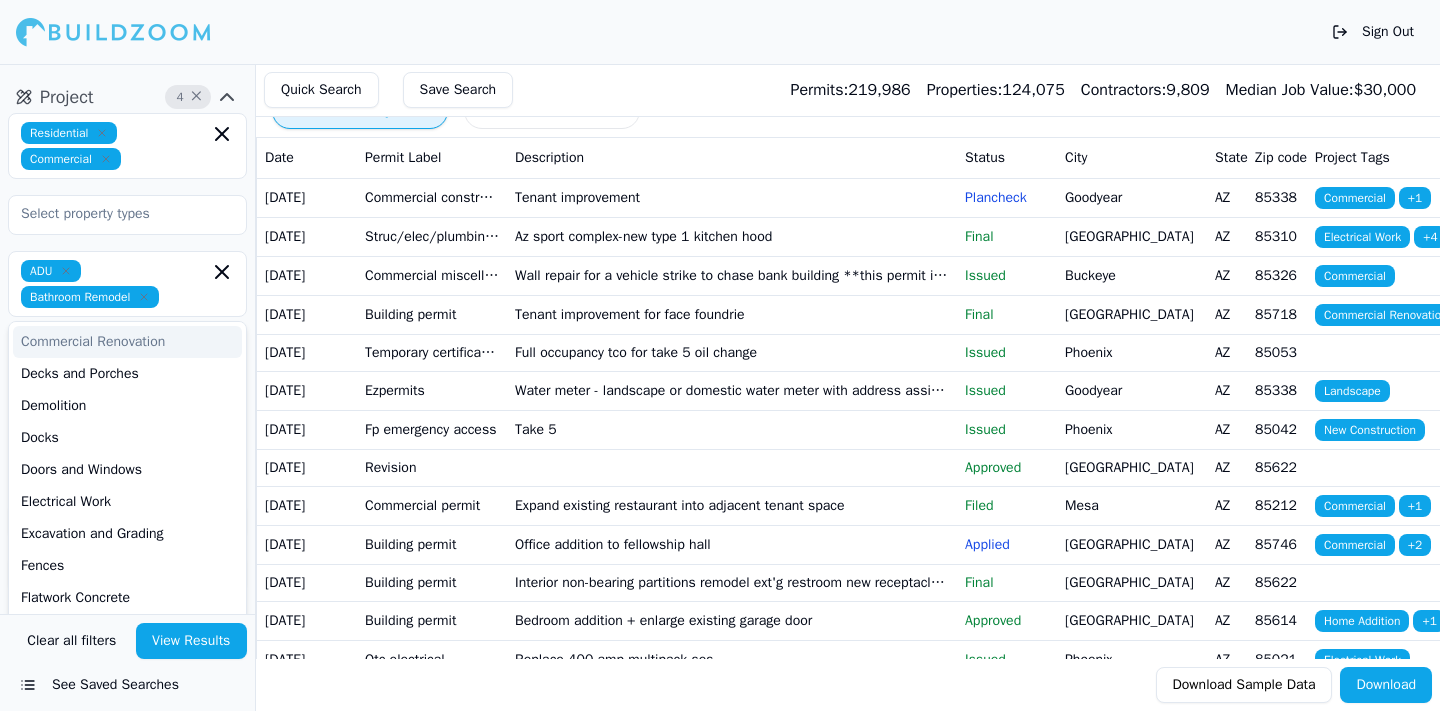 click on "Commercial Renovation Decks and Porches Demolition Docks Doors and Windows Electrical Work Excavation and Grading Fences Flatwork Concrete Foundations Garage Construction Home Addition HVAC Kitchen Remodel Landscape Mechanical Work Mobile Homes Multi-Room Remodel New Construction Patios Paving, Driveways, and Sidewalks Plumbing Pole Barn Pool and Spa Construction Retaining Walls Roofing Sewer Laterals Siding Signage Solar Installation" at bounding box center [127, 806] 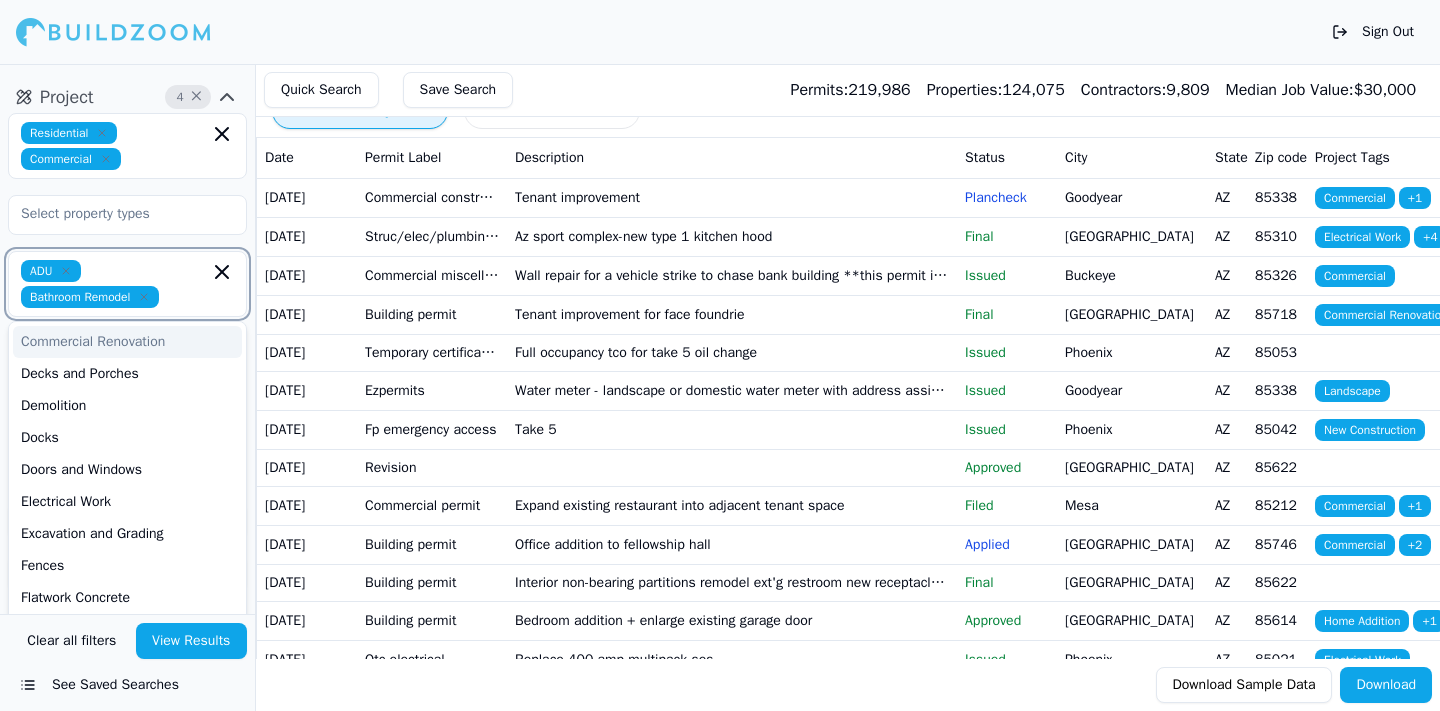 click on "Commercial Renovation" at bounding box center (127, 342) 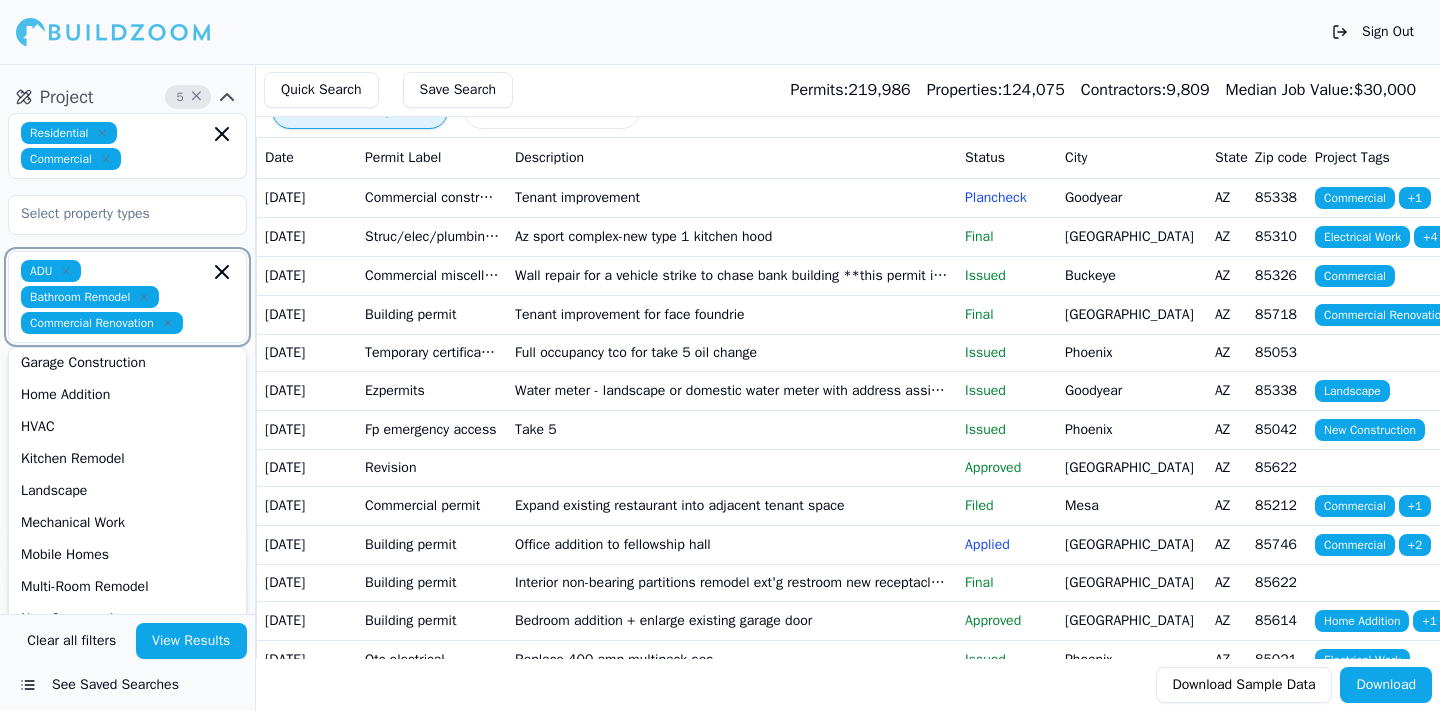 scroll, scrollTop: 296, scrollLeft: 0, axis: vertical 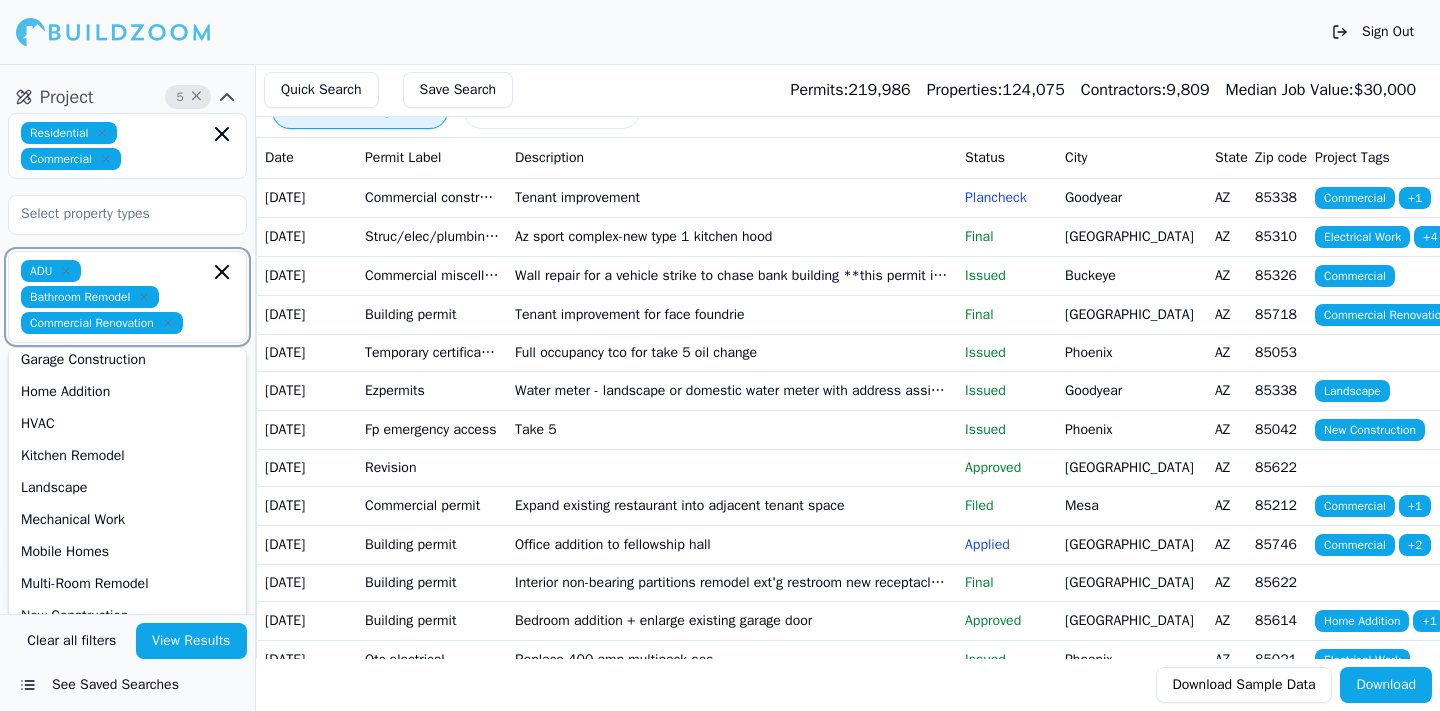 click on "Home Addition" at bounding box center (127, 392) 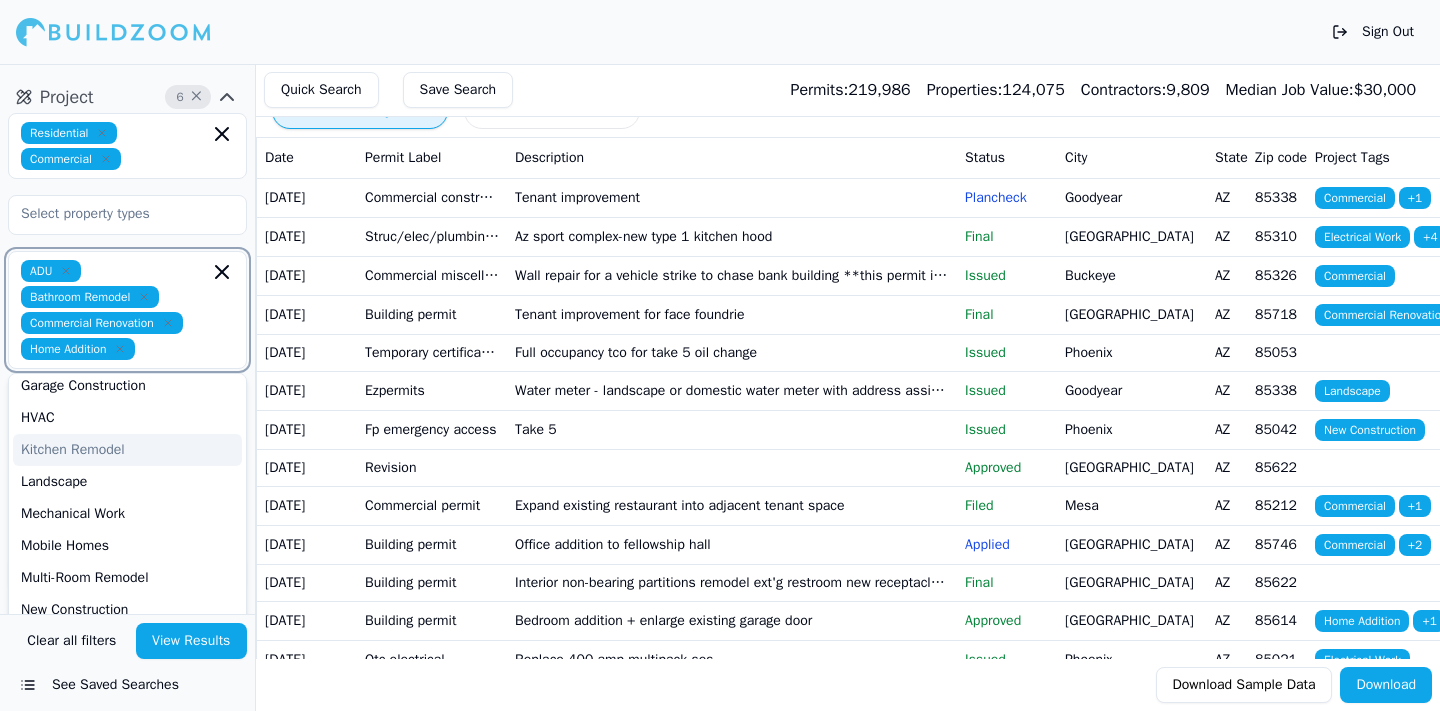 scroll, scrollTop: 303, scrollLeft: 0, axis: vertical 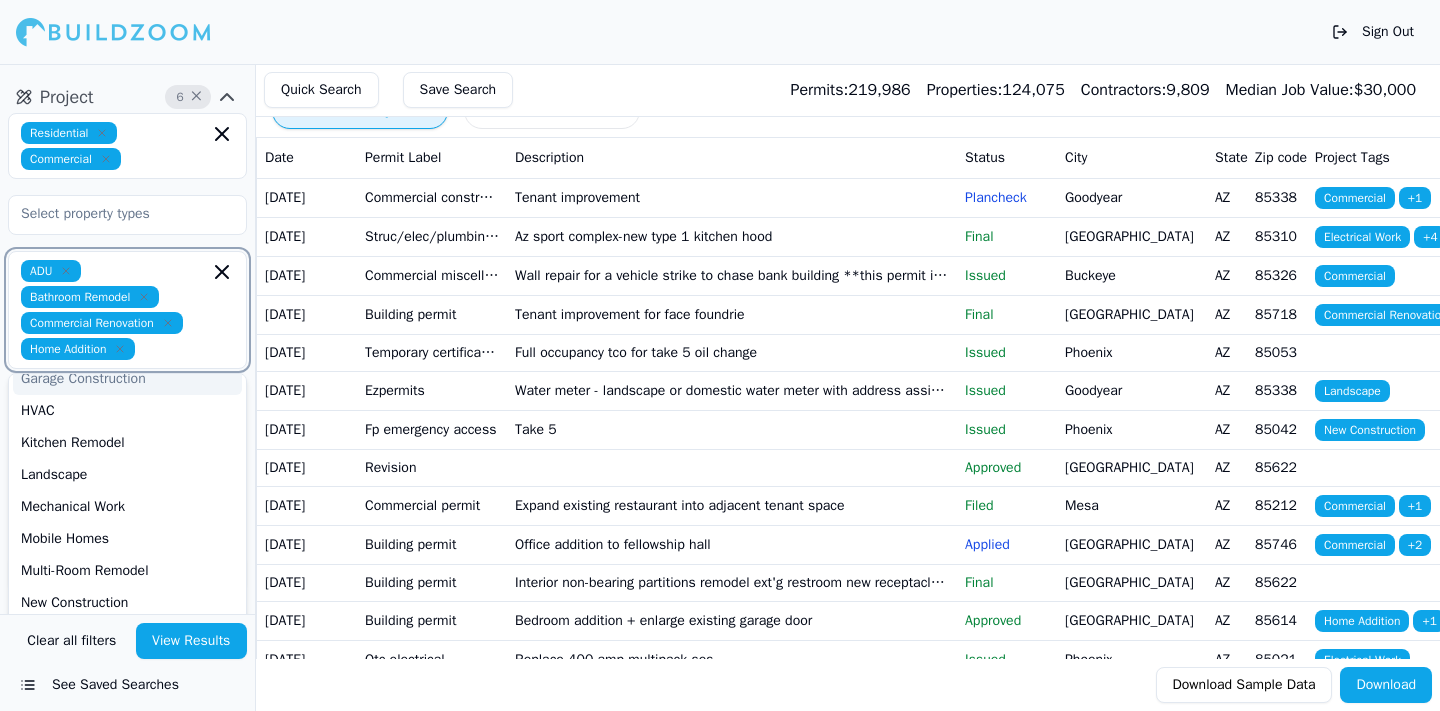 click on "Garage Construction" at bounding box center [127, 379] 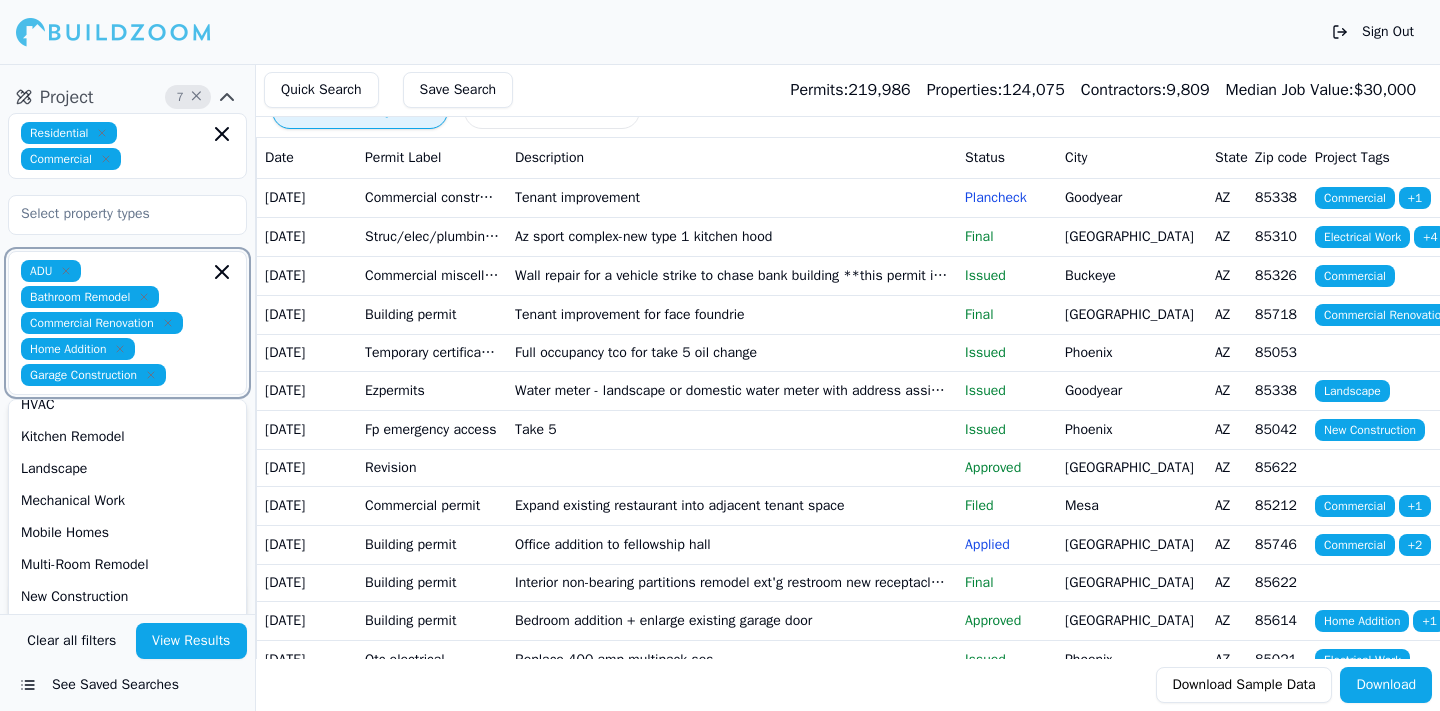 scroll, scrollTop: 271, scrollLeft: 0, axis: vertical 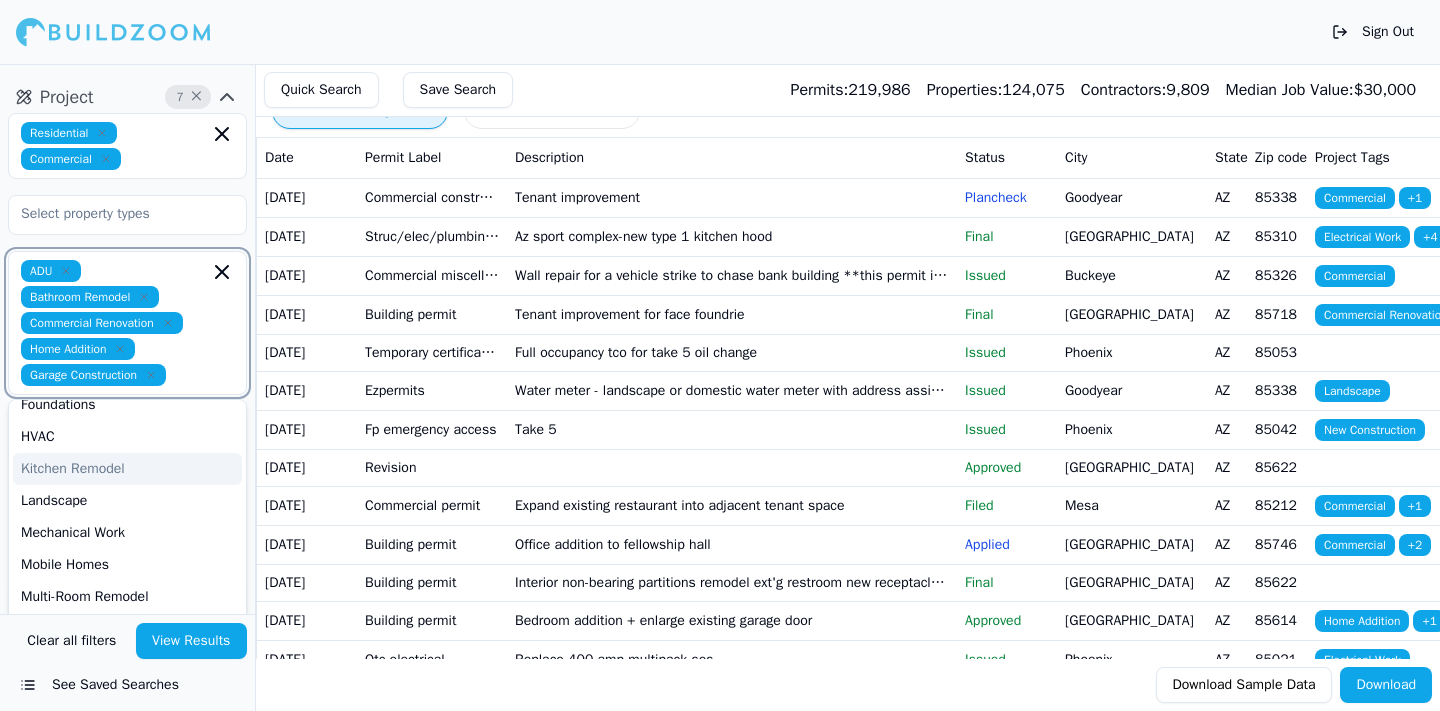 click on "Kitchen Remodel" at bounding box center [127, 469] 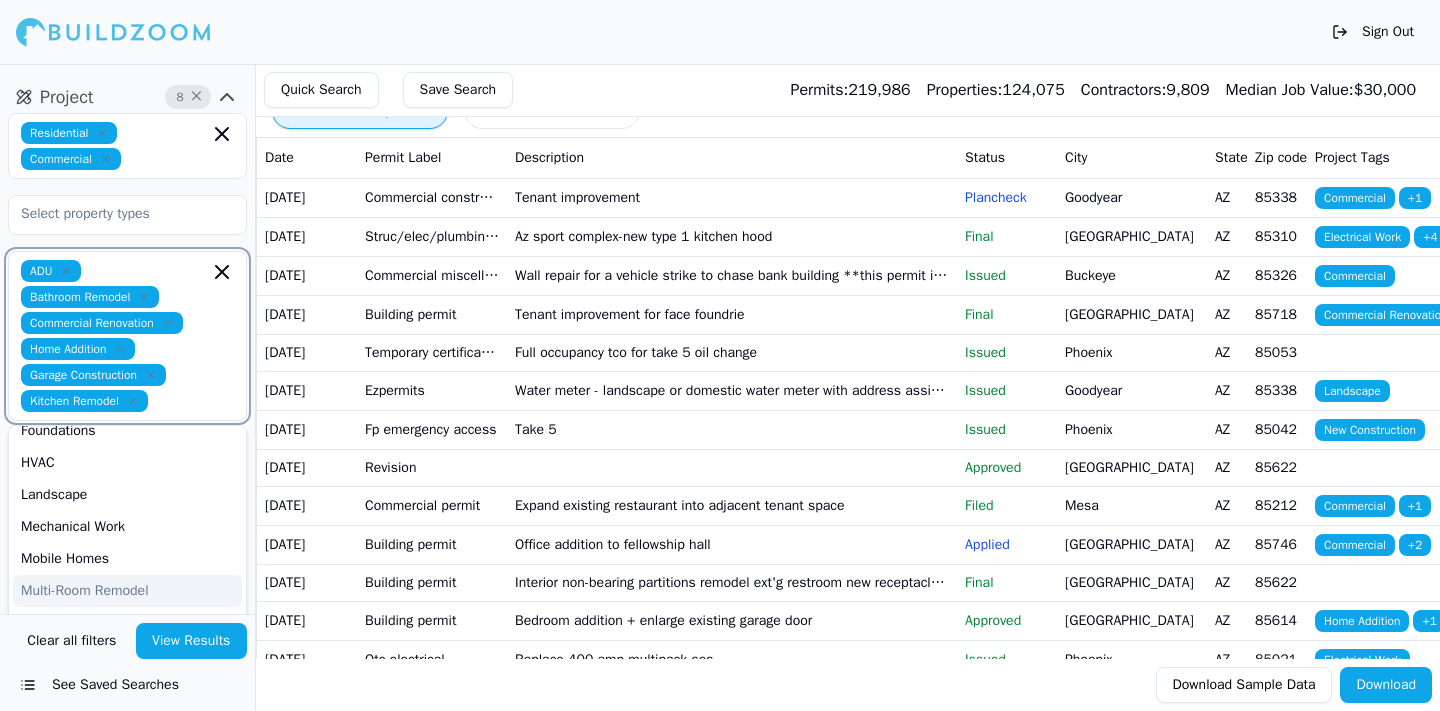 click on "Multi-Room Remodel" at bounding box center [127, 591] 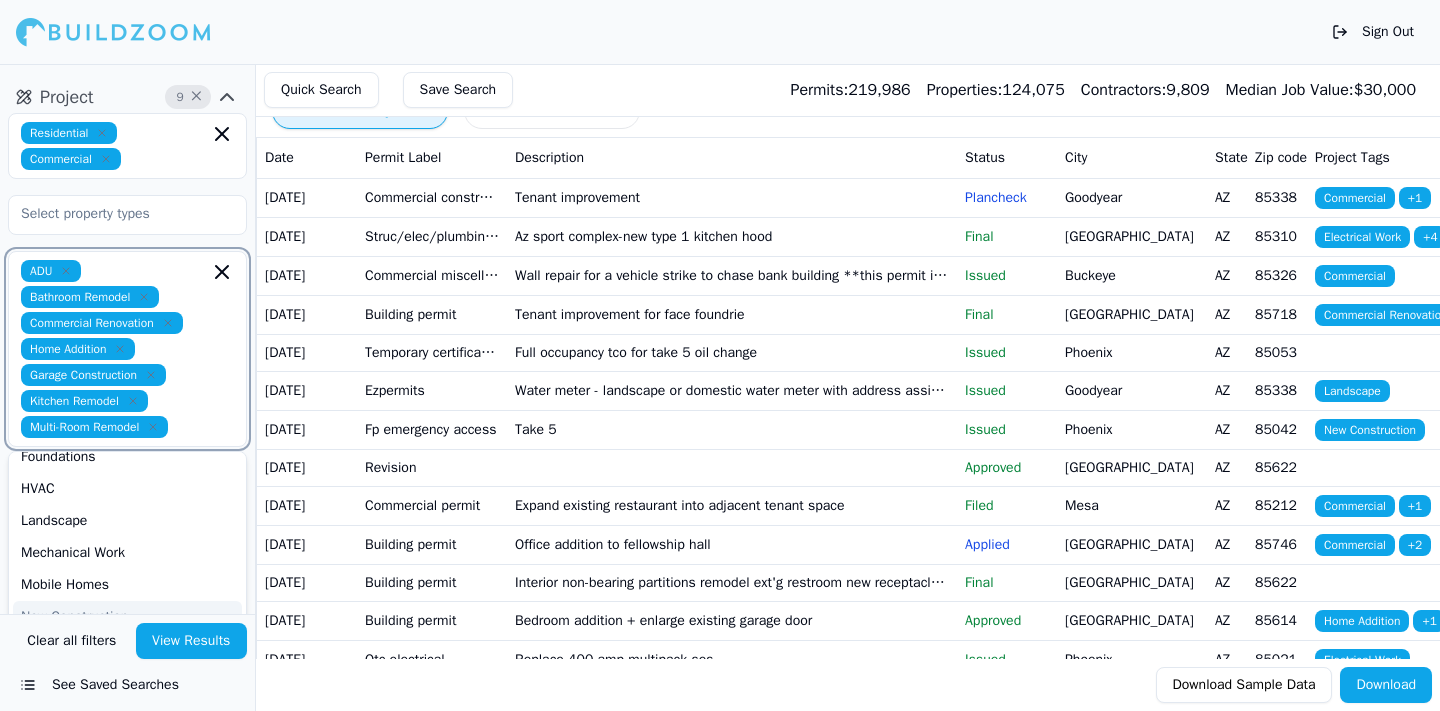 click on "New Construction" at bounding box center [127, 617] 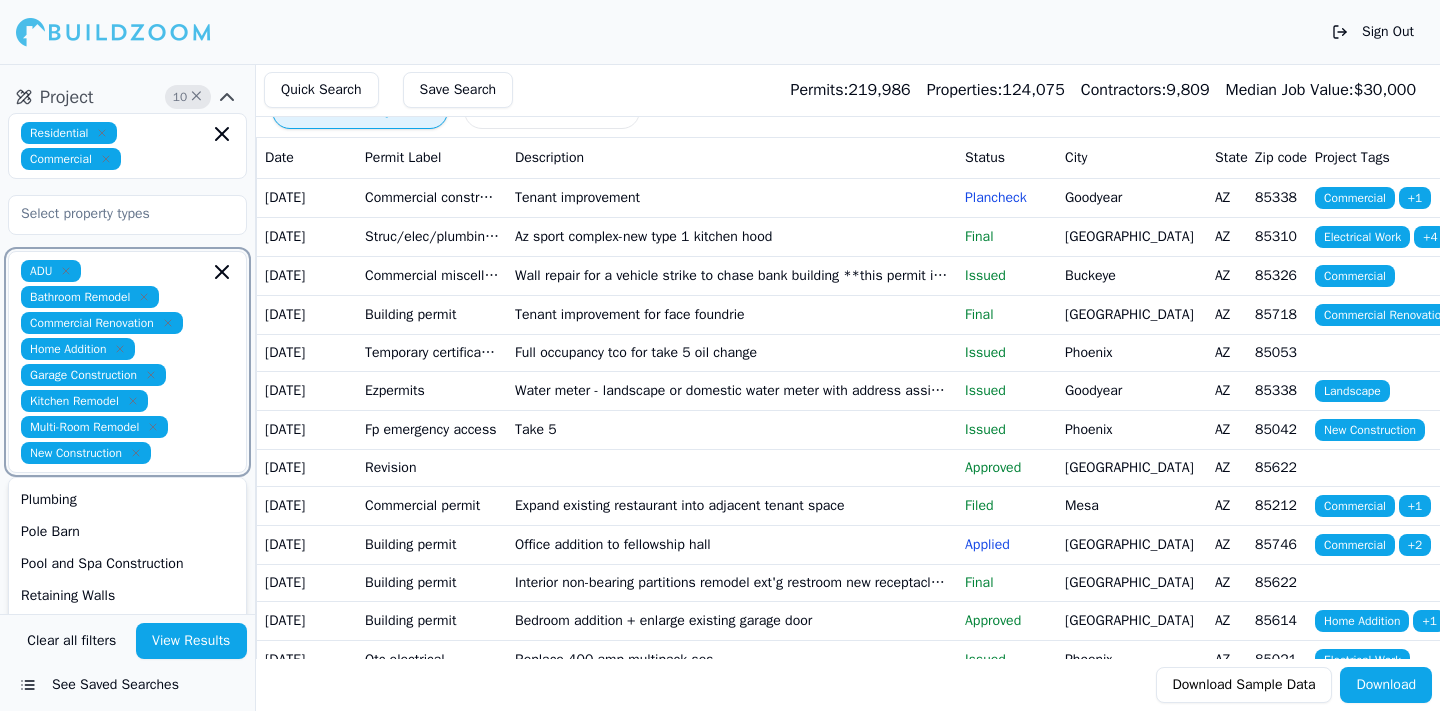 scroll, scrollTop: 498, scrollLeft: 0, axis: vertical 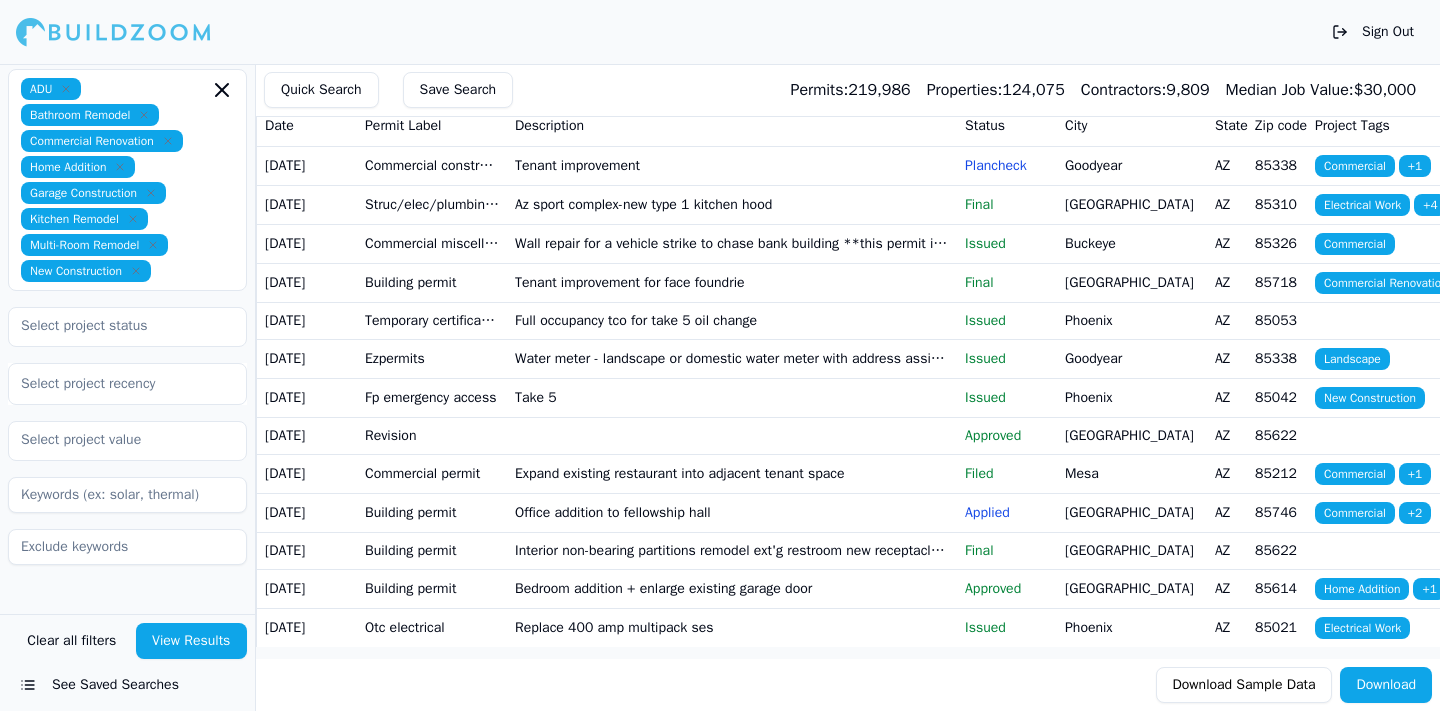 click on "Contractor" at bounding box center [127, 621] 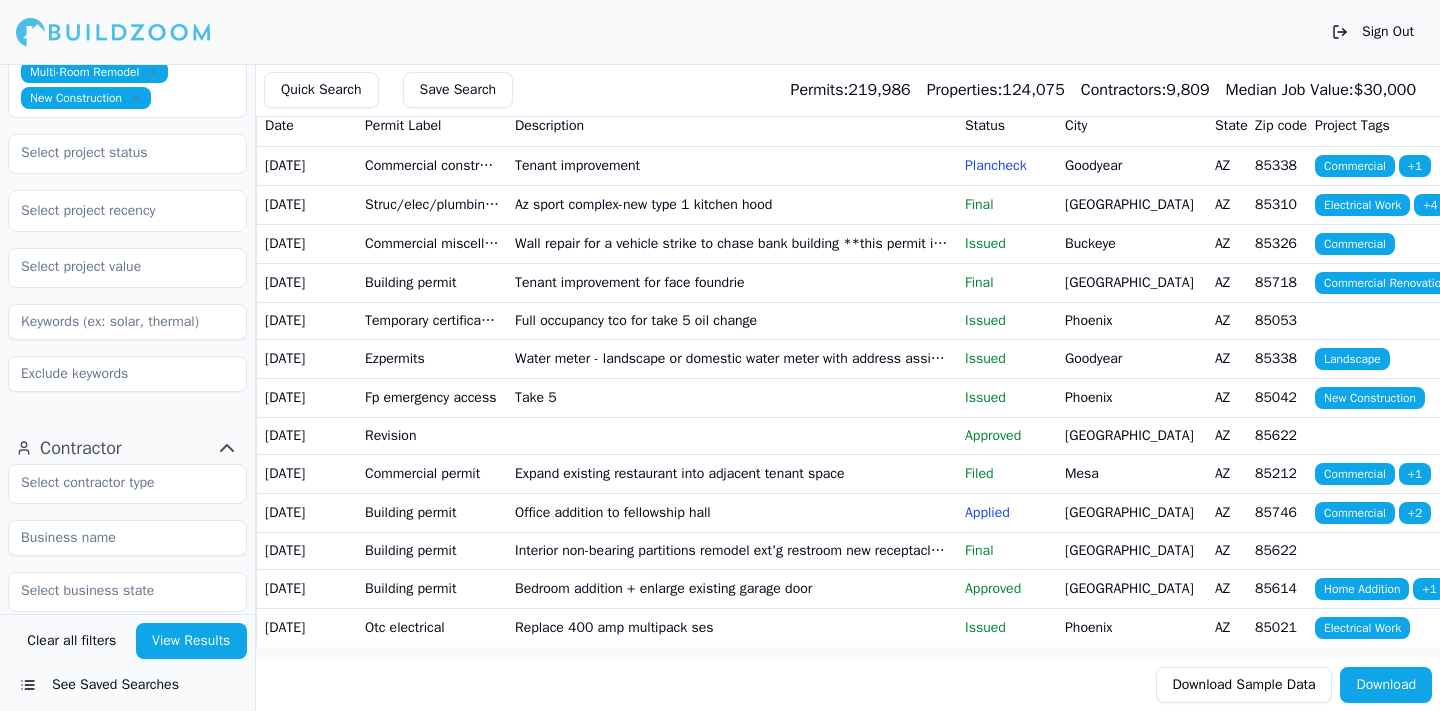 scroll, scrollTop: 675, scrollLeft: 0, axis: vertical 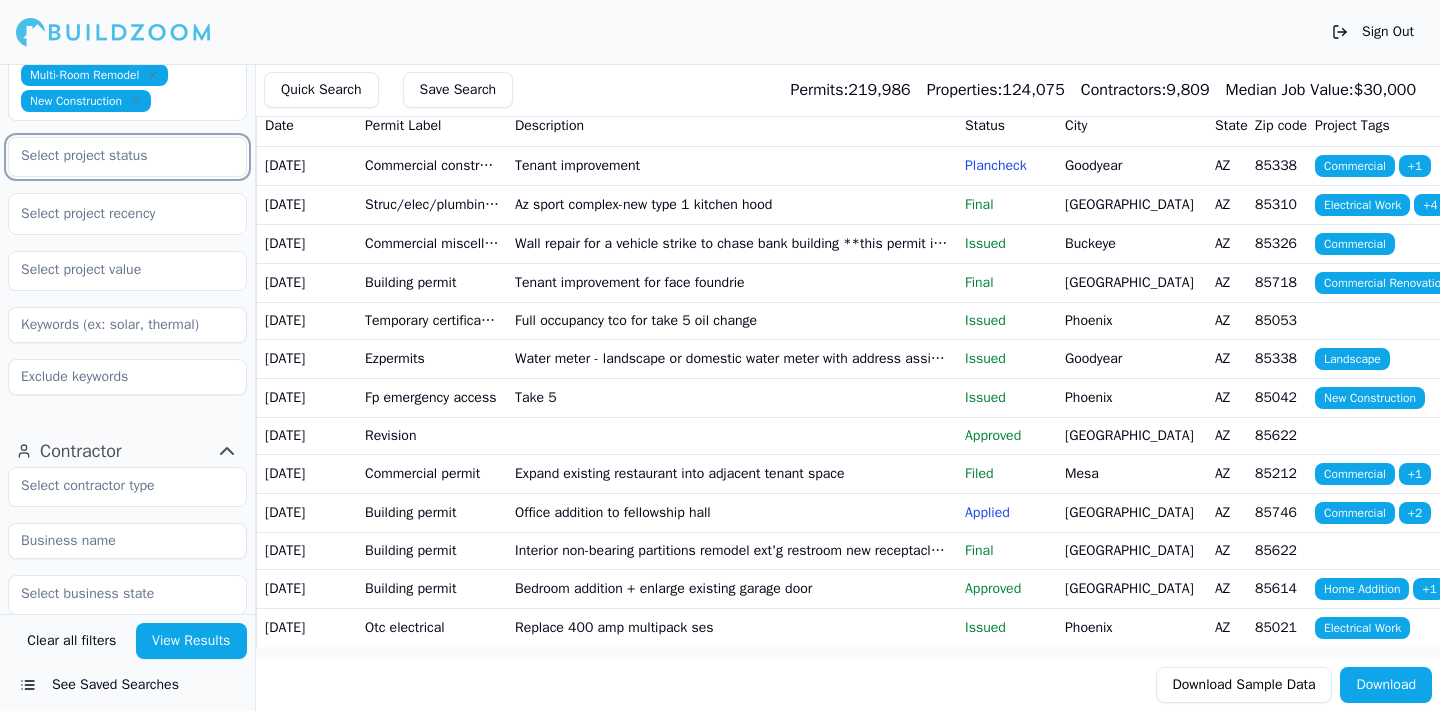 click at bounding box center [115, 156] 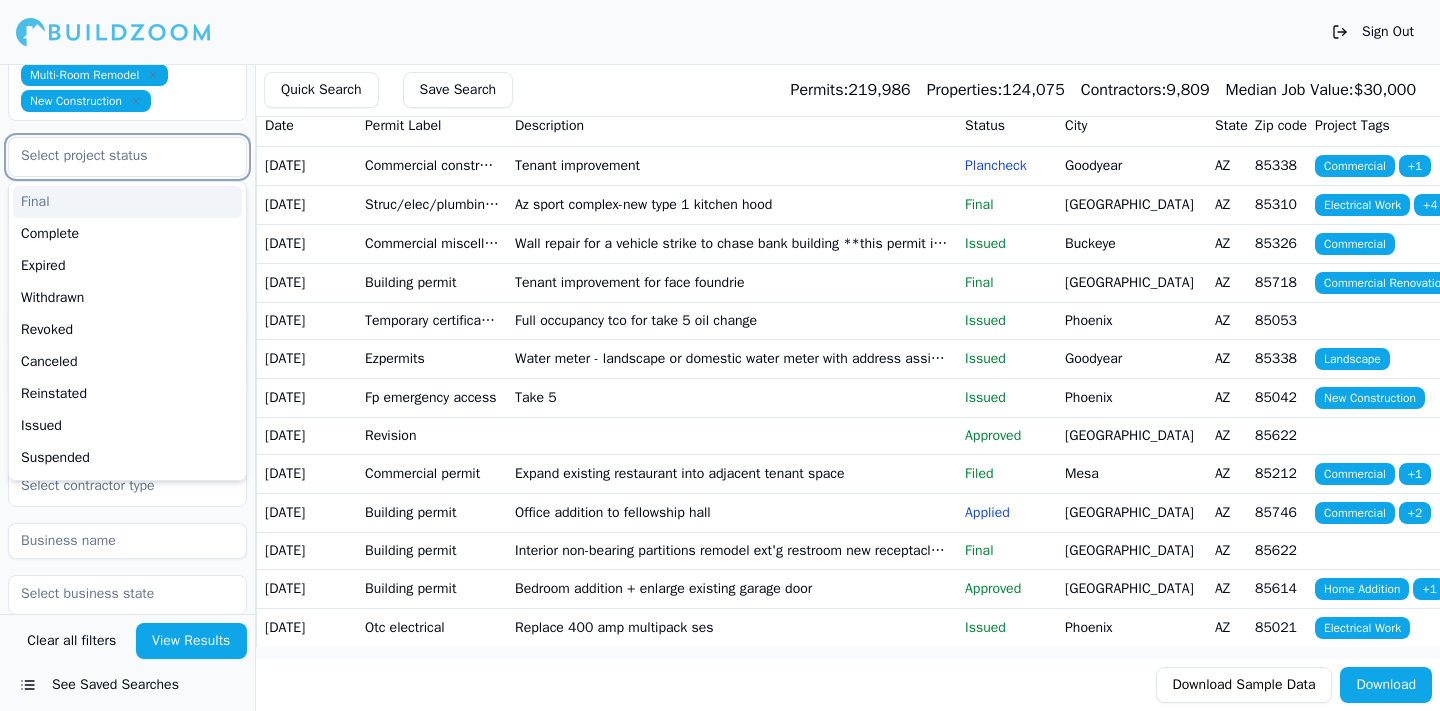 click at bounding box center (115, 156) 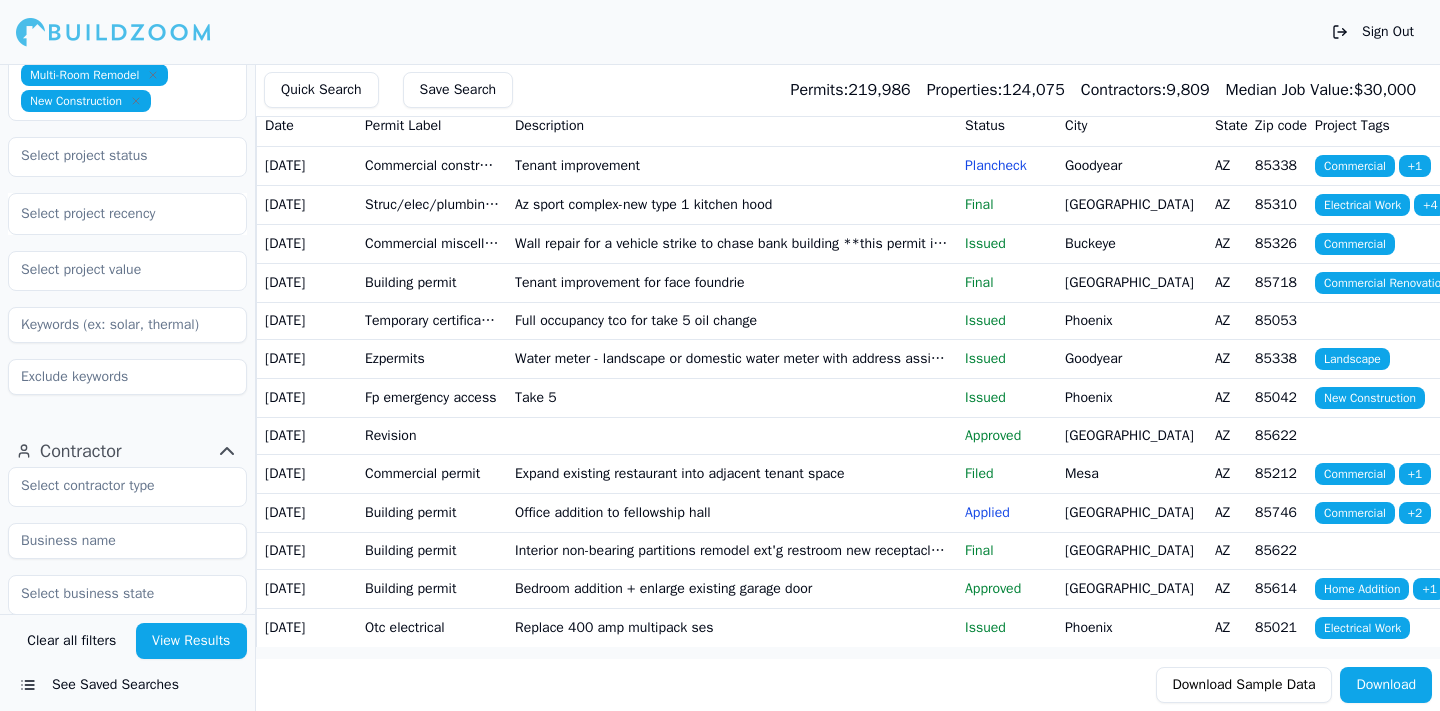 click on "Residential Commercial ADU Bathroom Remodel Commercial Renovation Home Addition Garage Construction Kitchen Remodel Multi-Room Remodel New Construction Select project recency" at bounding box center [127, 78] 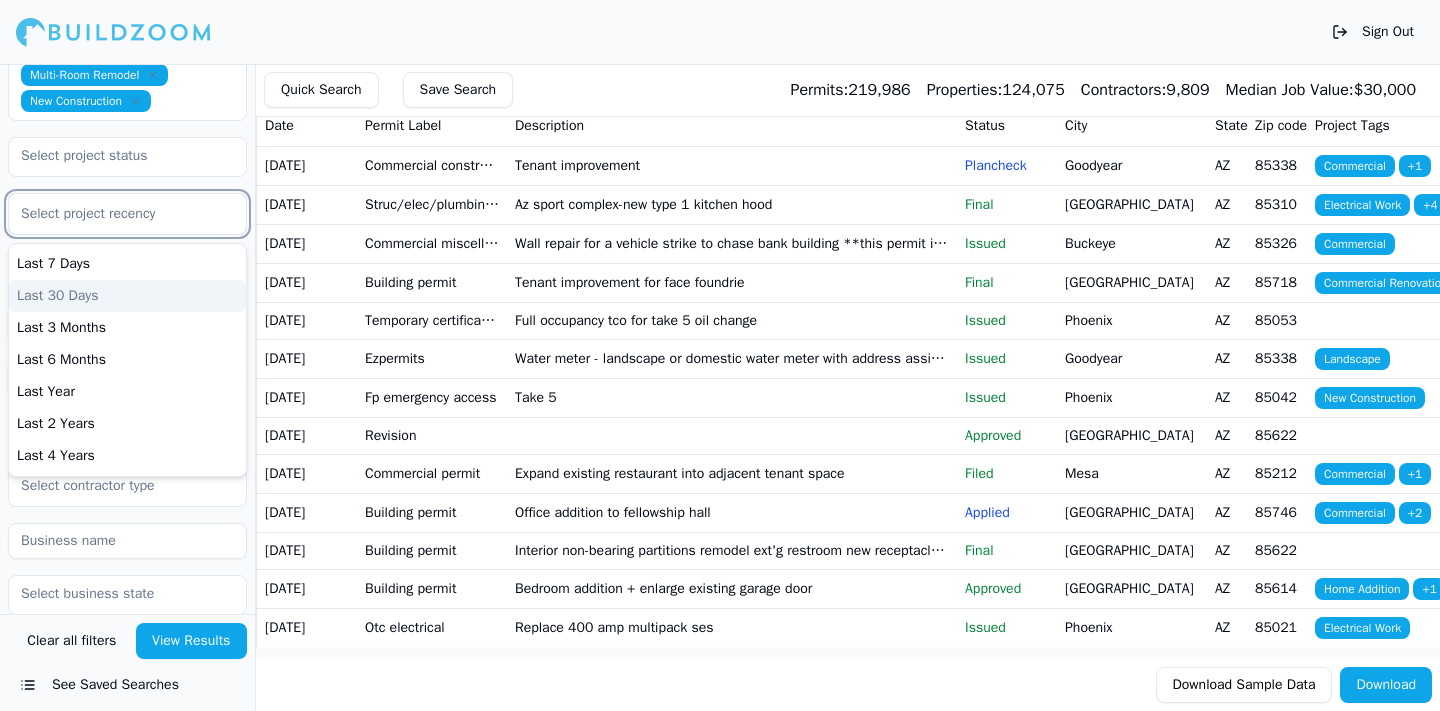 click on "Last 30 Days" at bounding box center [127, 296] 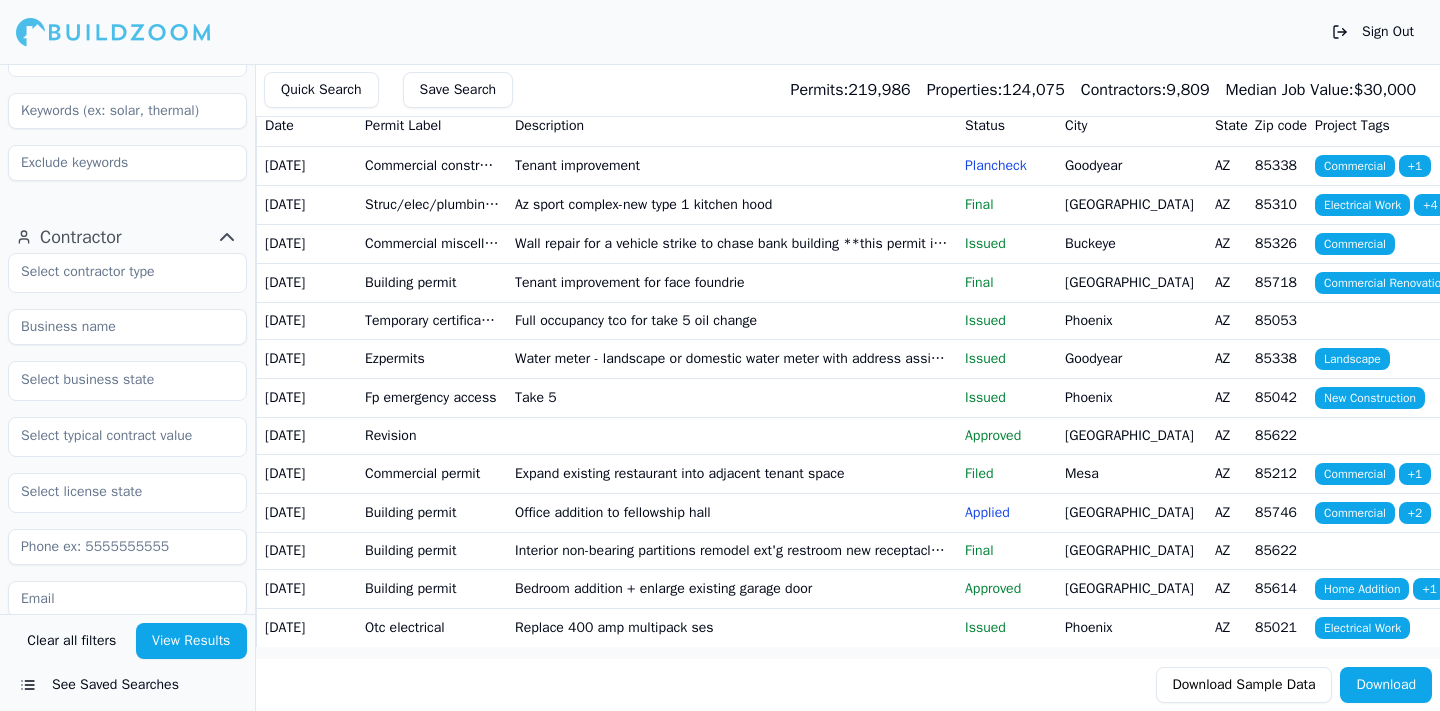 scroll, scrollTop: 904, scrollLeft: 0, axis: vertical 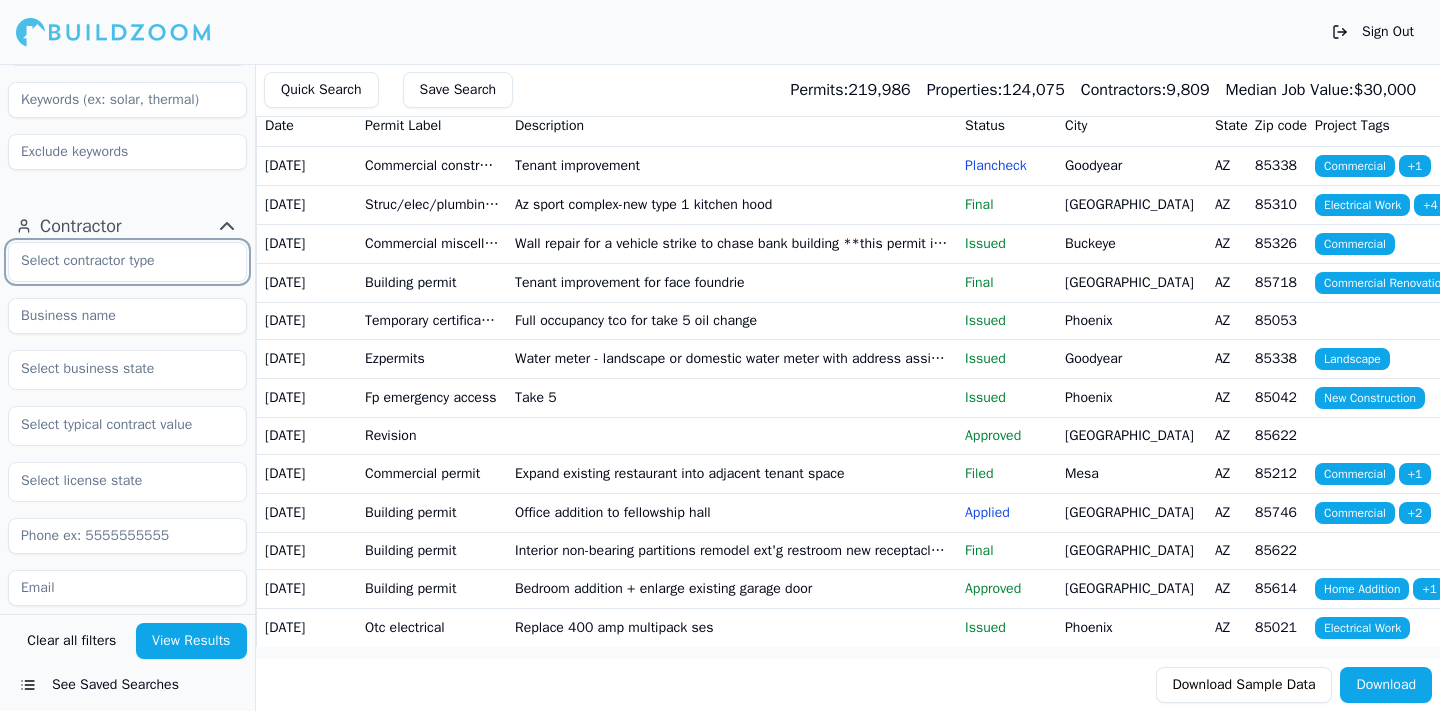 click at bounding box center [115, 261] 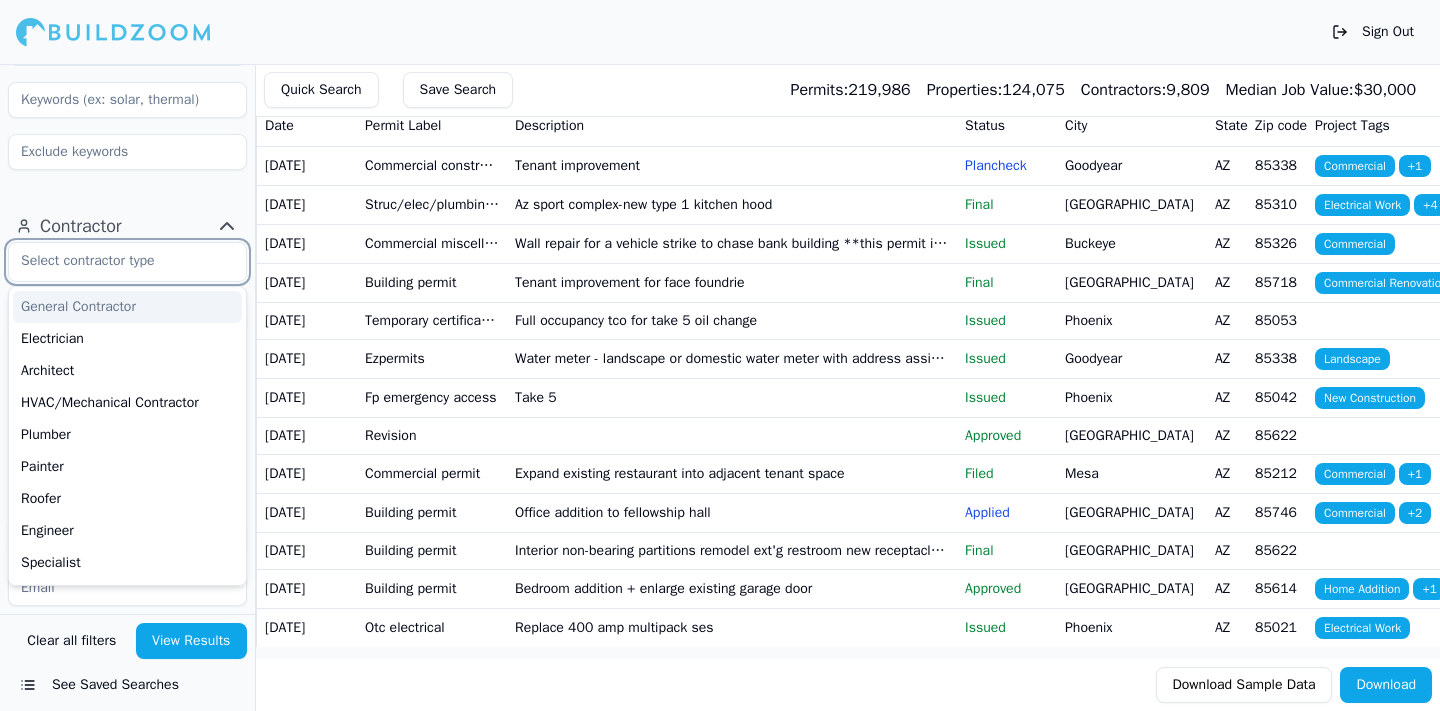 click on "General Contractor" at bounding box center (127, 307) 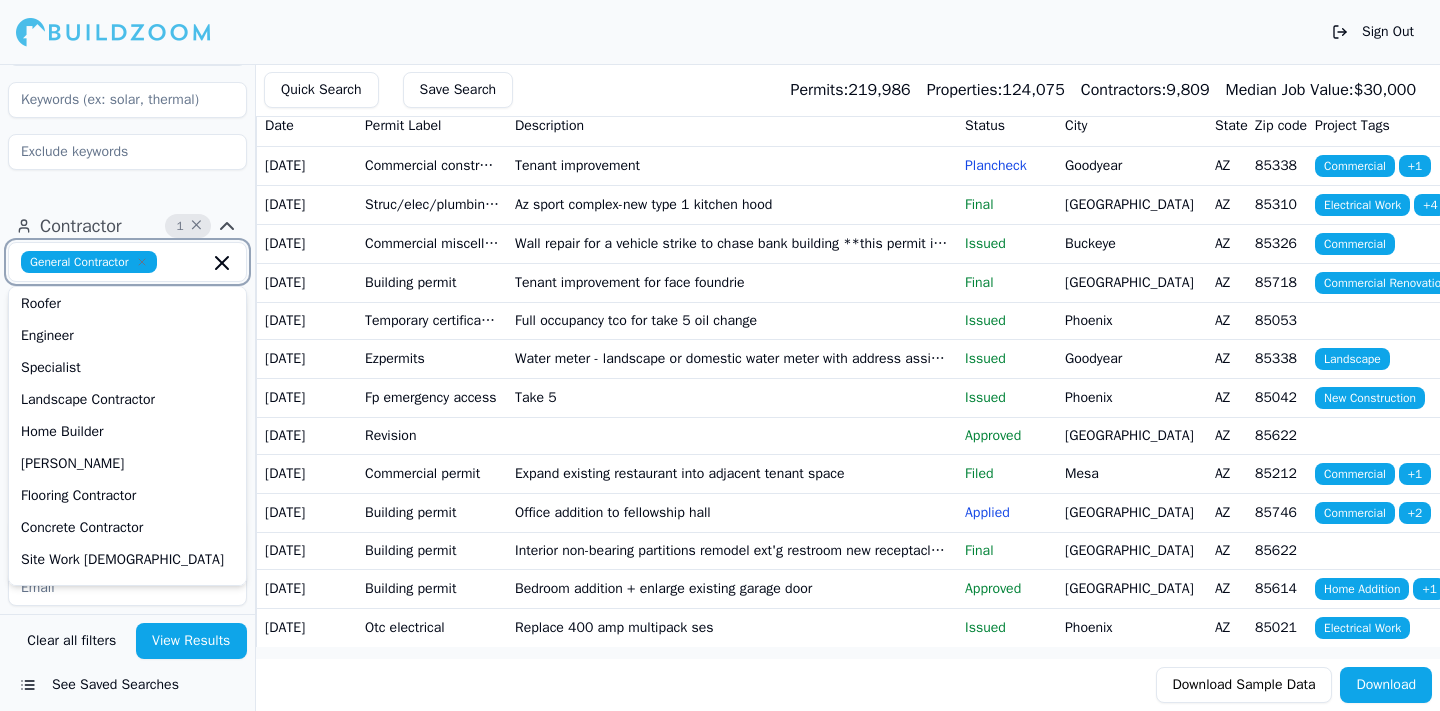 scroll, scrollTop: 173, scrollLeft: 0, axis: vertical 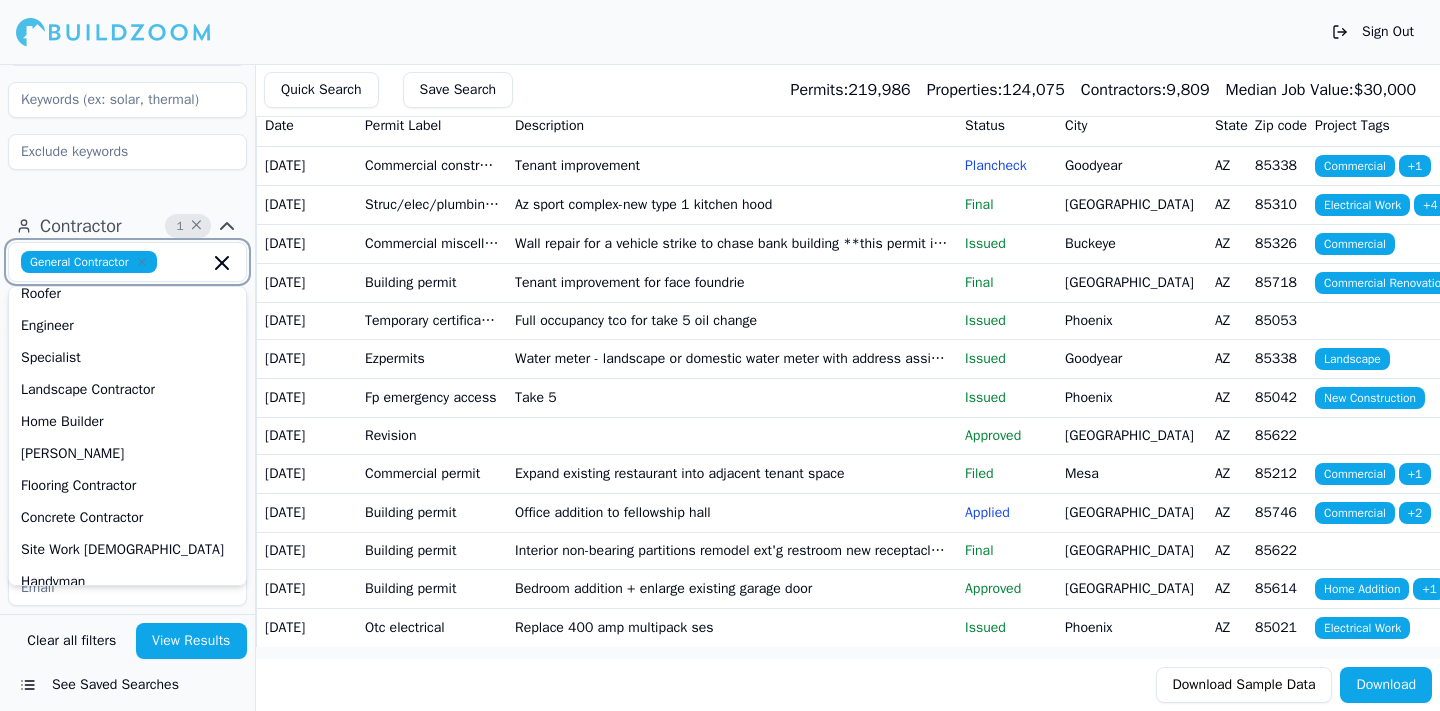 click on "Home Builder" at bounding box center [127, 422] 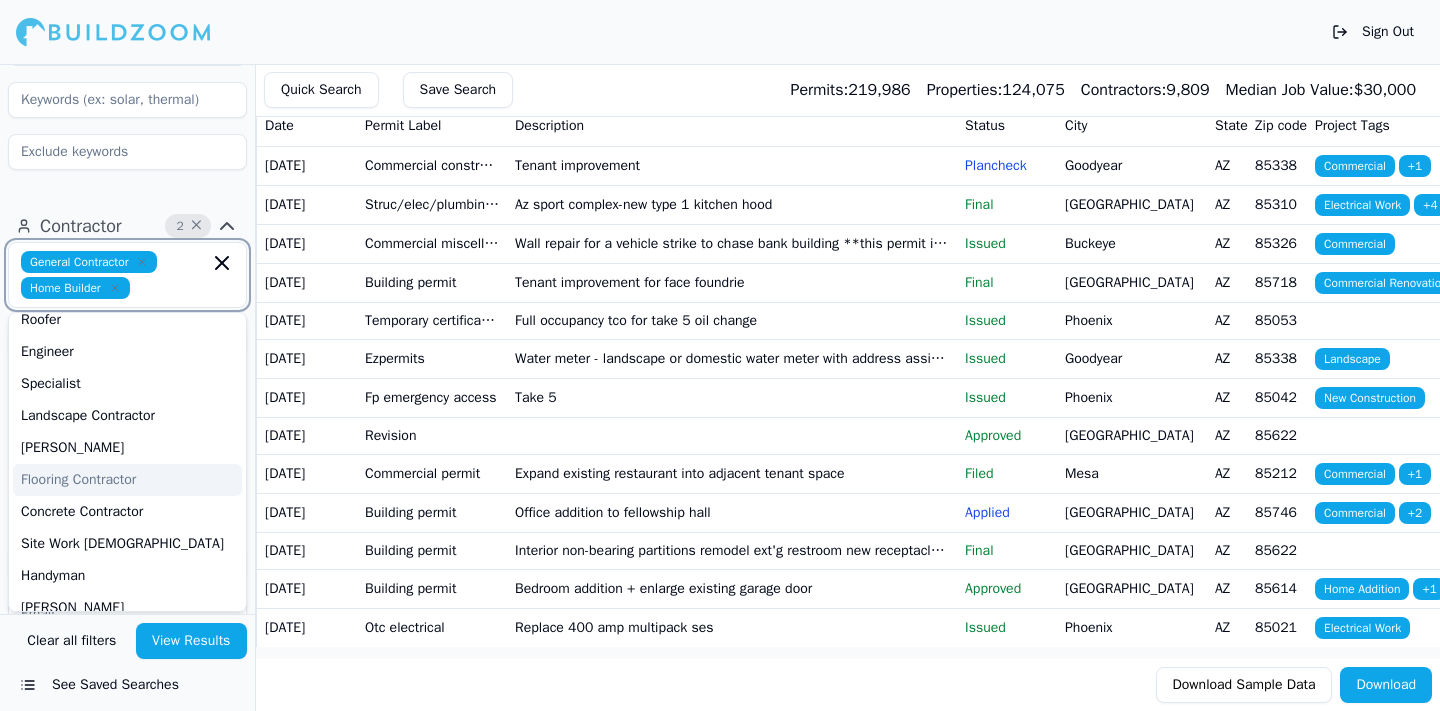 click on "Flooring Contractor" at bounding box center [127, 480] 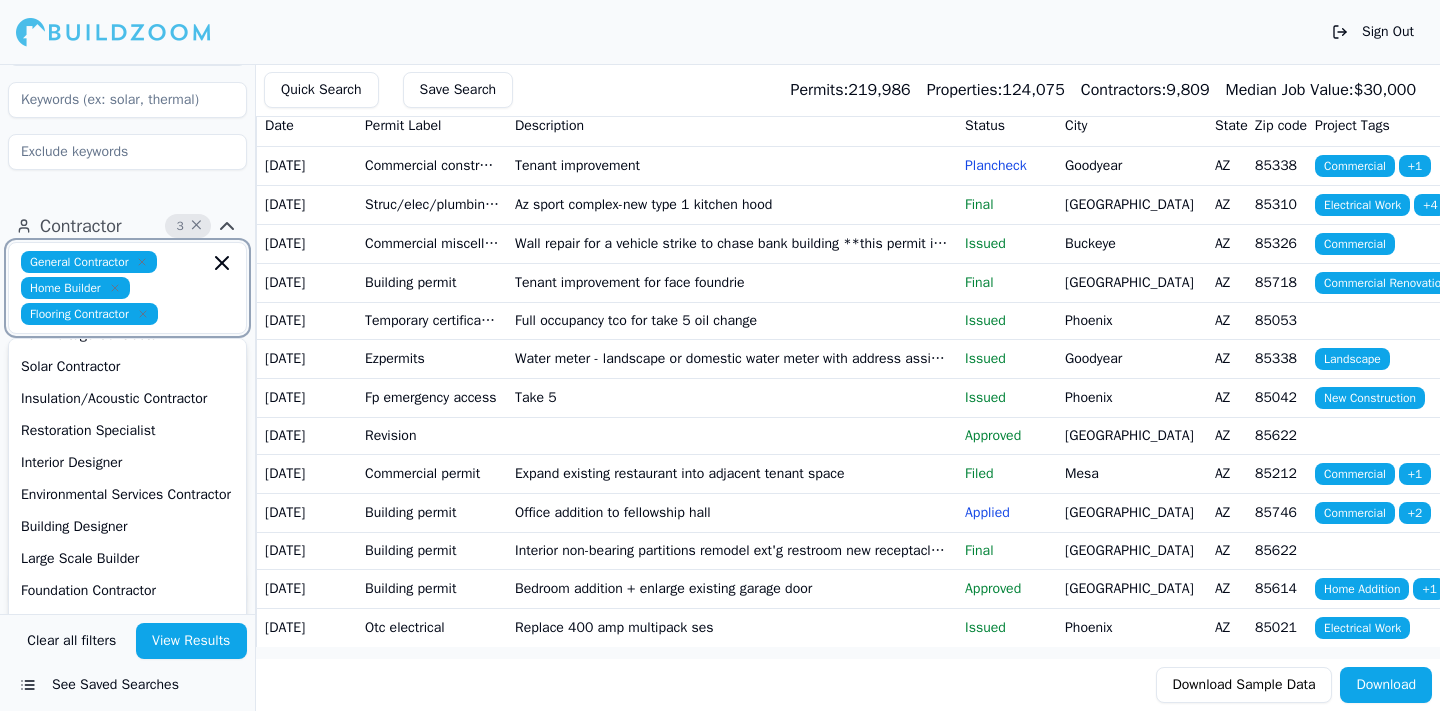 scroll, scrollTop: 754, scrollLeft: 0, axis: vertical 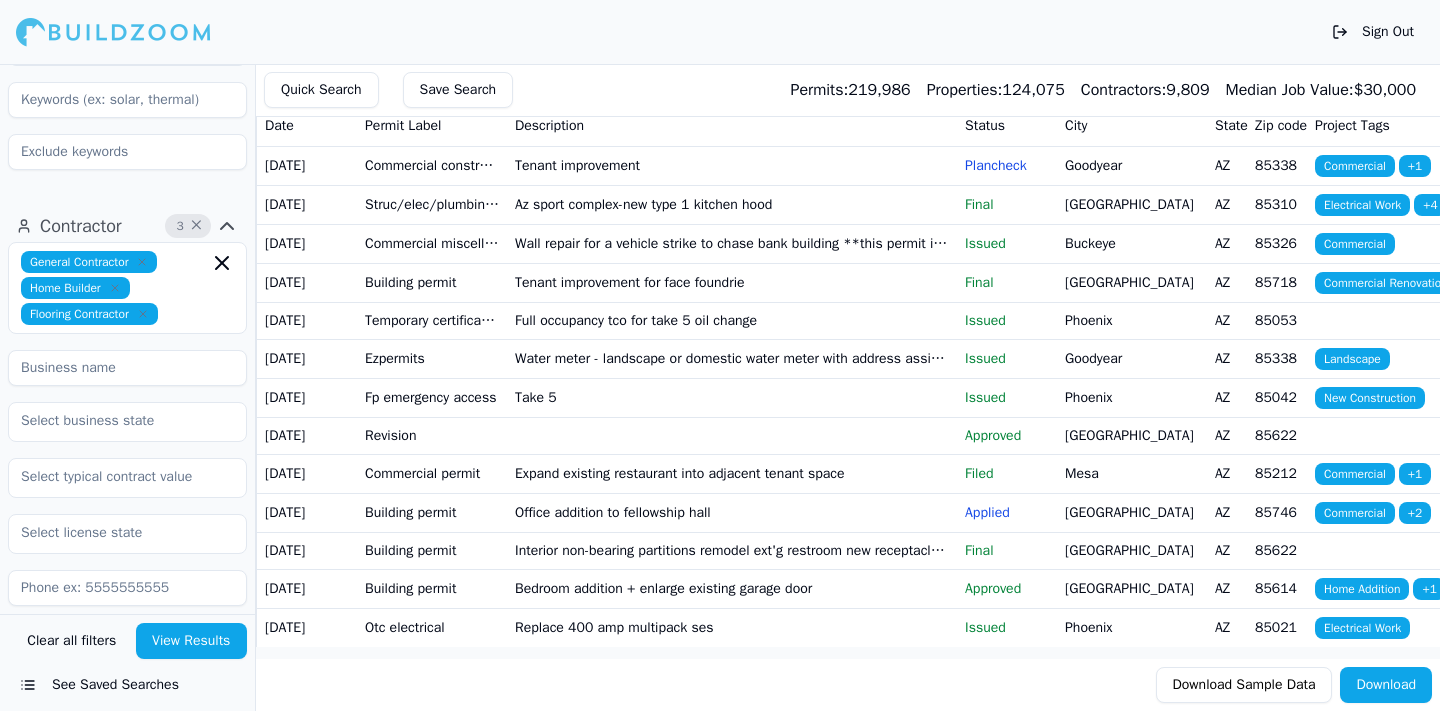 click on "Residential Commercial ADU Bathroom Remodel Commercial Renovation Home Addition Garage Construction Kitchen Remodel Multi-Room Remodel New Construction Last 30 Days" at bounding box center (127, -141) 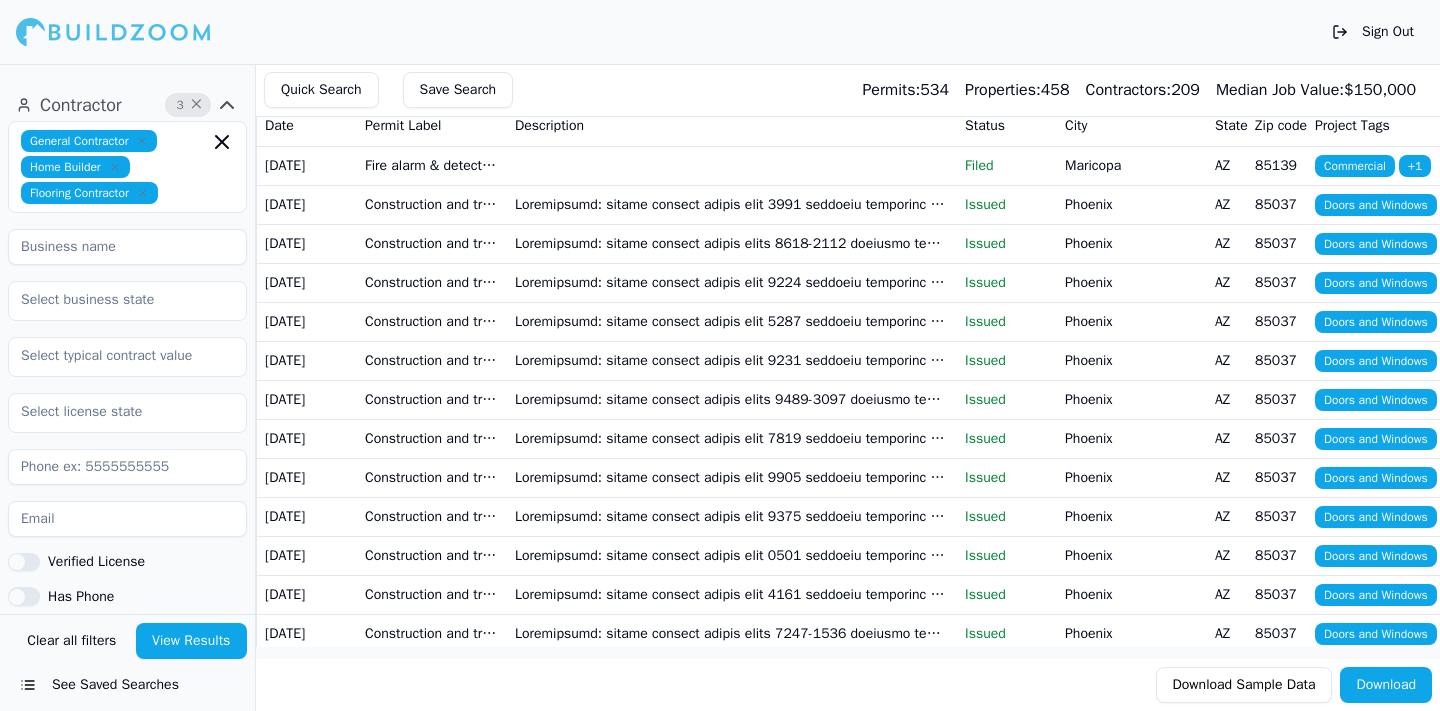 scroll, scrollTop: 982, scrollLeft: 0, axis: vertical 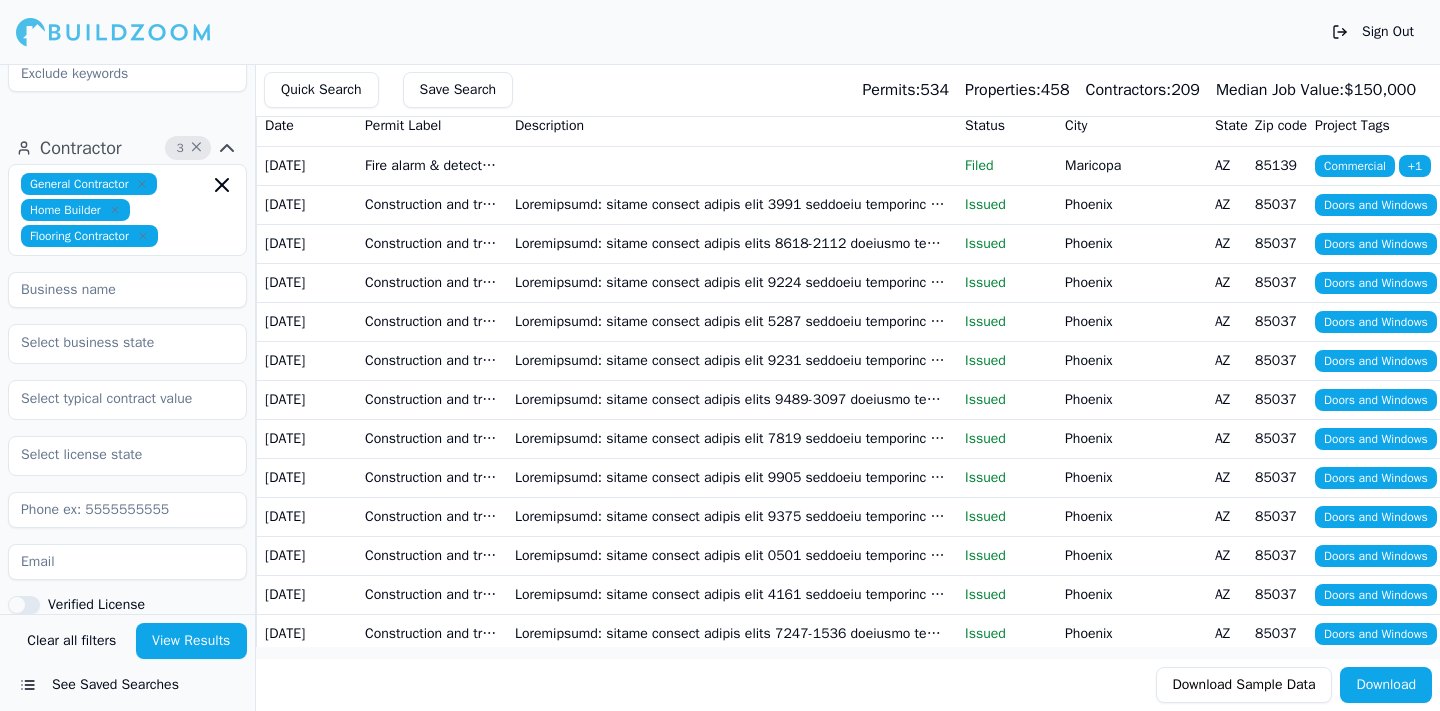click on "Save Search" at bounding box center (458, 90) 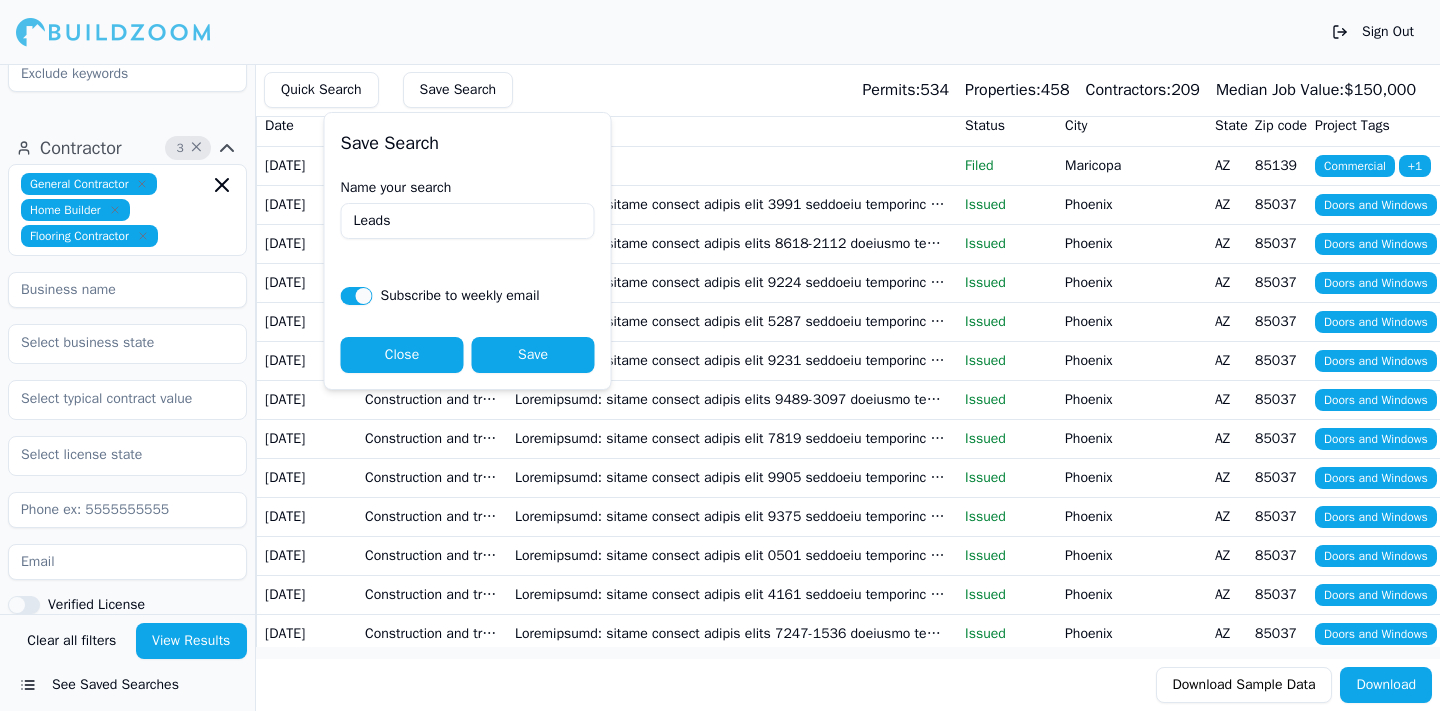 type on "Leads" 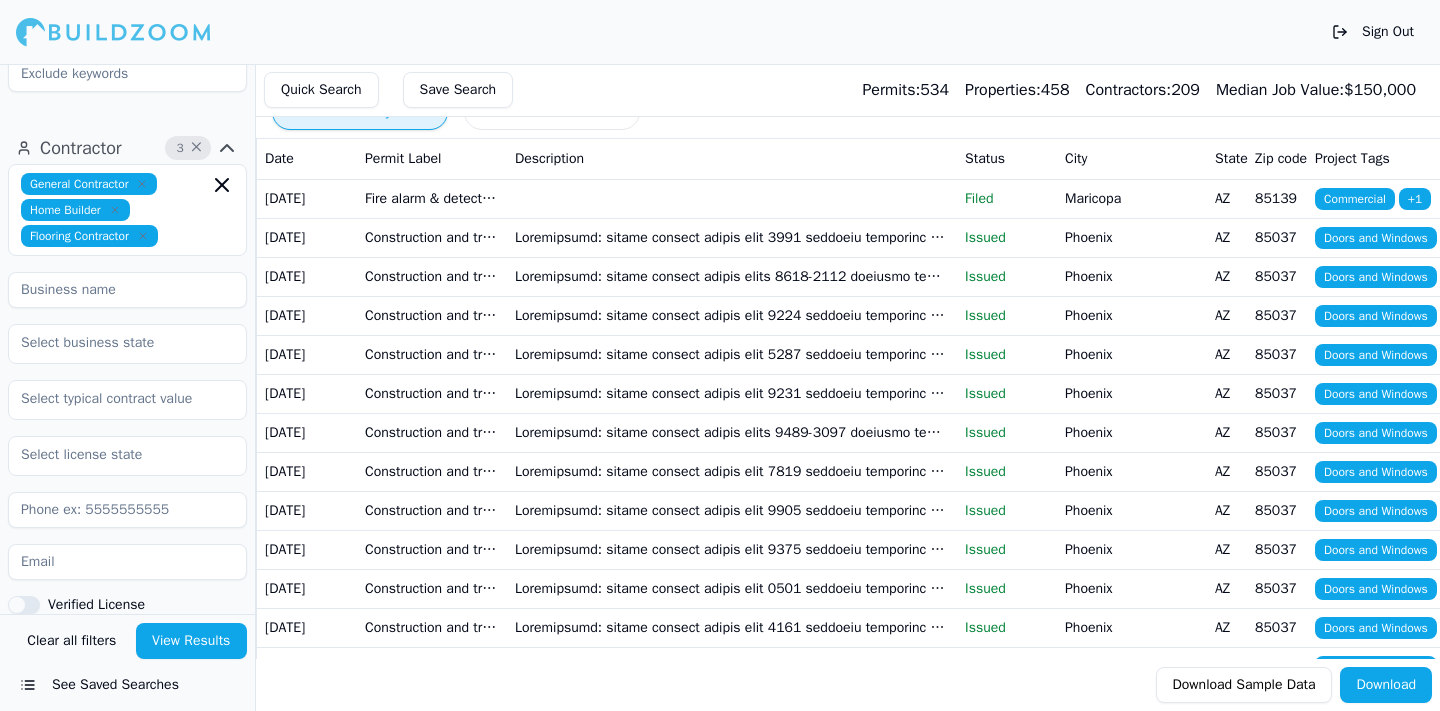 scroll, scrollTop: 0, scrollLeft: 0, axis: both 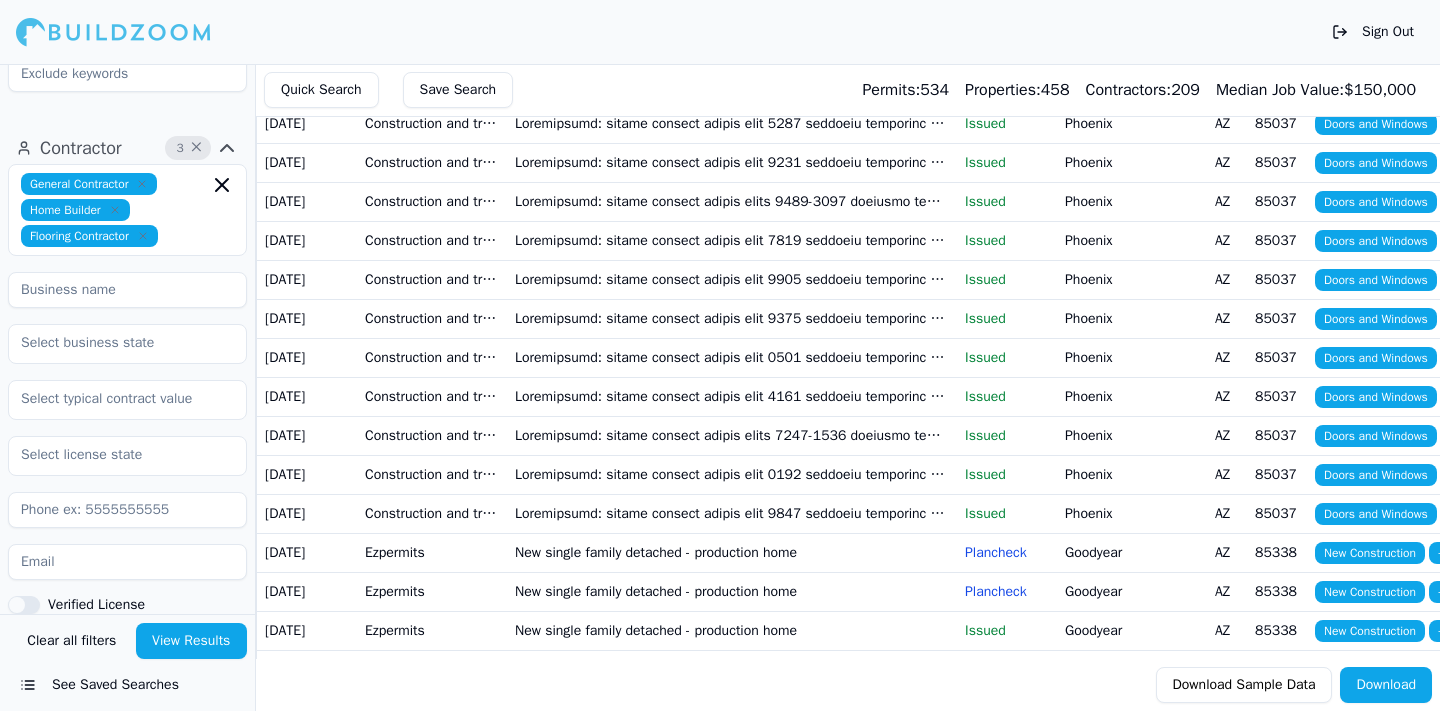 click on "See Saved Searches" at bounding box center (127, 685) 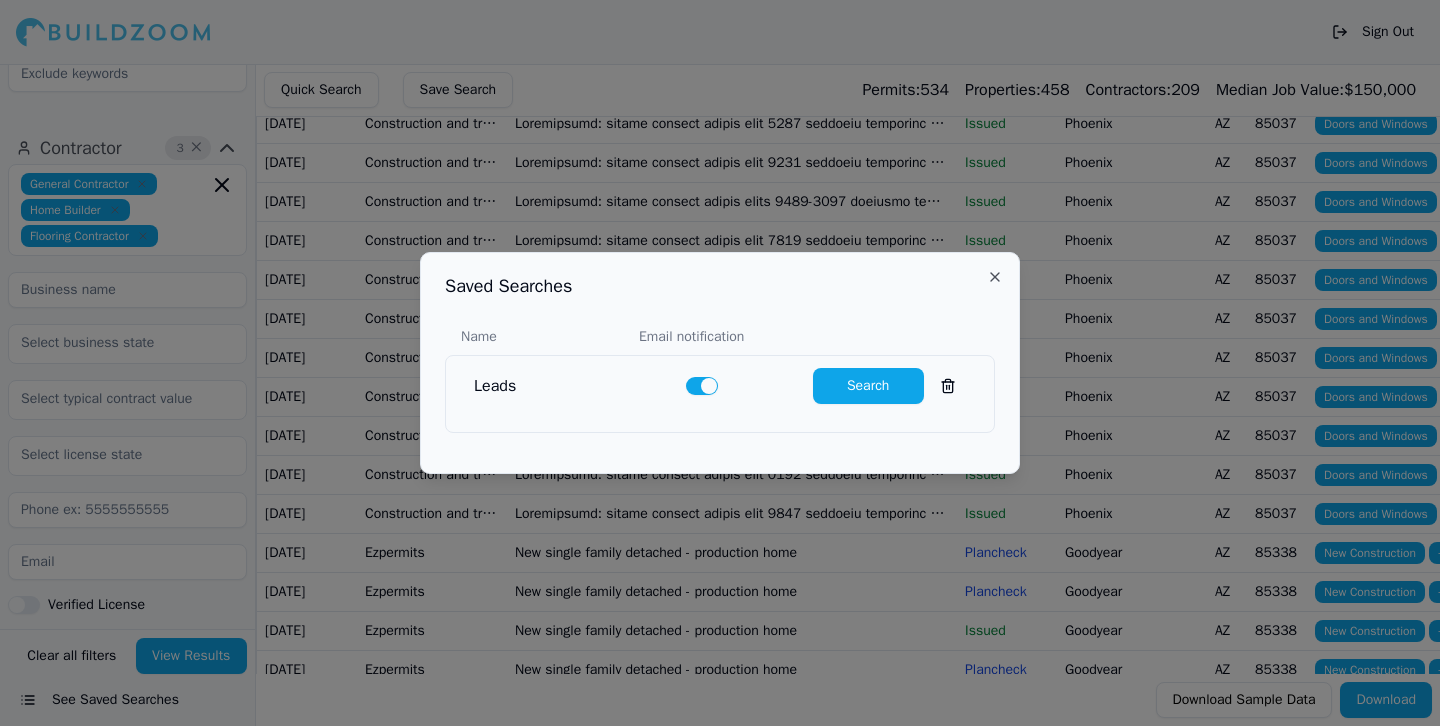 click on "Close" at bounding box center (995, 277) 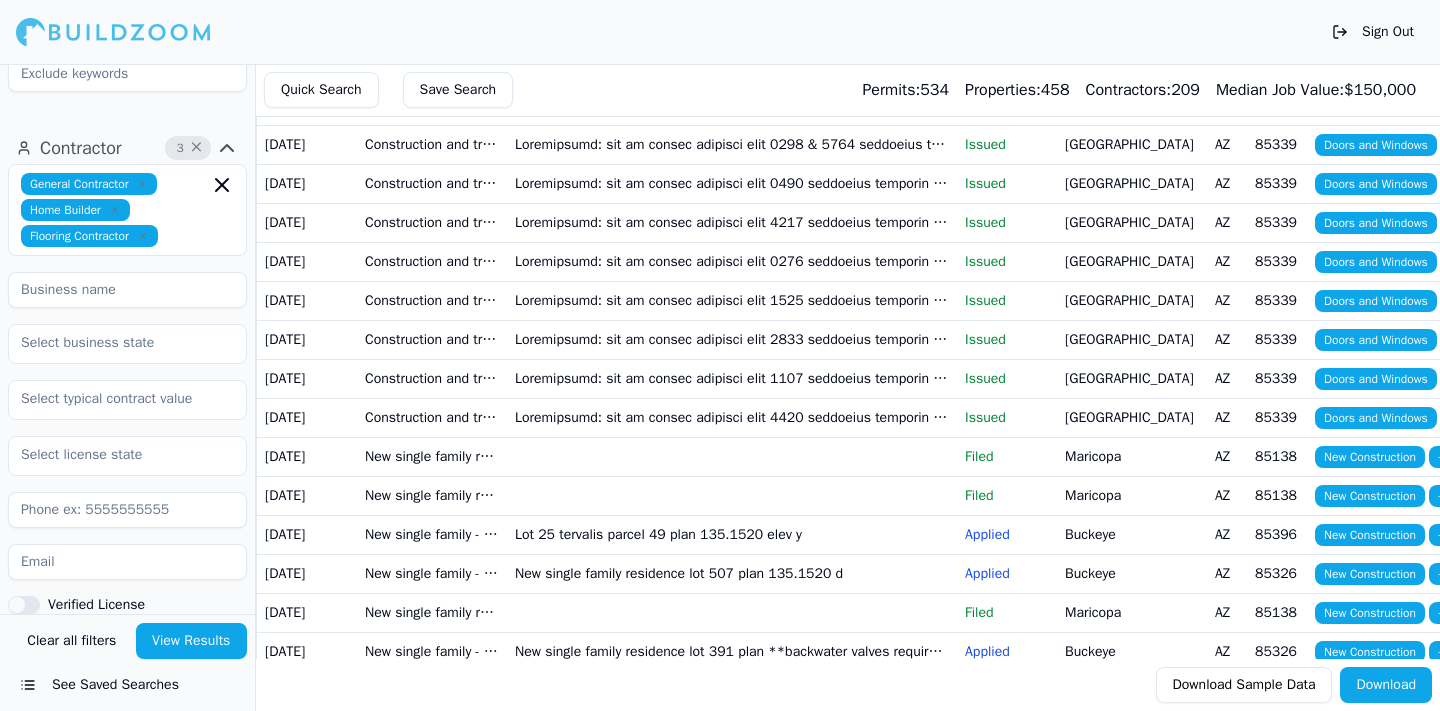 scroll, scrollTop: 2574, scrollLeft: 0, axis: vertical 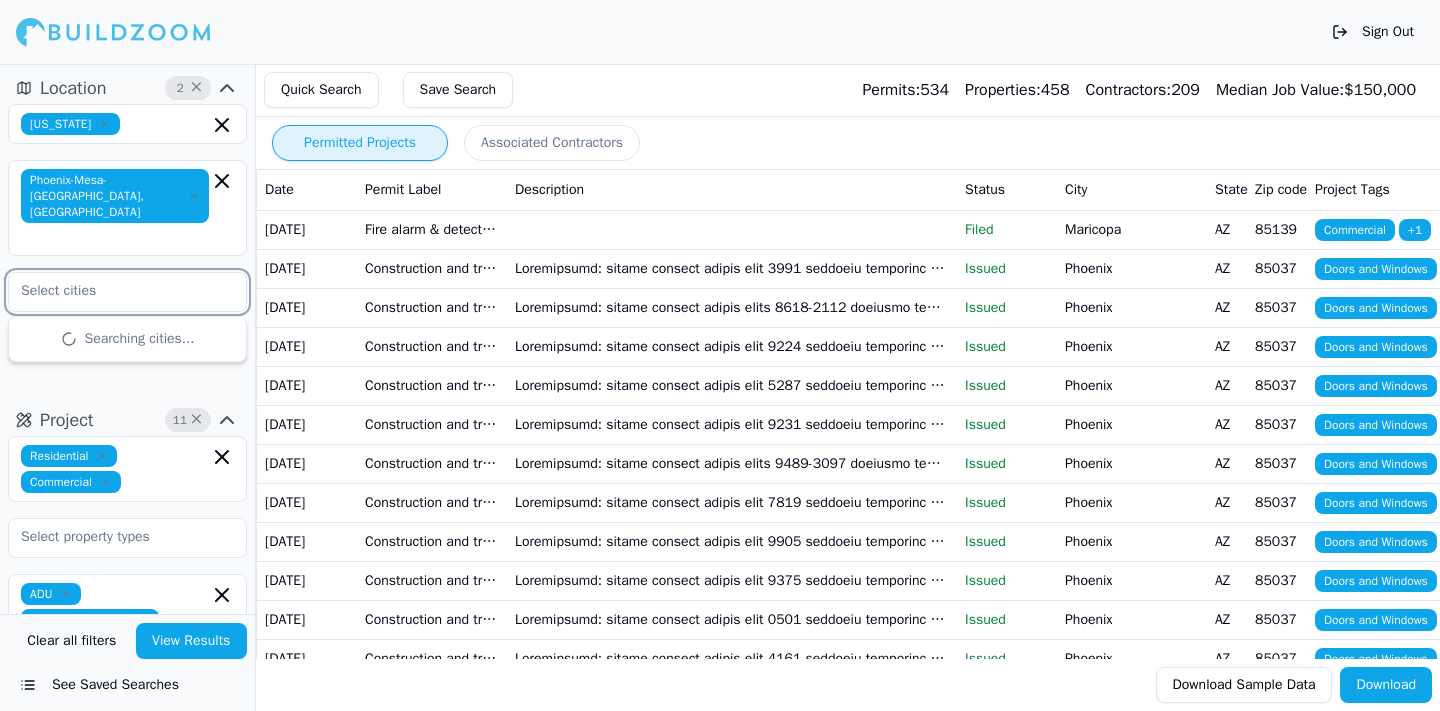 click at bounding box center (115, 291) 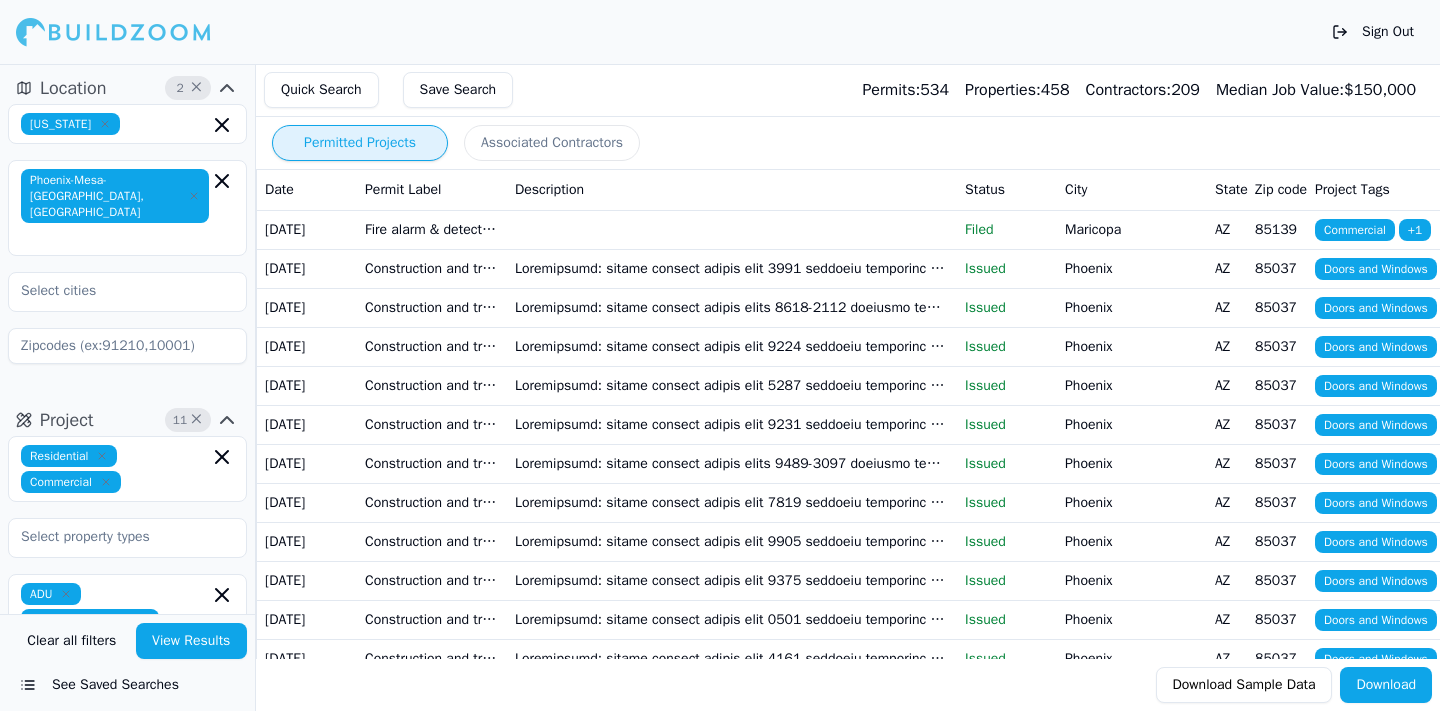 click on "[US_STATE] [GEOGRAPHIC_DATA]-[GEOGRAPHIC_DATA]-[GEOGRAPHIC_DATA], [GEOGRAPHIC_DATA]" at bounding box center [127, 234] 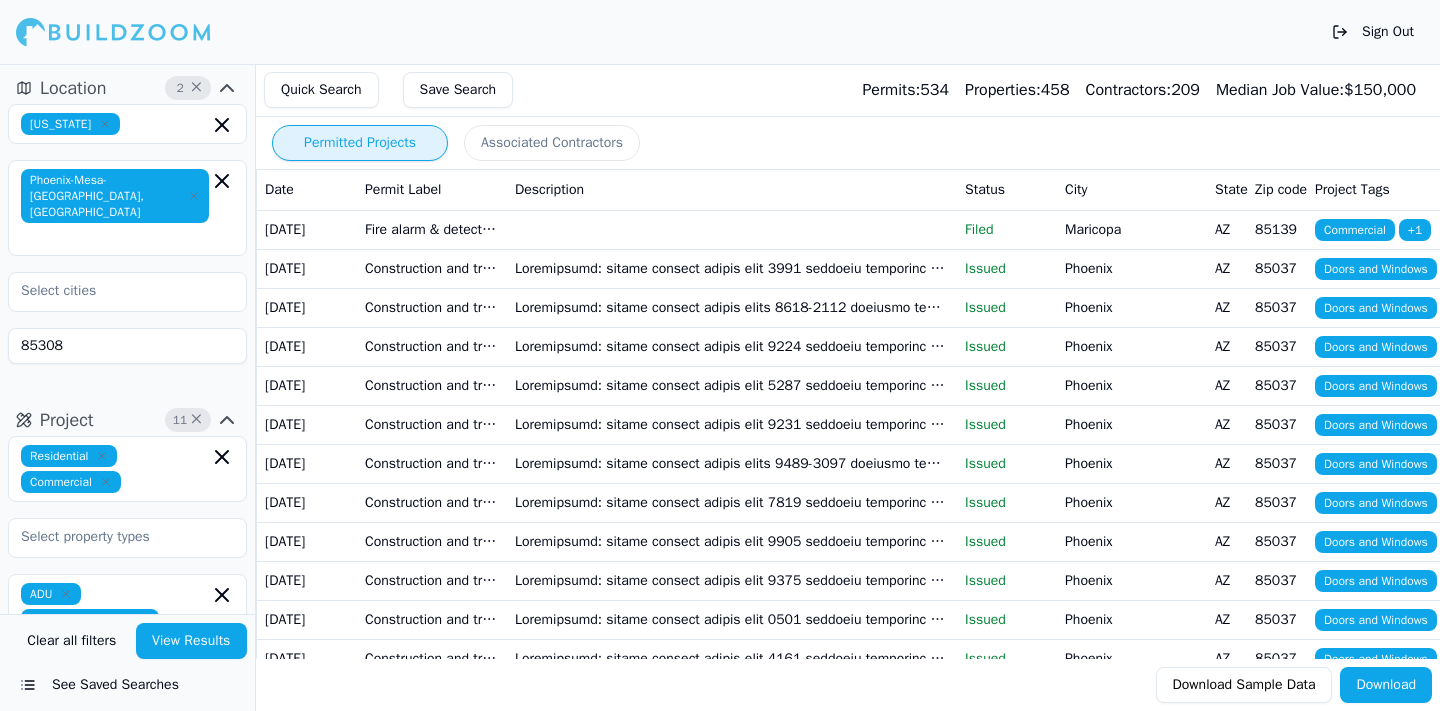 type on "85308" 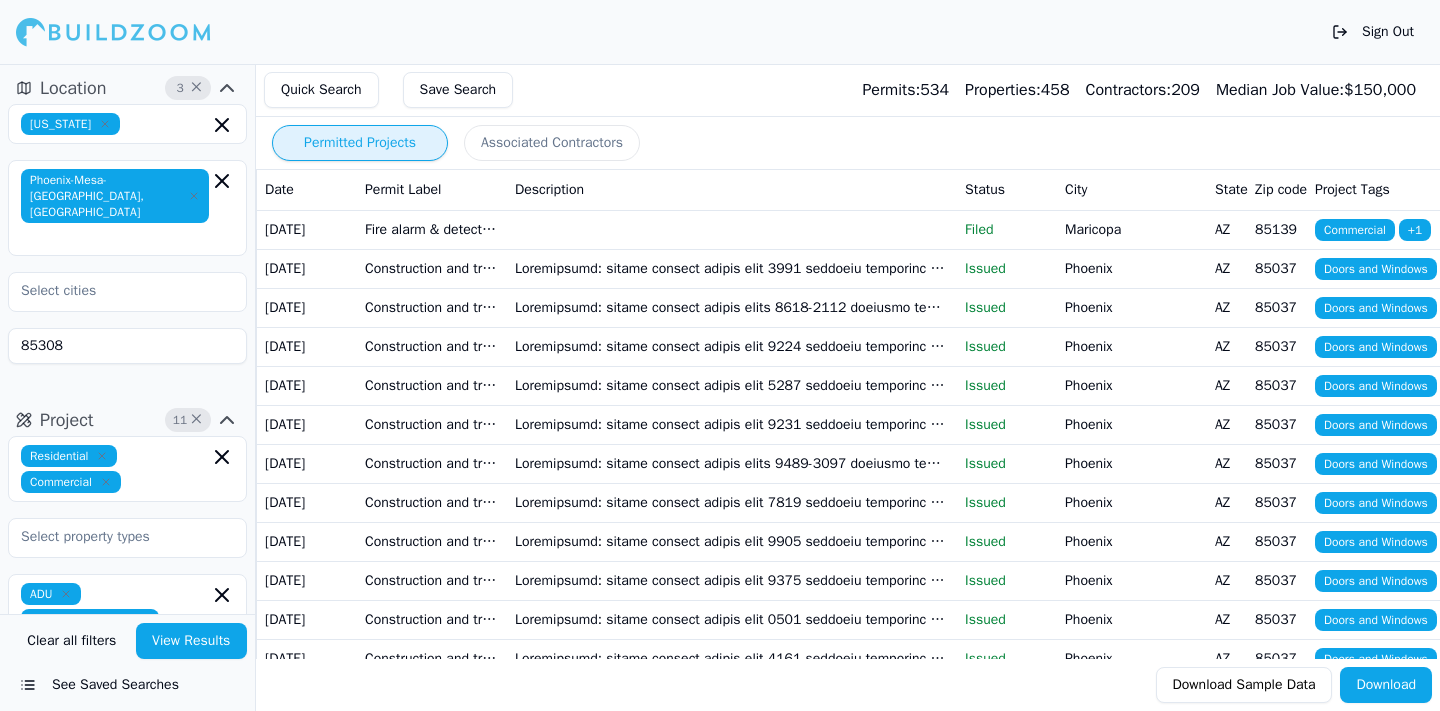 click on "View Results" at bounding box center (192, 641) 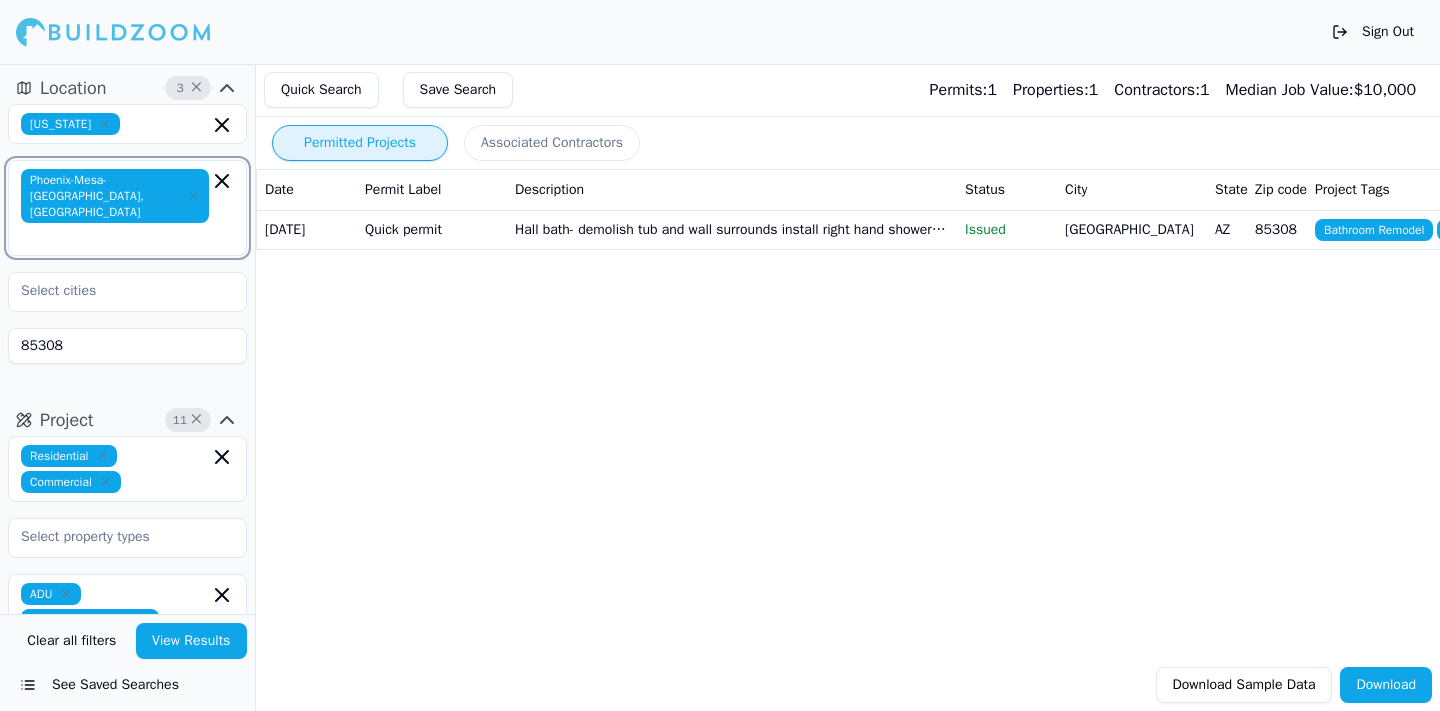 click 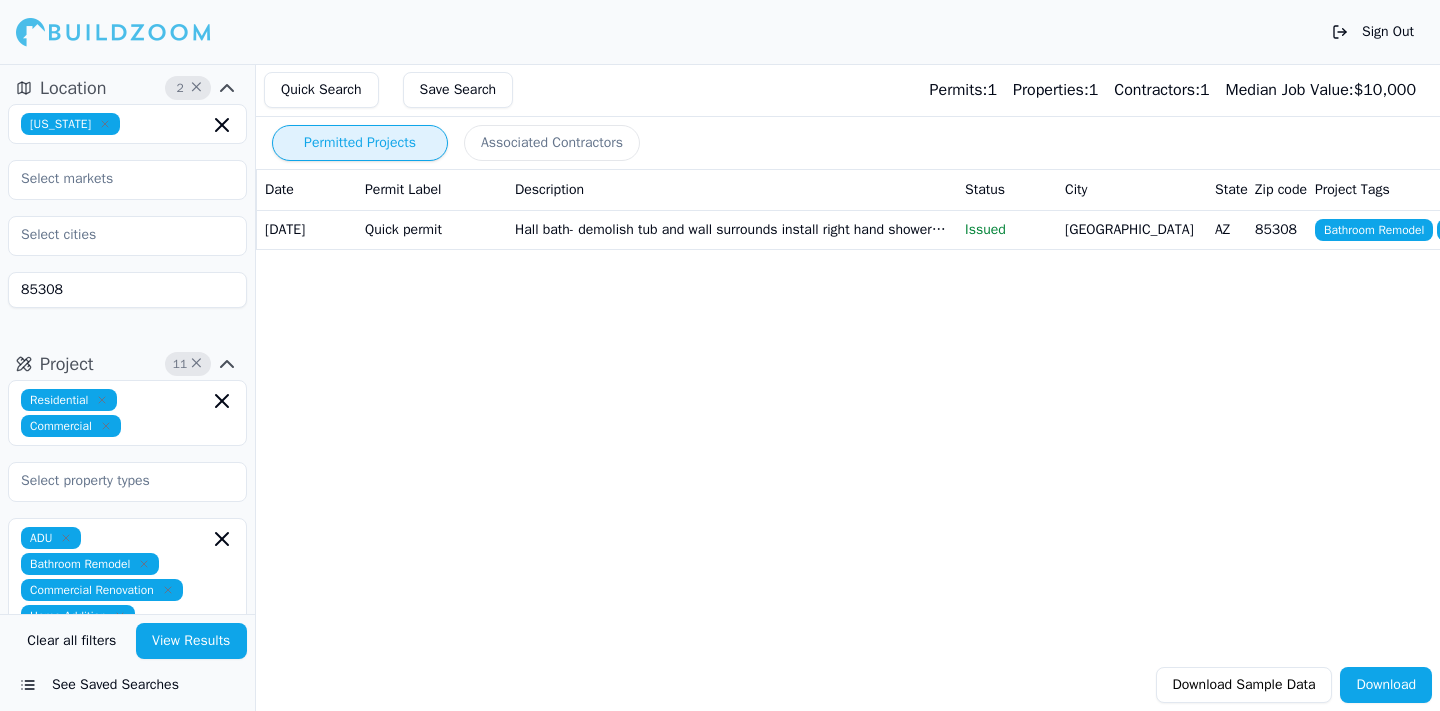 click on "View Results" at bounding box center (192, 641) 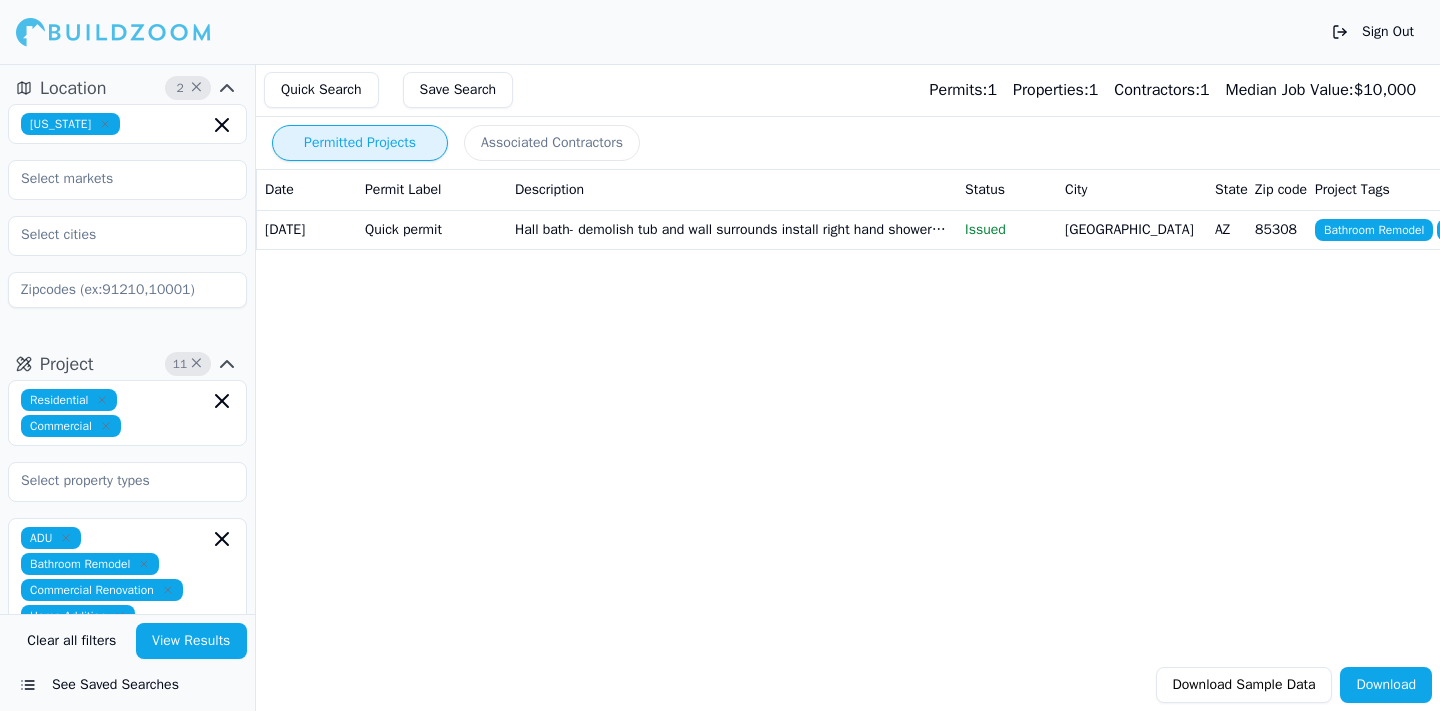 type 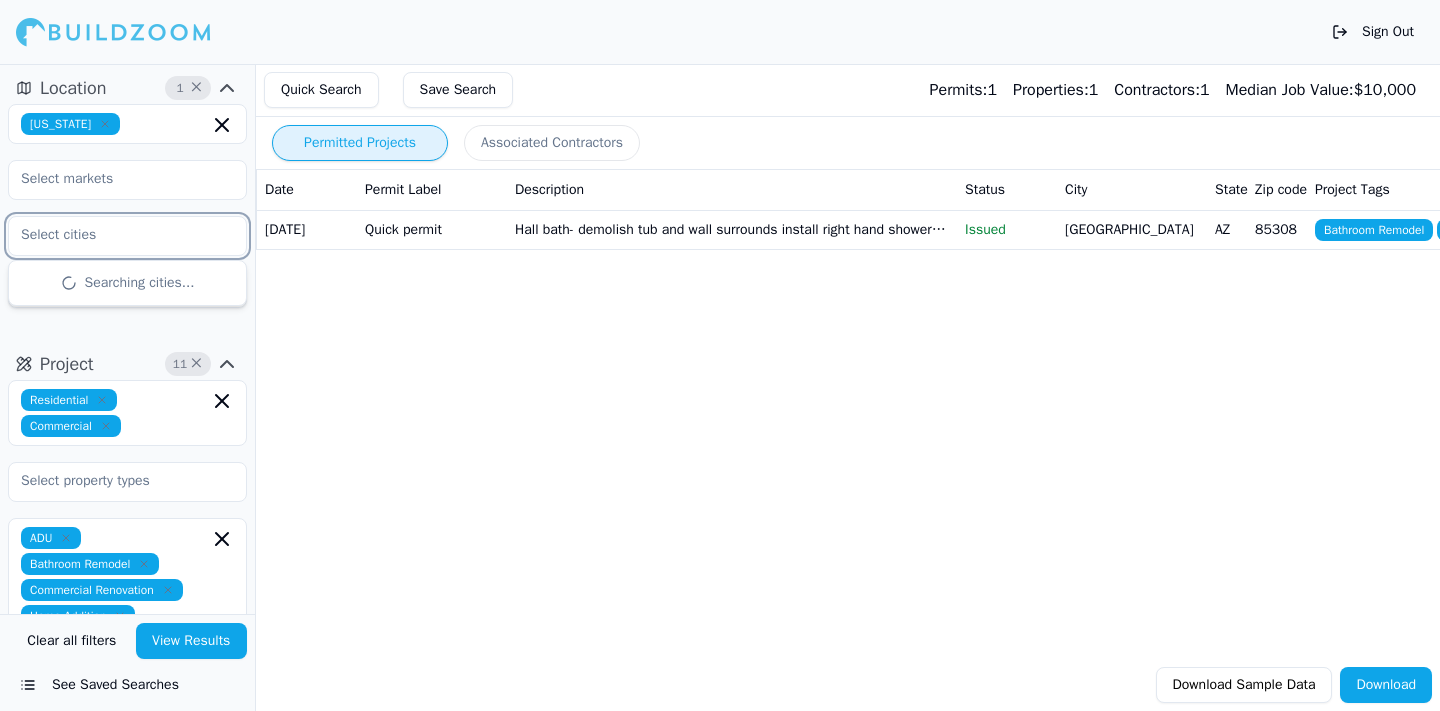 click at bounding box center (115, 235) 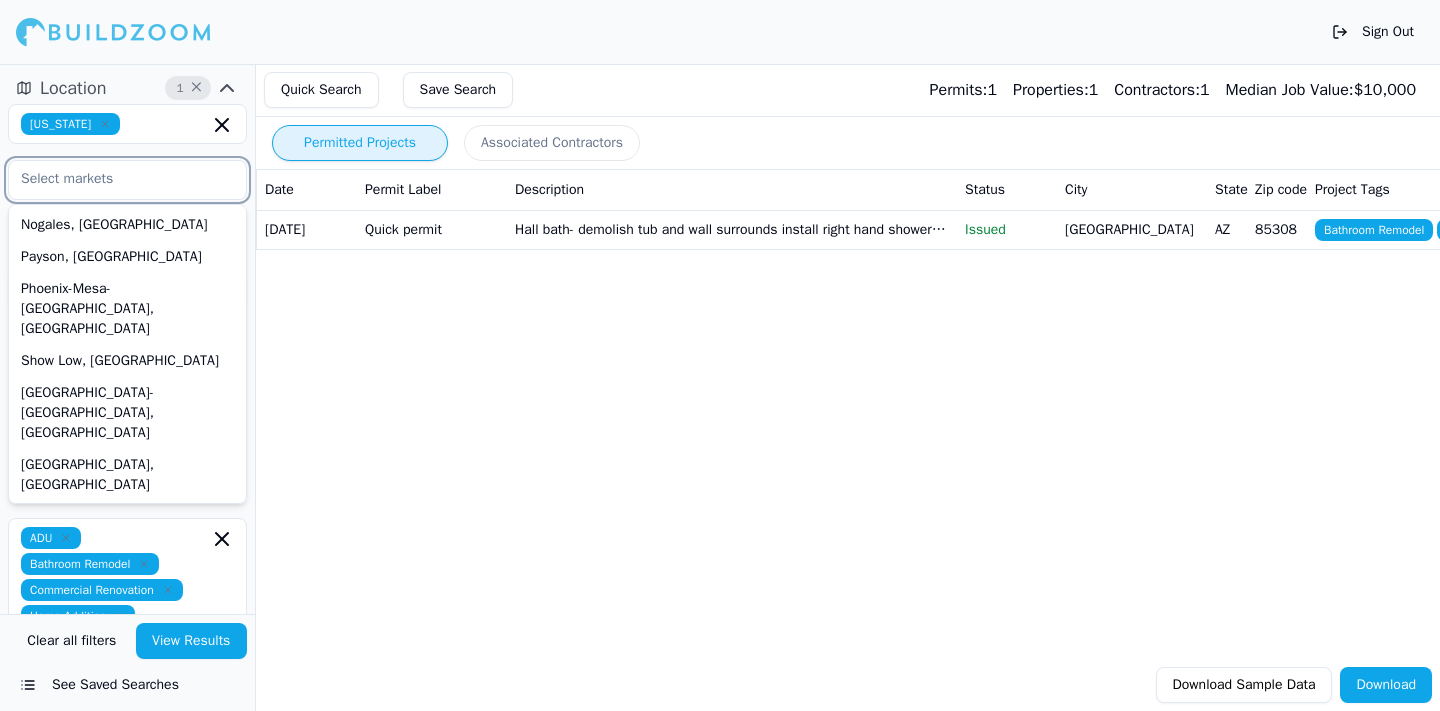 click at bounding box center (115, 179) 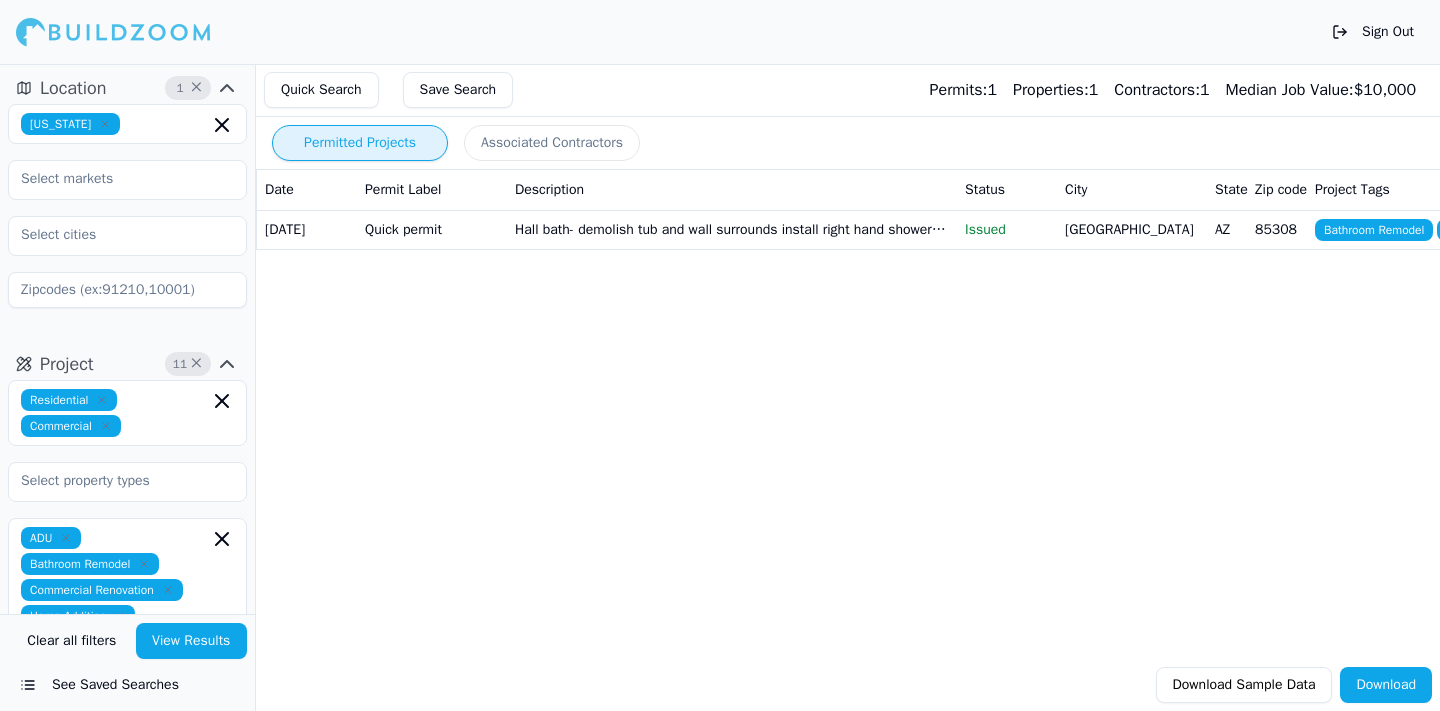 click on "Permitted Projects Associated Contractors Date Permit Label Description Status City State Zip code Project Tags [DATE] Quick permit Hall bath- demolish tub and wall surrounds install right hand shower pan and wall surrounds. Update valve and trim Issued [GEOGRAPHIC_DATA] Bathroom Remodel + 2 Download Sample Data Download" at bounding box center [857, 387] 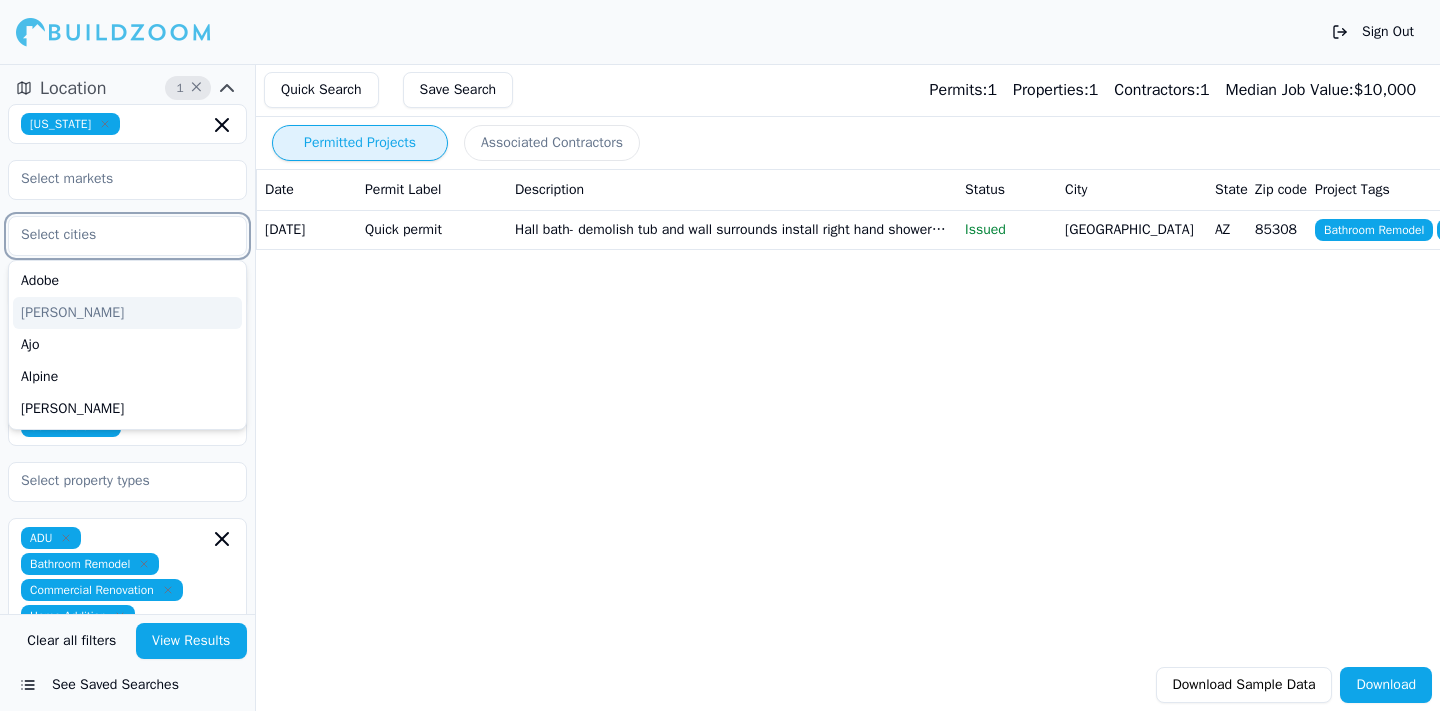 click at bounding box center [115, 235] 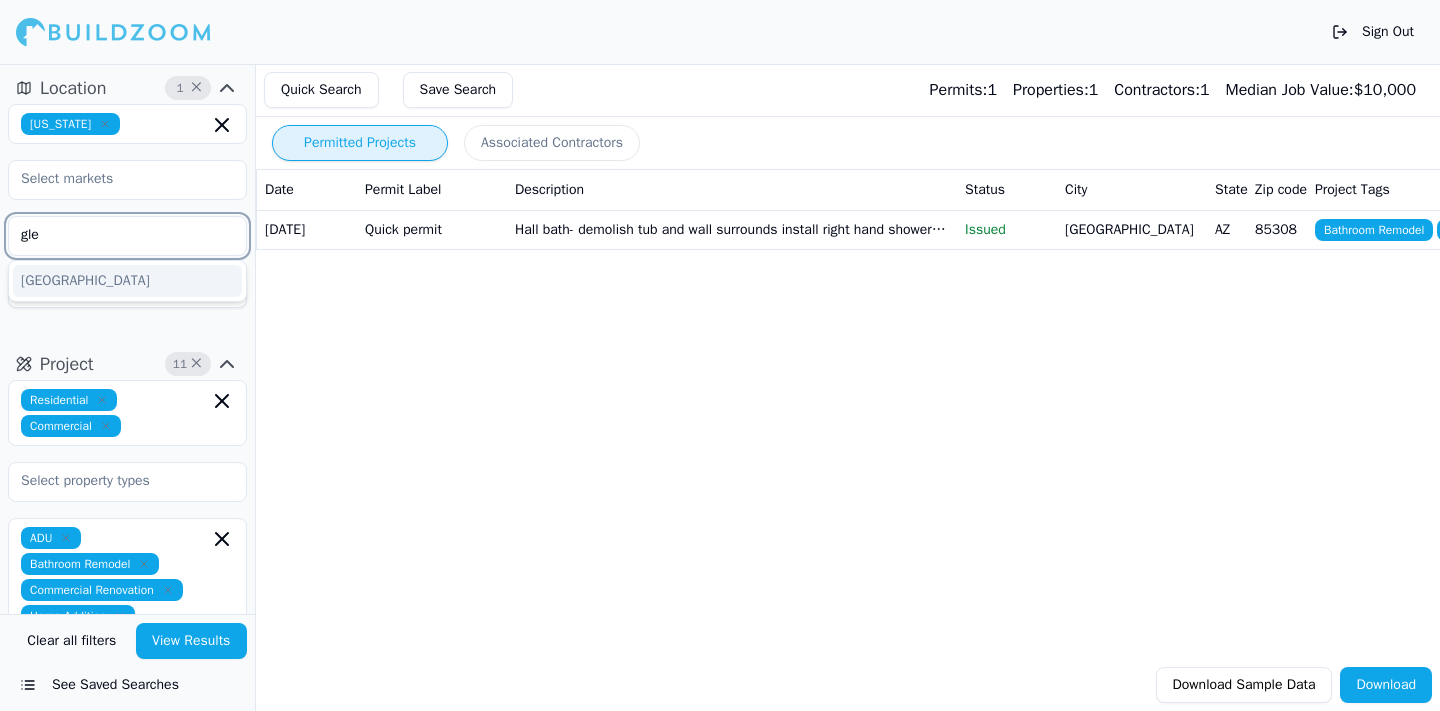 type on "[PERSON_NAME]" 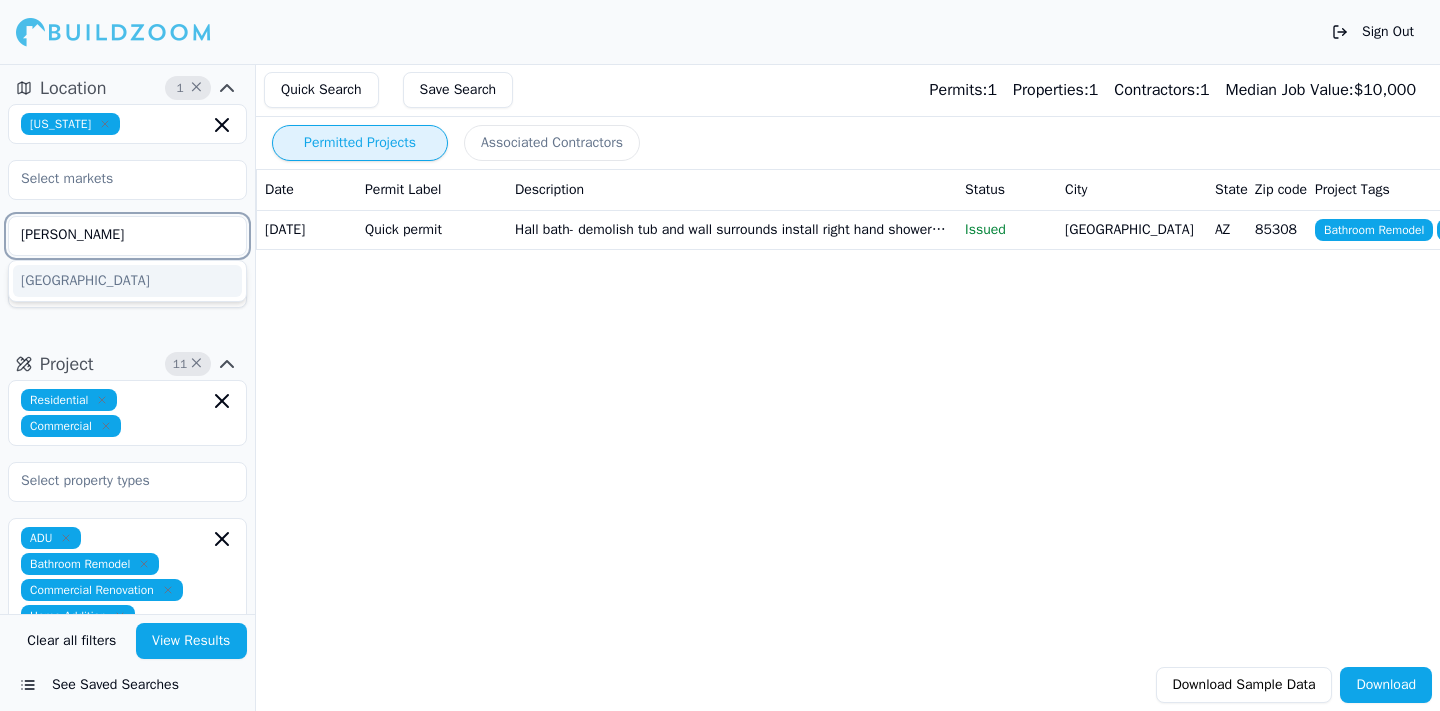 click on "[GEOGRAPHIC_DATA]" at bounding box center (127, 281) 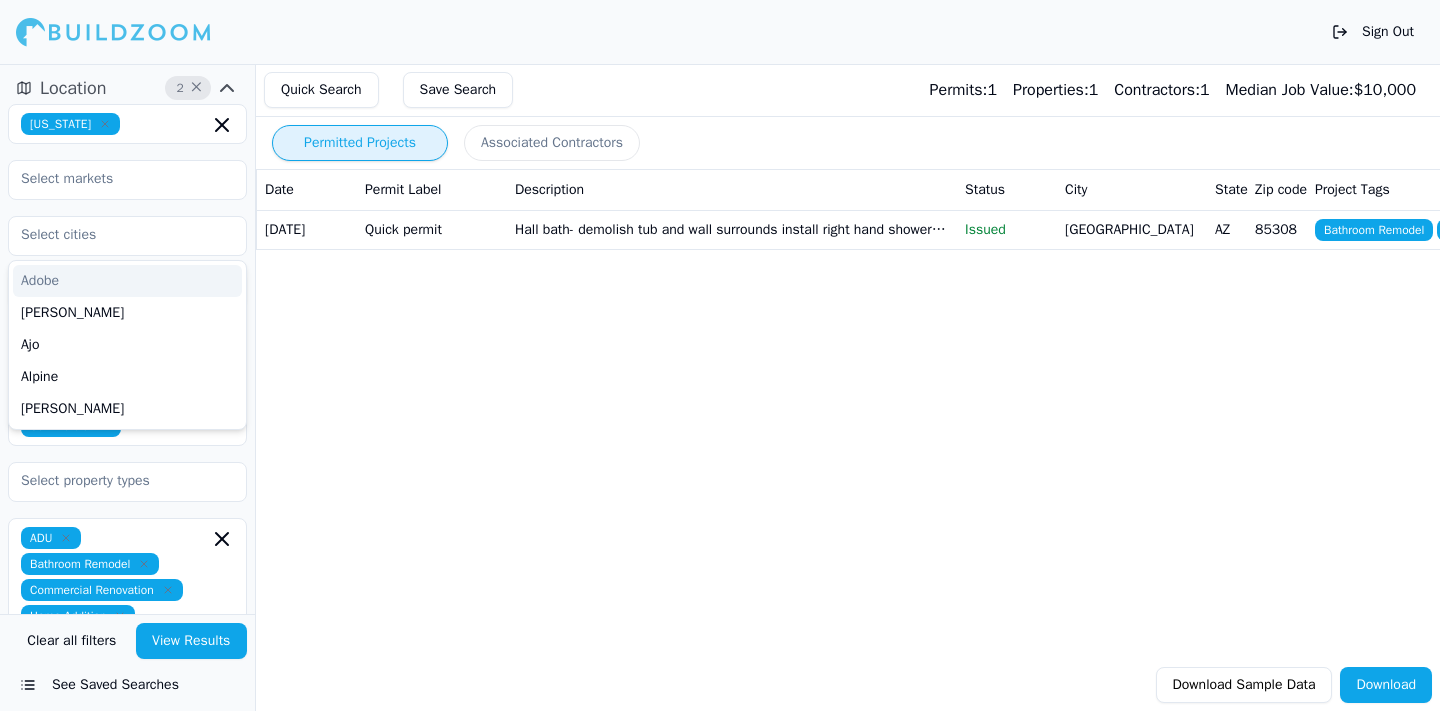 click on "Location 2 × [US_STATE] Adobe [GEOGRAPHIC_DATA] Ajo Alpine [PERSON_NAME]" at bounding box center [127, 198] 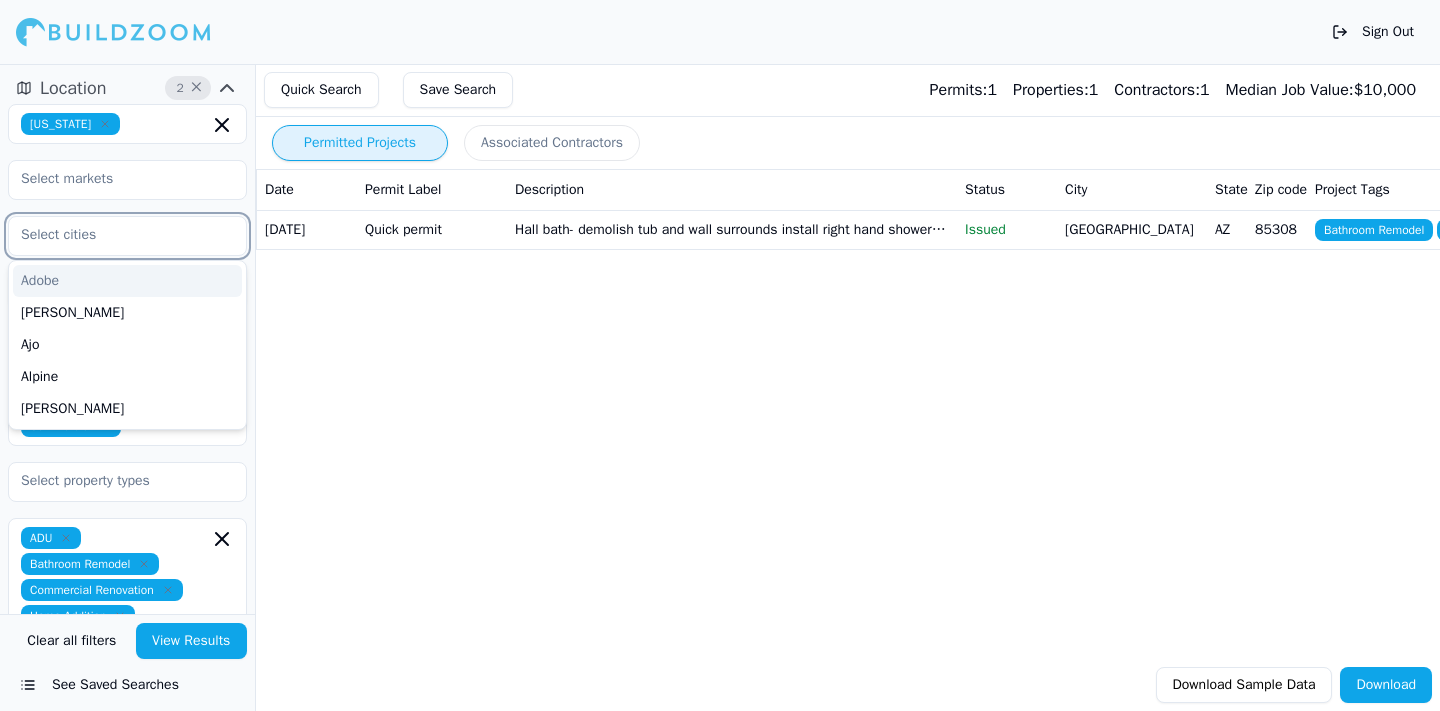 click at bounding box center [115, 235] 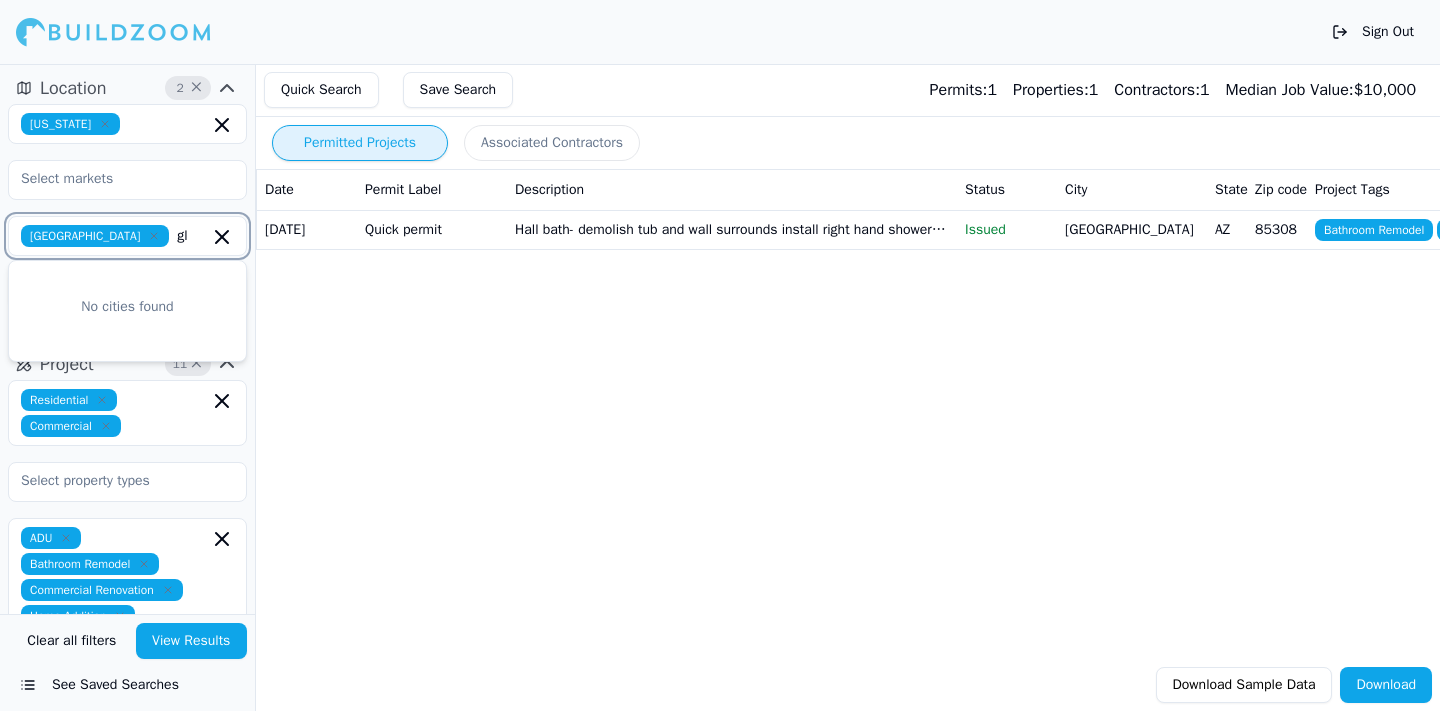 type on "g" 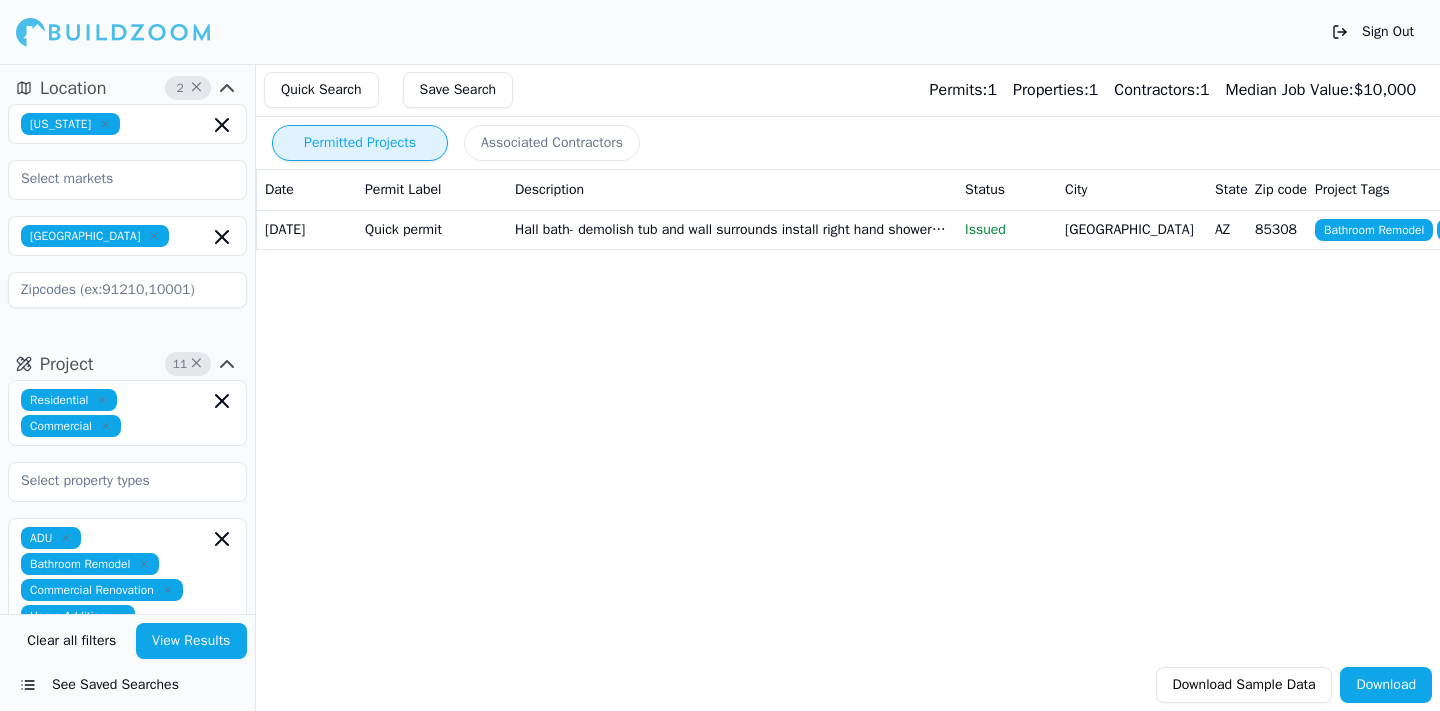 click on "View Results" at bounding box center [192, 641] 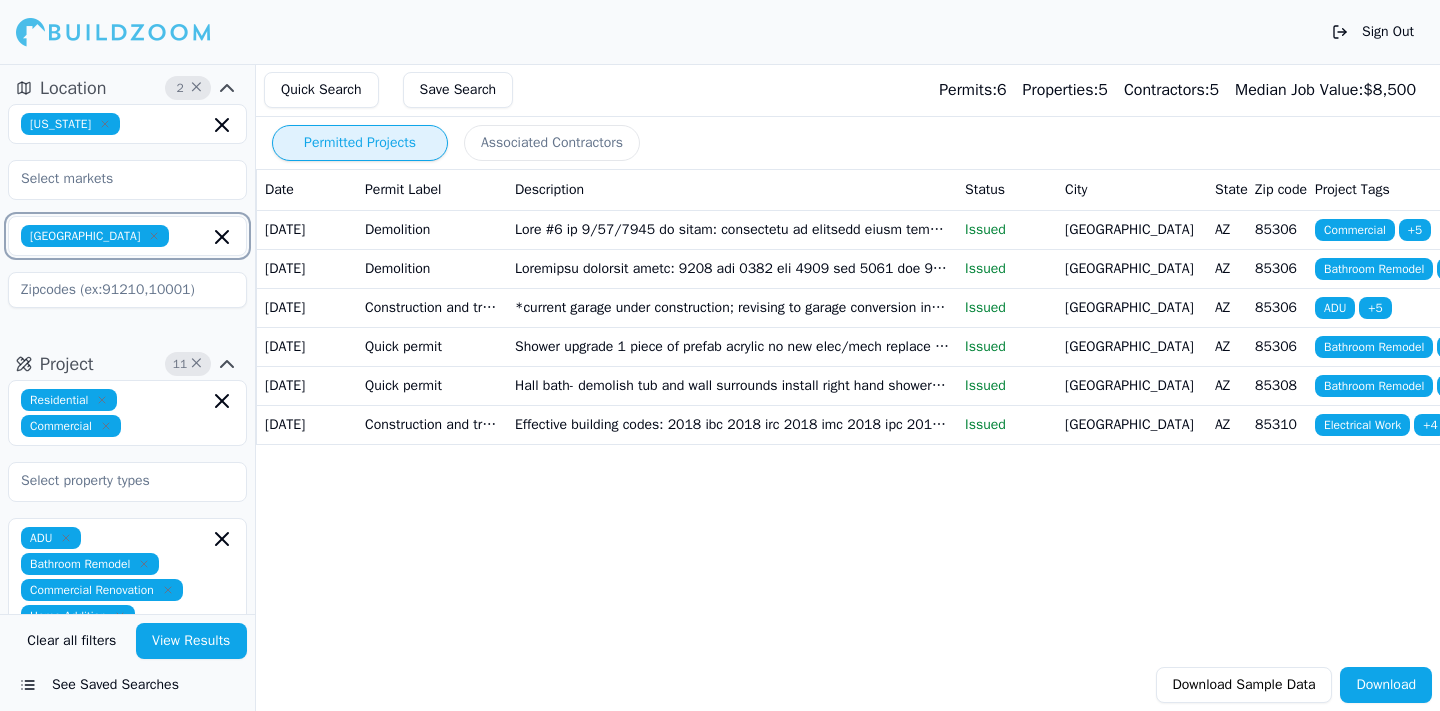 click at bounding box center [193, 236] 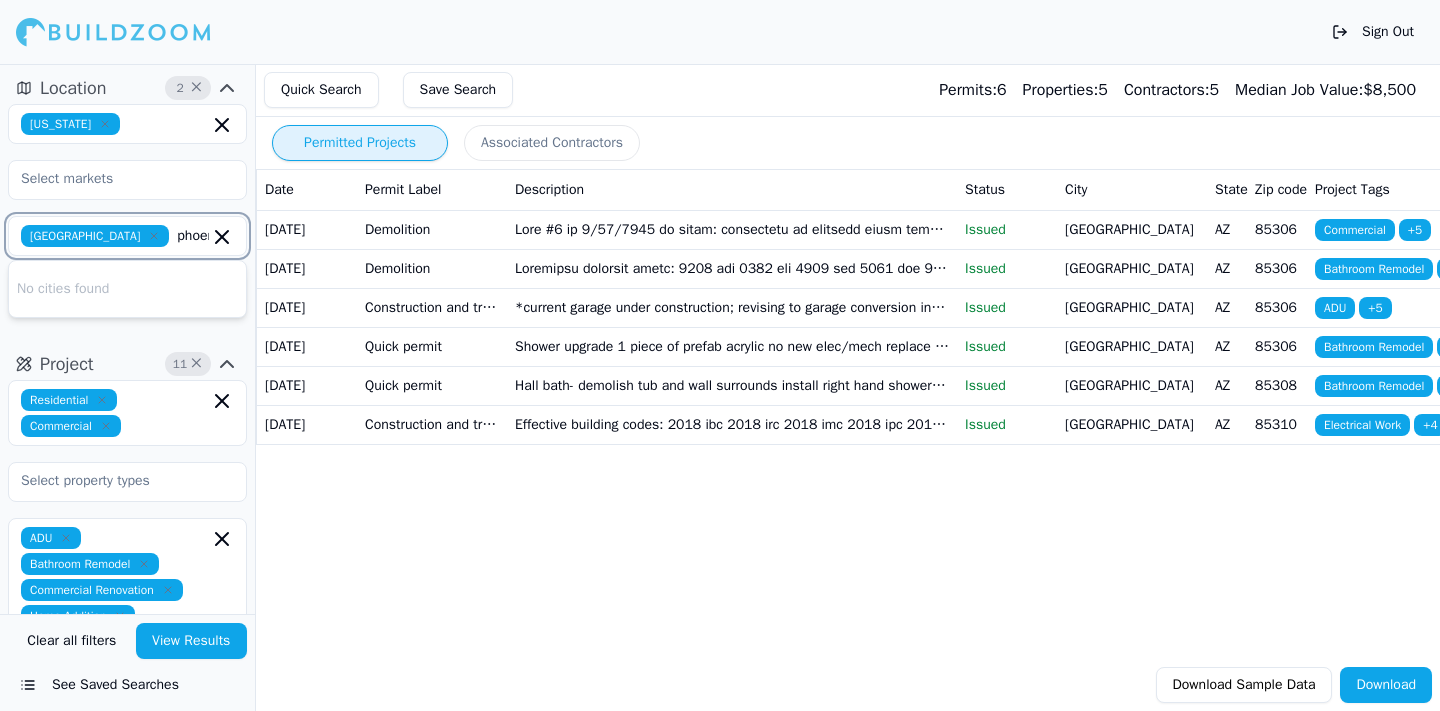 type on "phoenix" 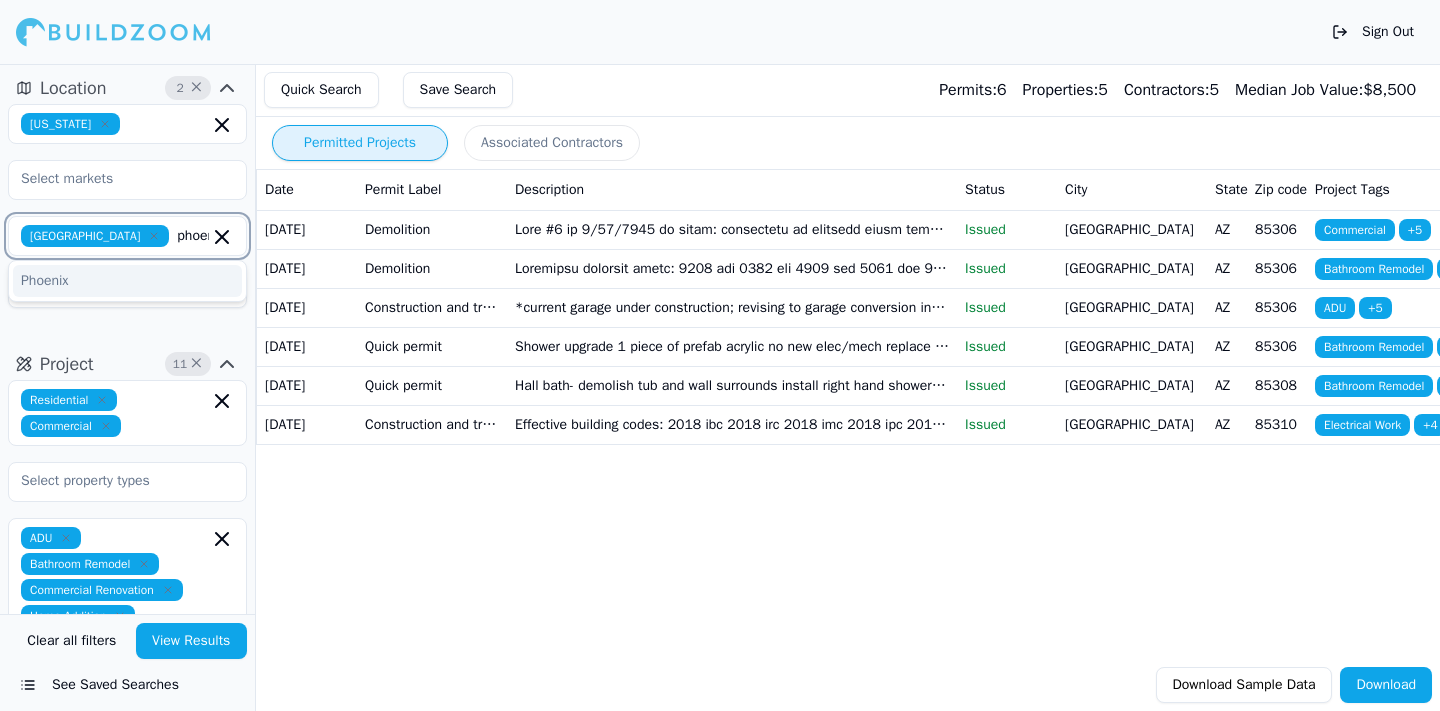 click on "Phoenix" at bounding box center (127, 281) 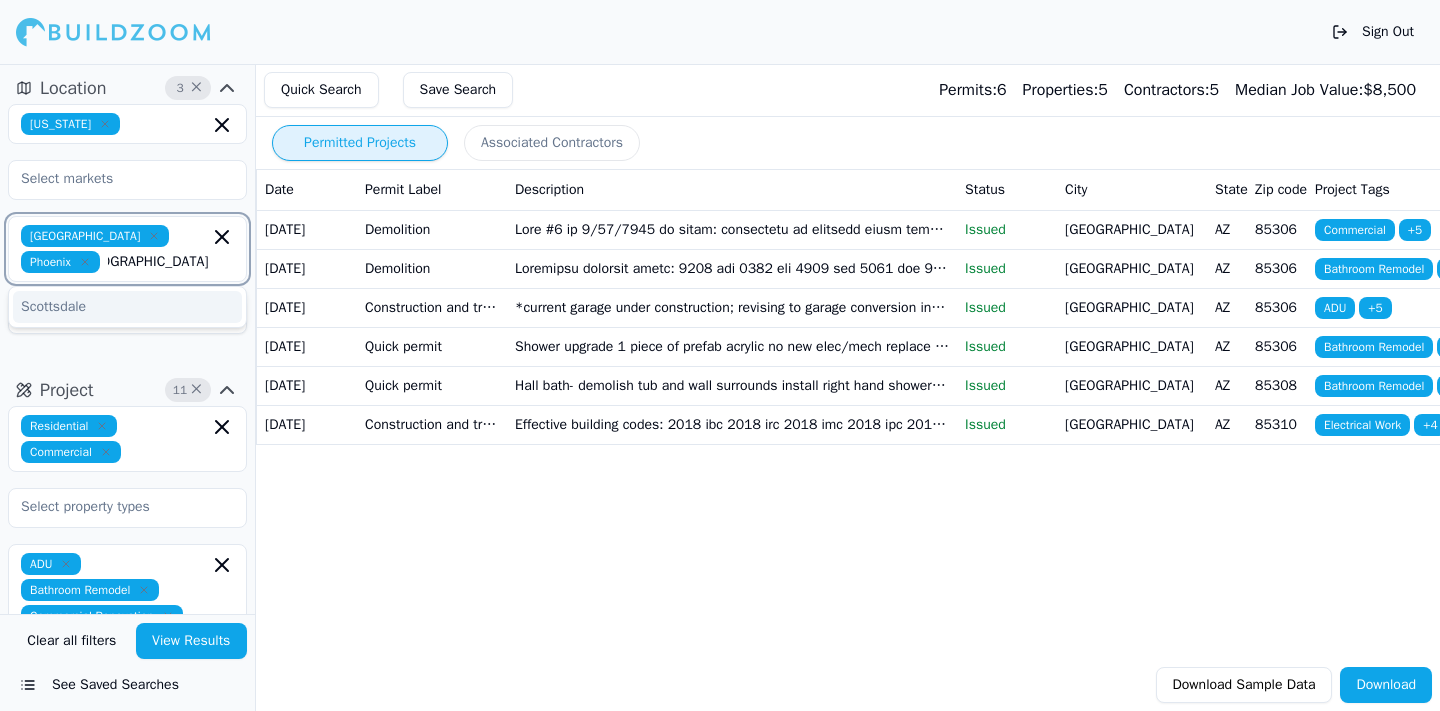 scroll, scrollTop: 0, scrollLeft: 59, axis: horizontal 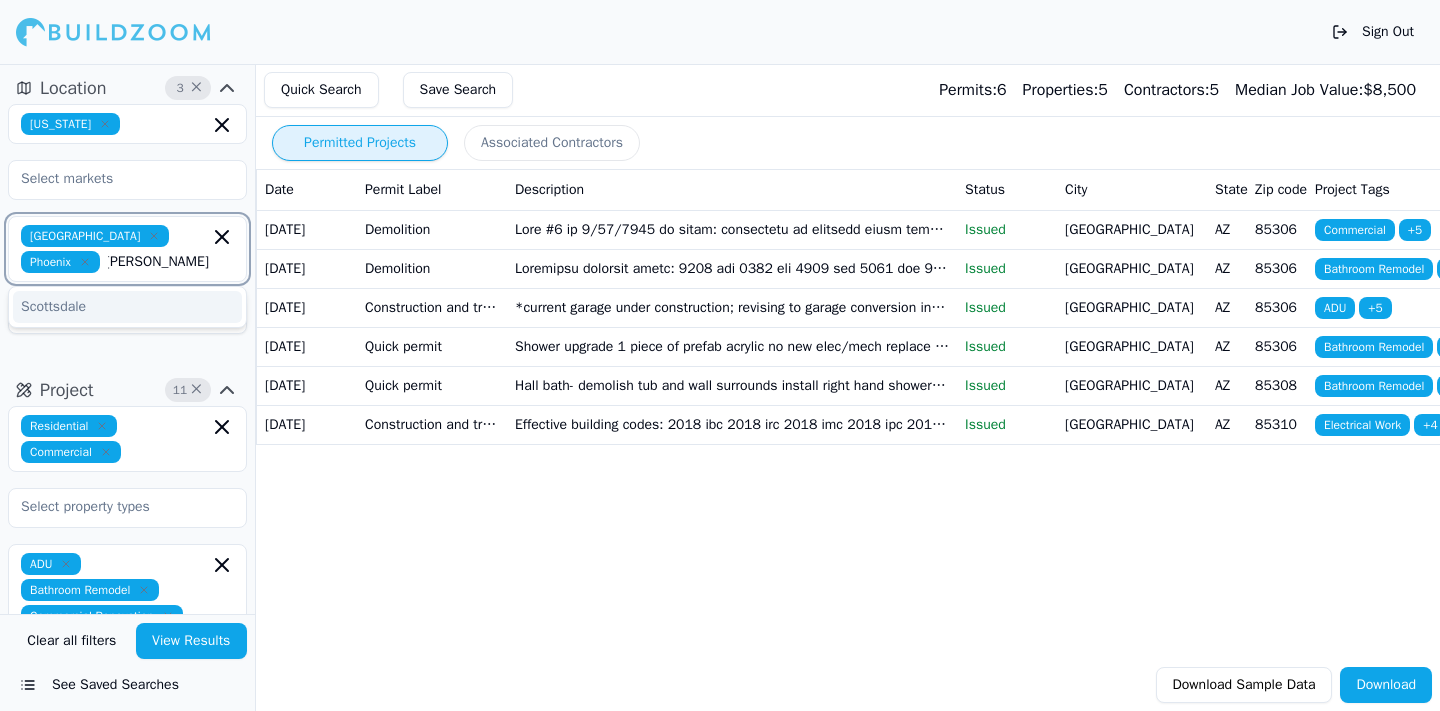 type on "sco" 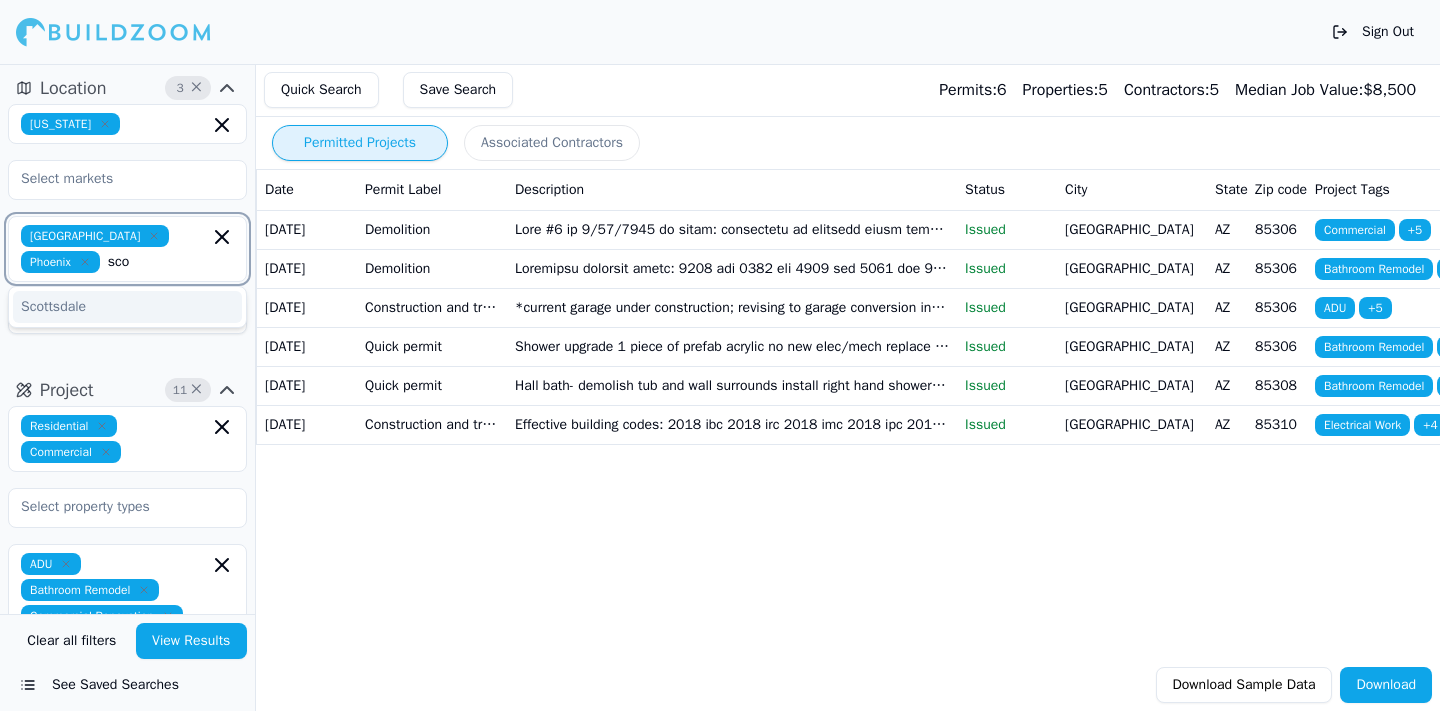 scroll, scrollTop: 0, scrollLeft: 20, axis: horizontal 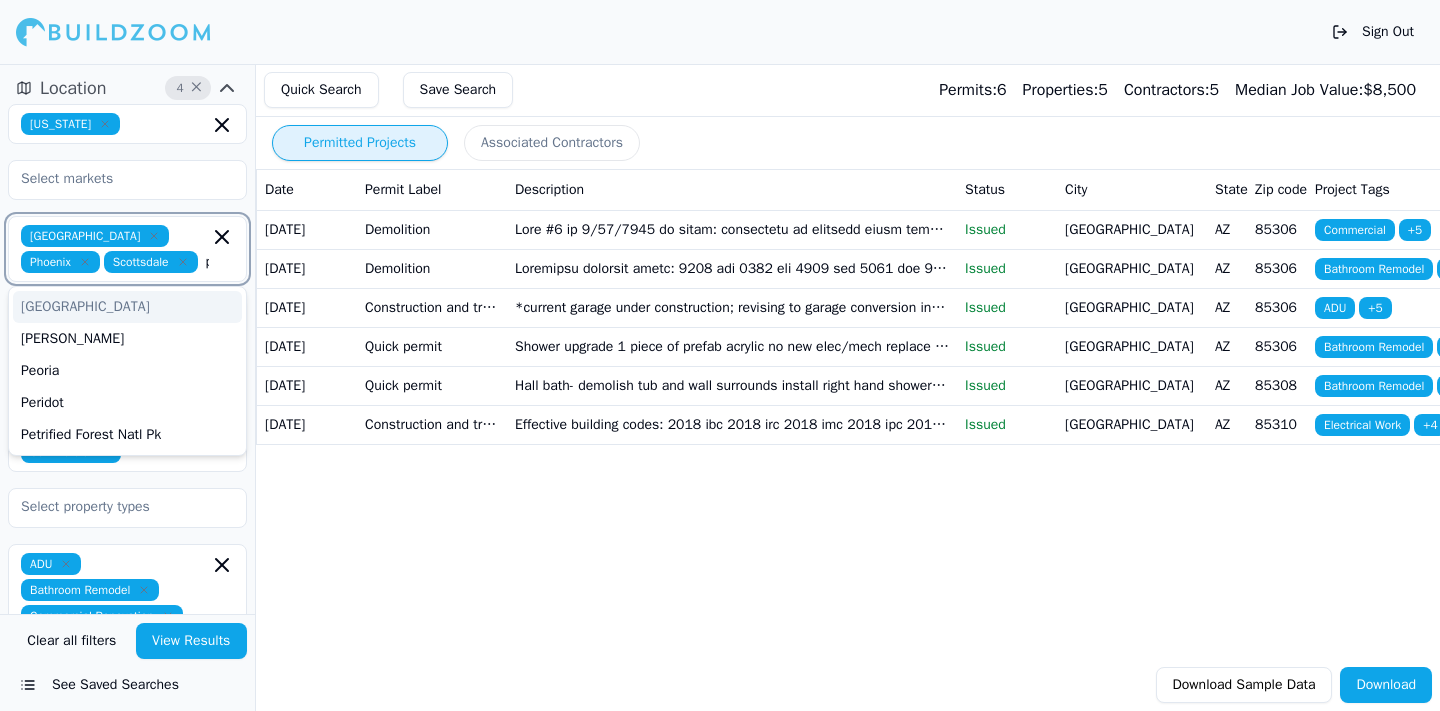 type on "peoria" 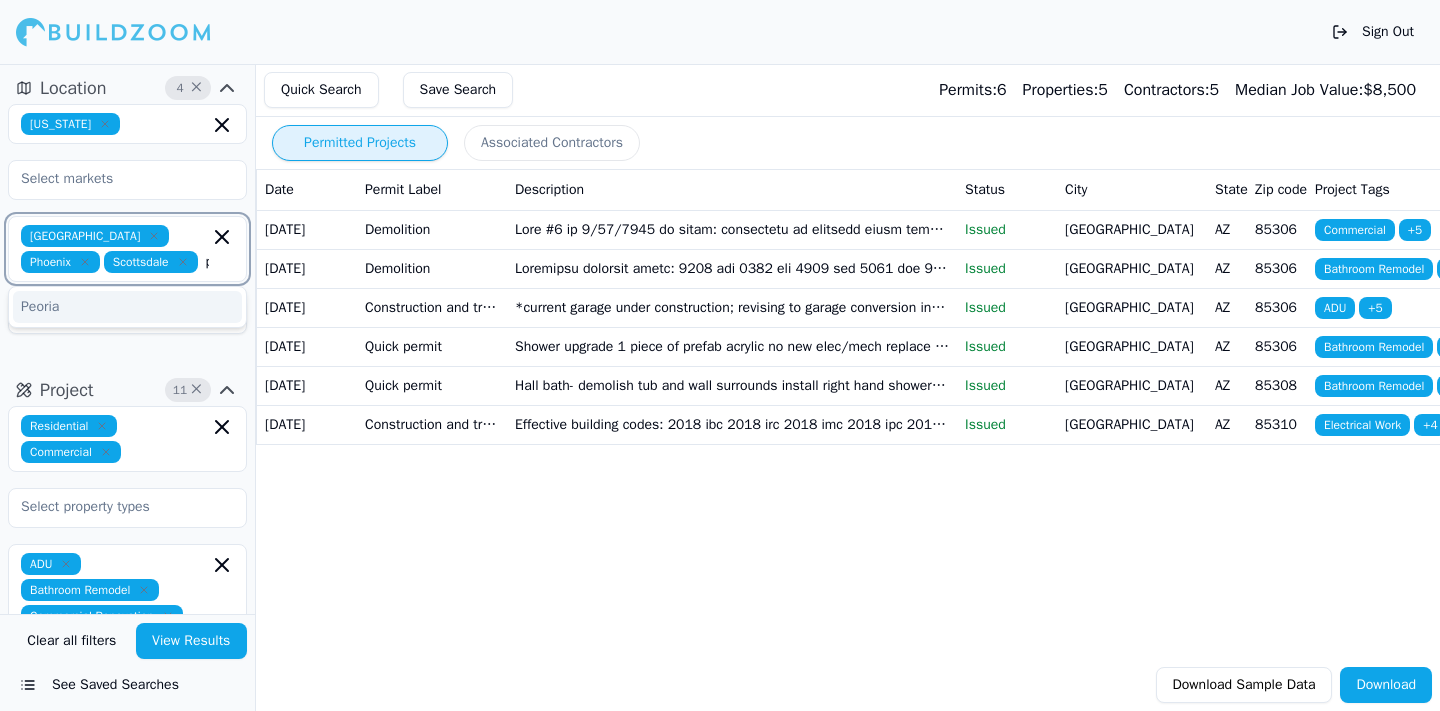 click on "Peoria" at bounding box center [127, 307] 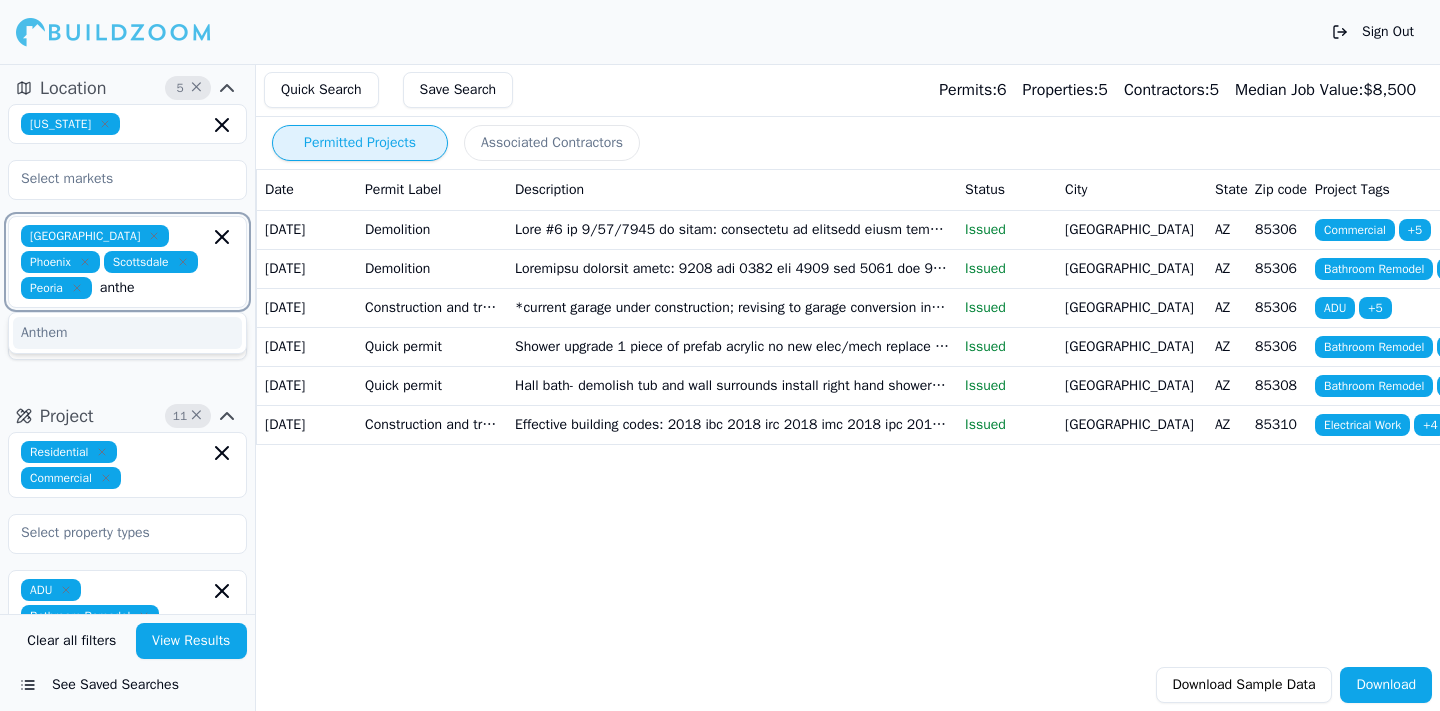 type on "anthem" 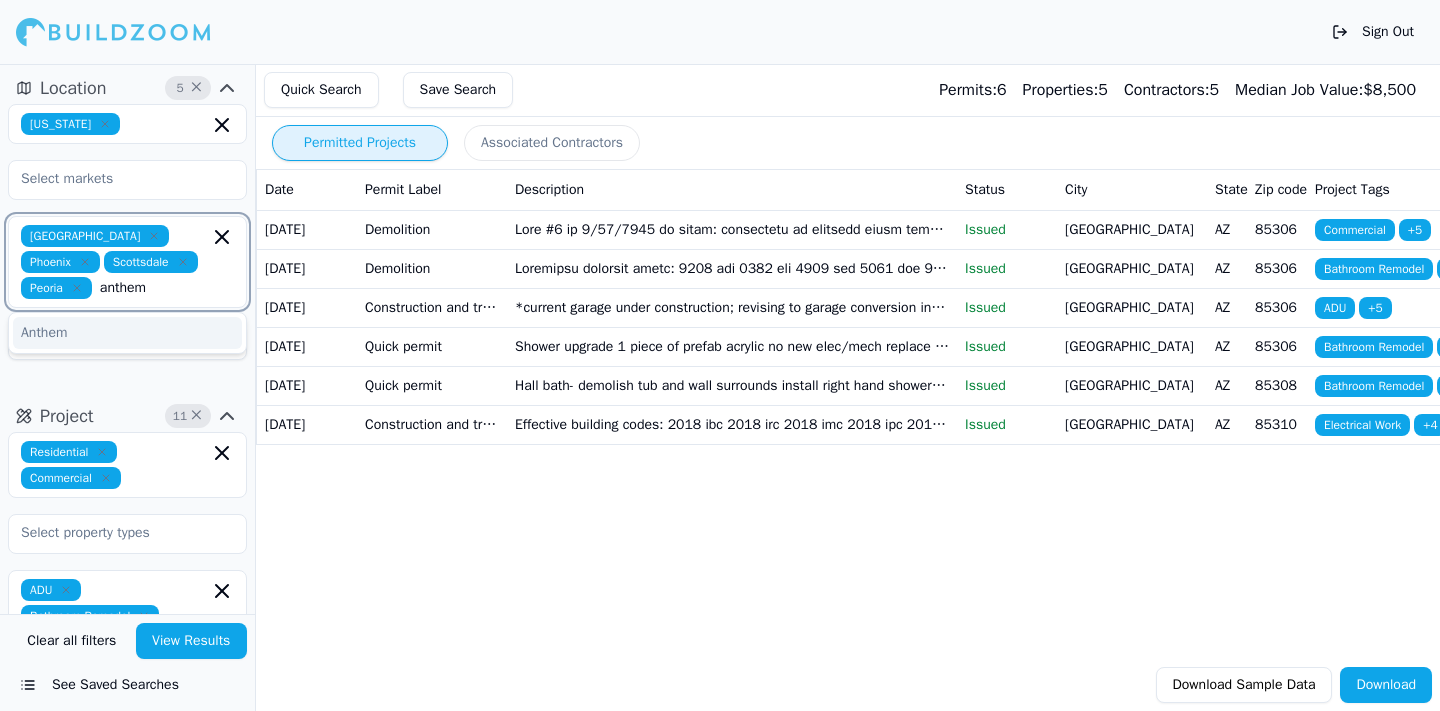 scroll, scrollTop: 0, scrollLeft: 47, axis: horizontal 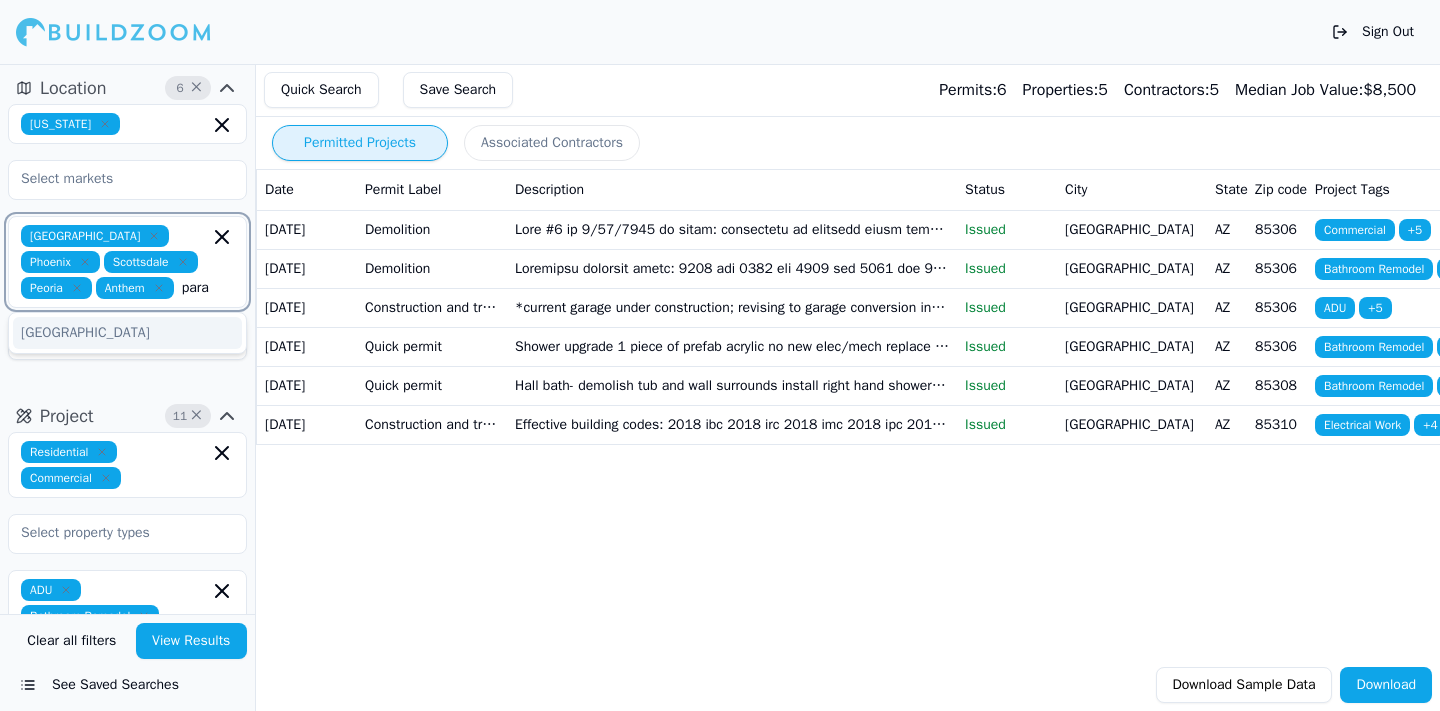 type on "paradise va" 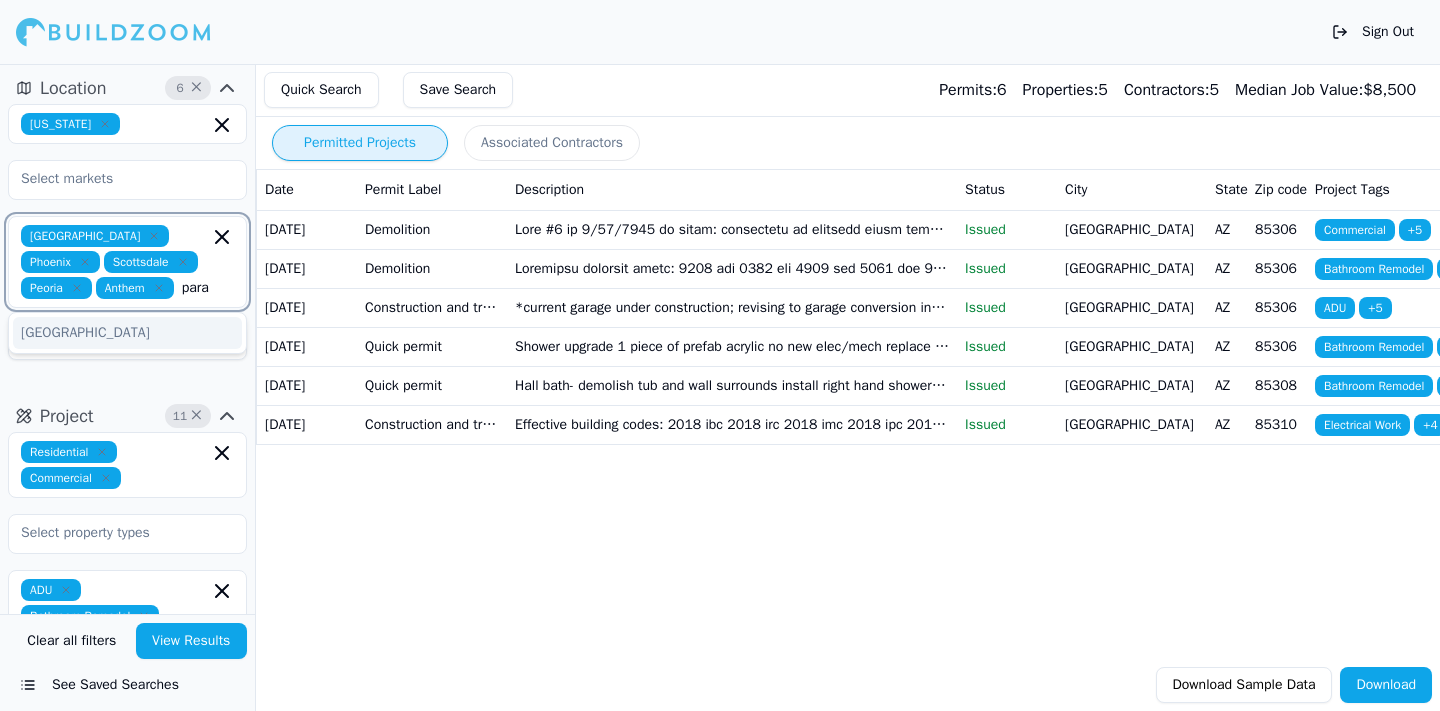 click on "[GEOGRAPHIC_DATA]" at bounding box center [127, 333] 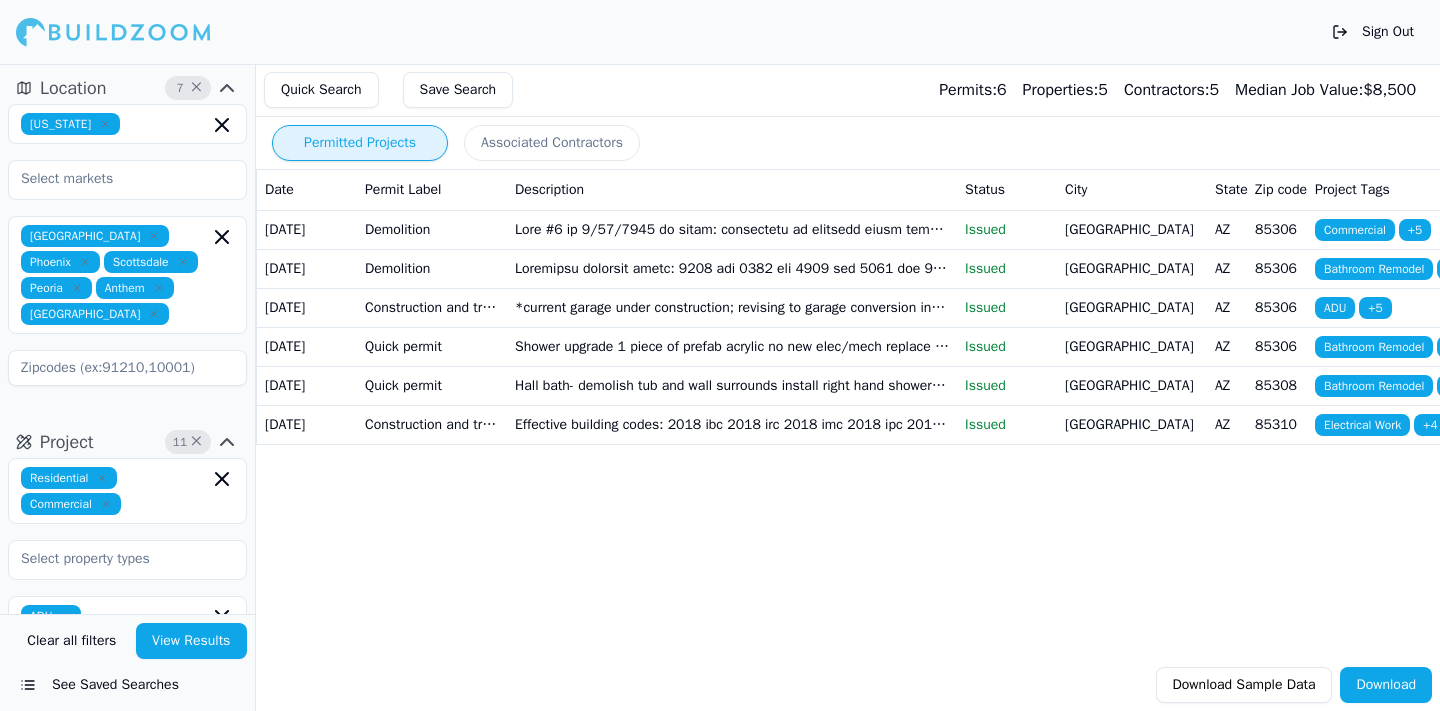 click on "View Results" at bounding box center (192, 641) 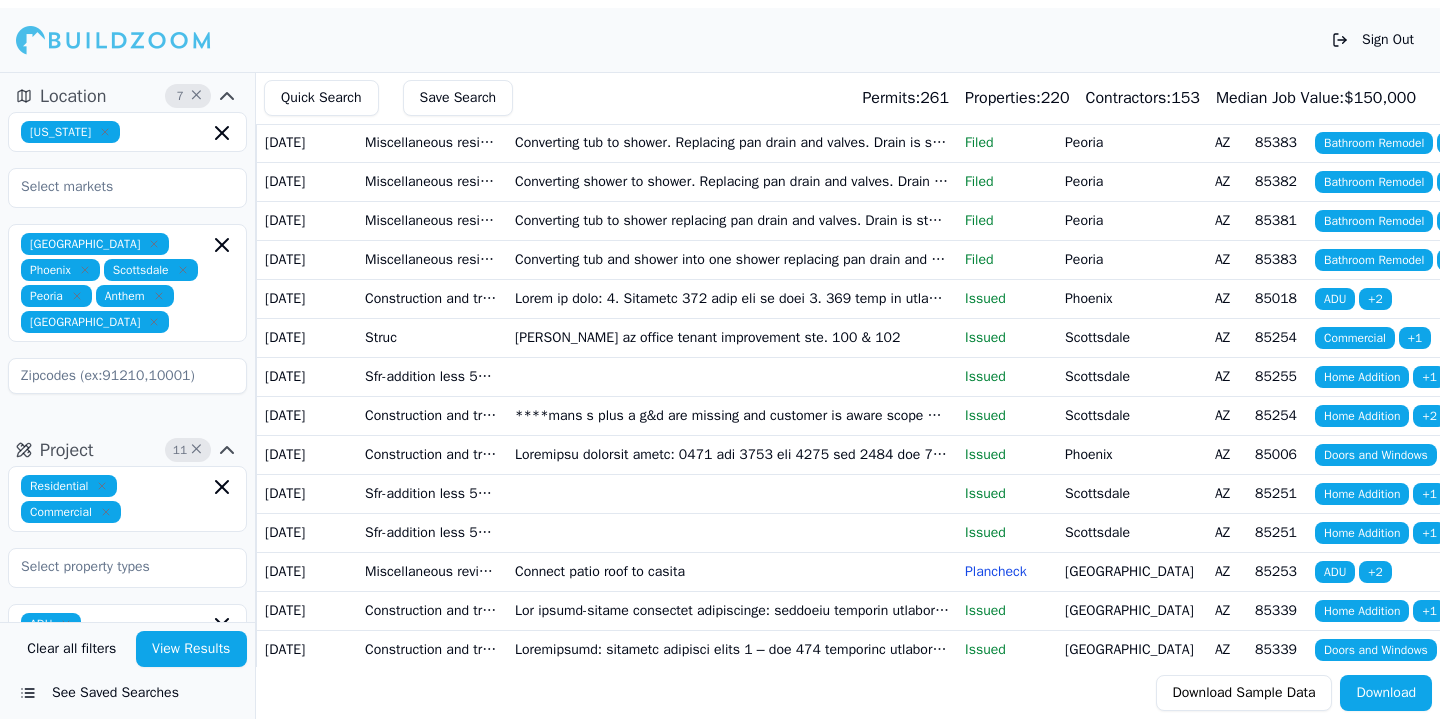 scroll, scrollTop: 2203, scrollLeft: 0, axis: vertical 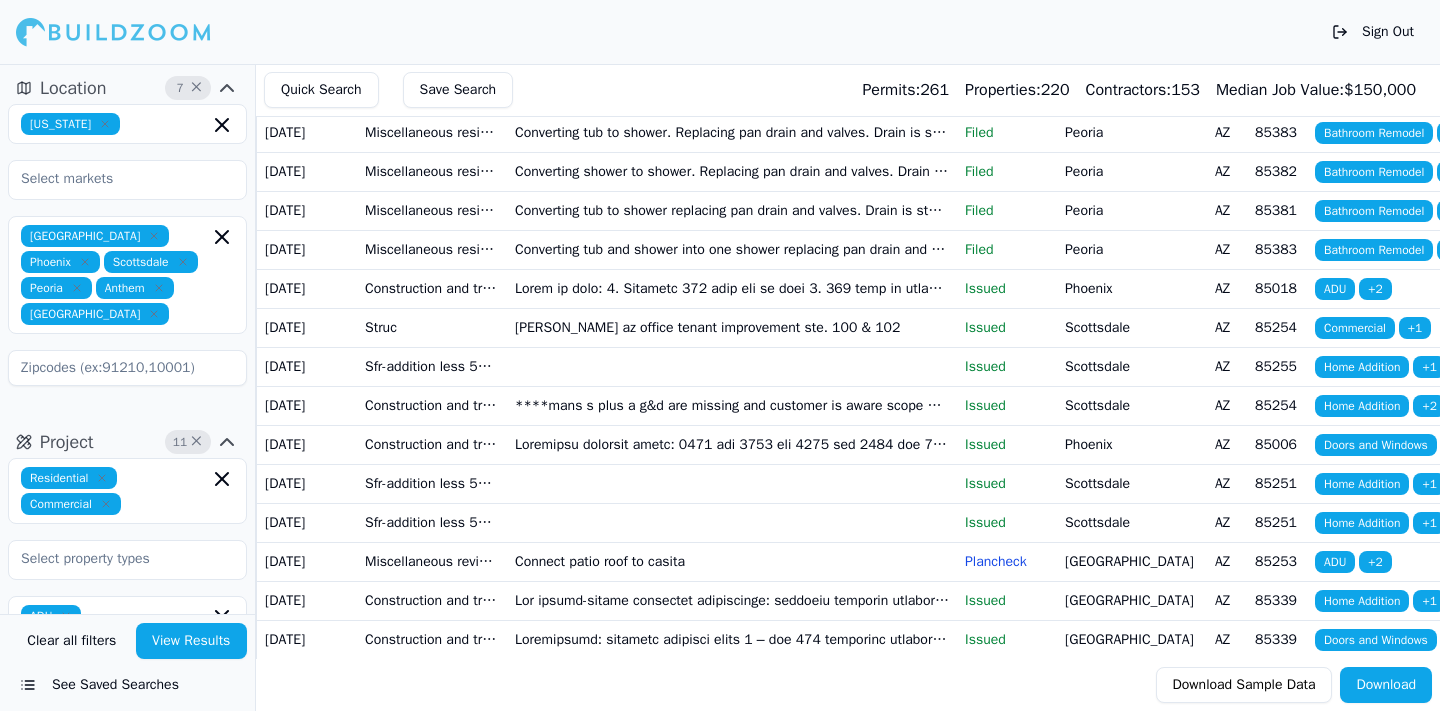 click at bounding box center [732, -219] 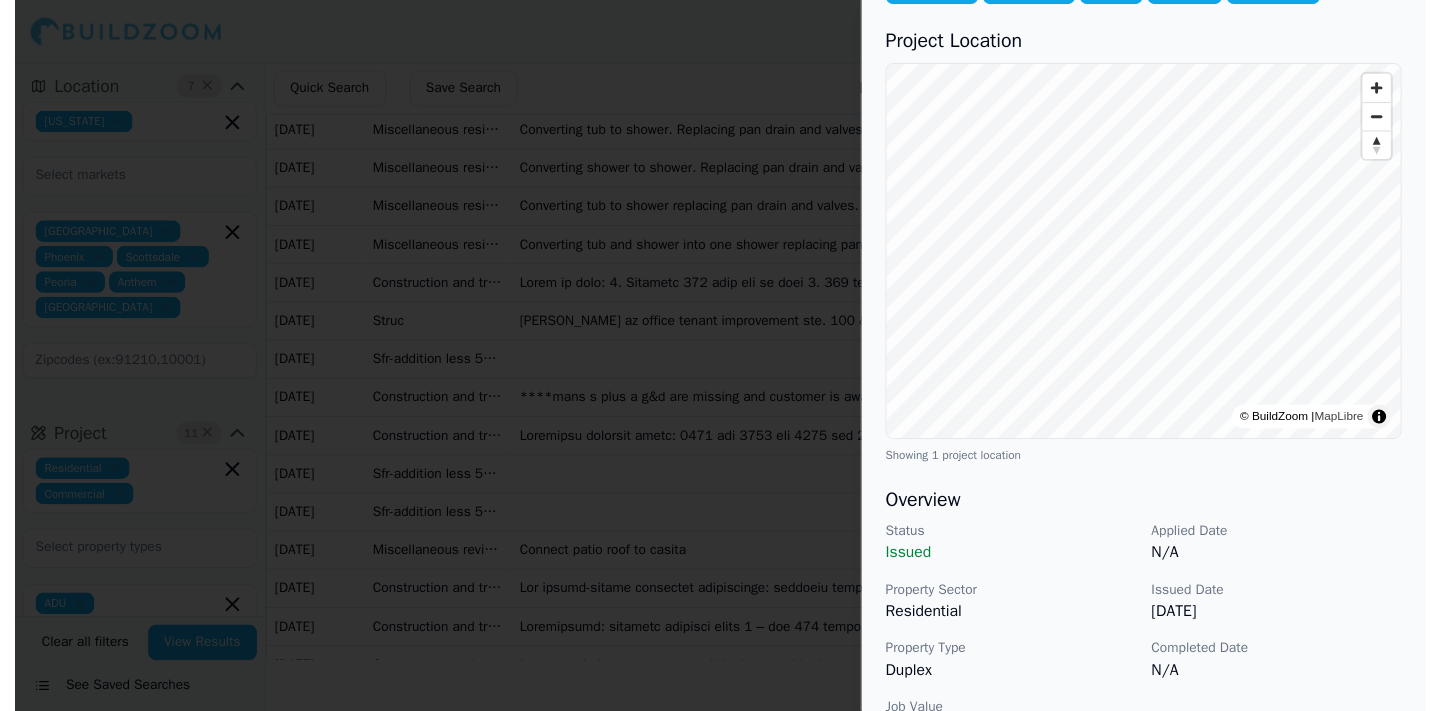 scroll, scrollTop: 115, scrollLeft: 0, axis: vertical 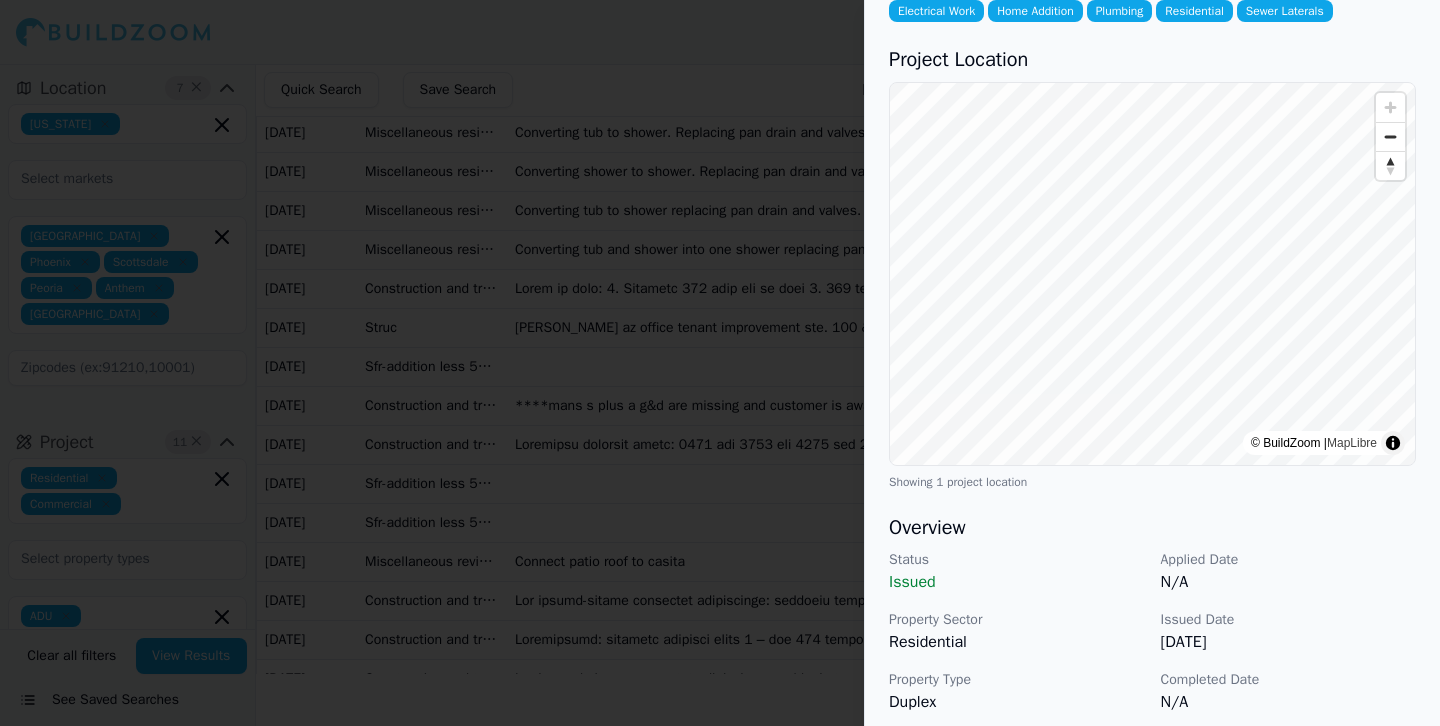 click at bounding box center (720, 363) 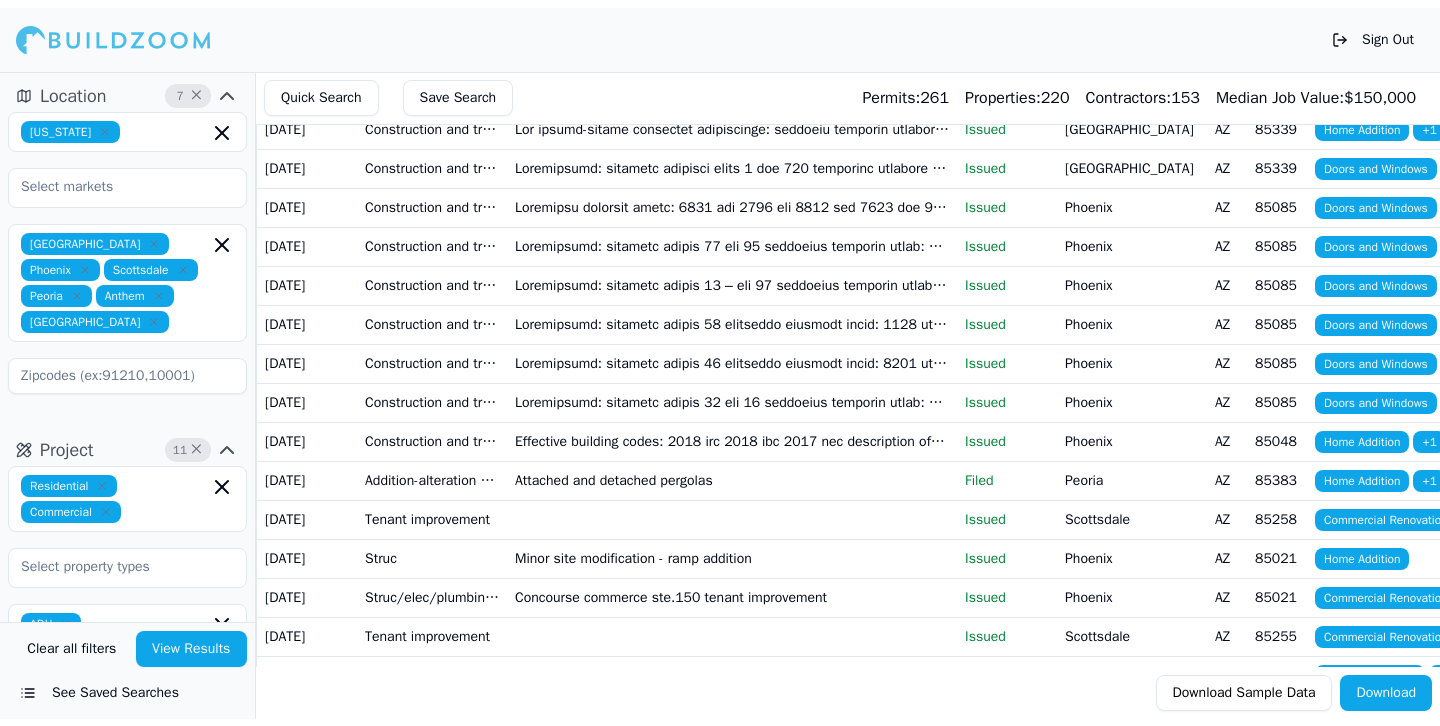 scroll, scrollTop: 2881, scrollLeft: 0, axis: vertical 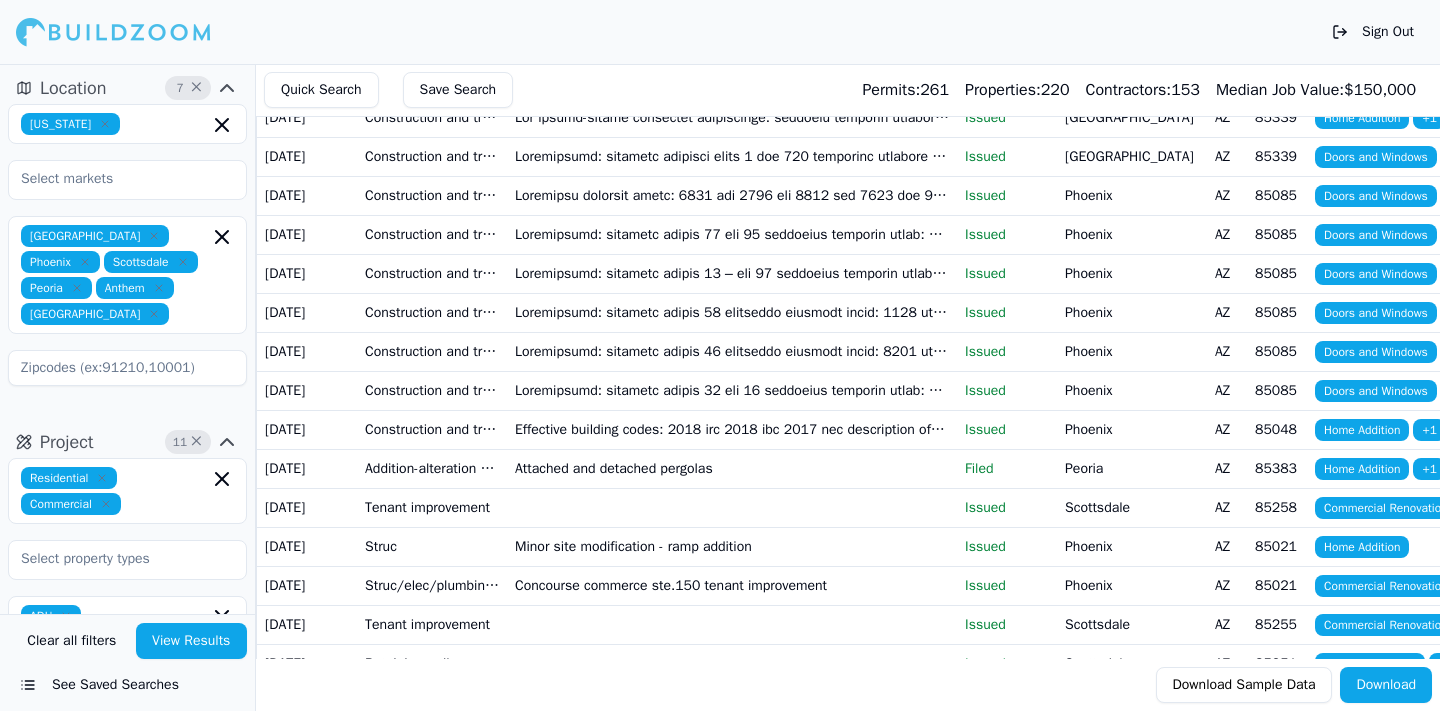 click at bounding box center (732, -390) 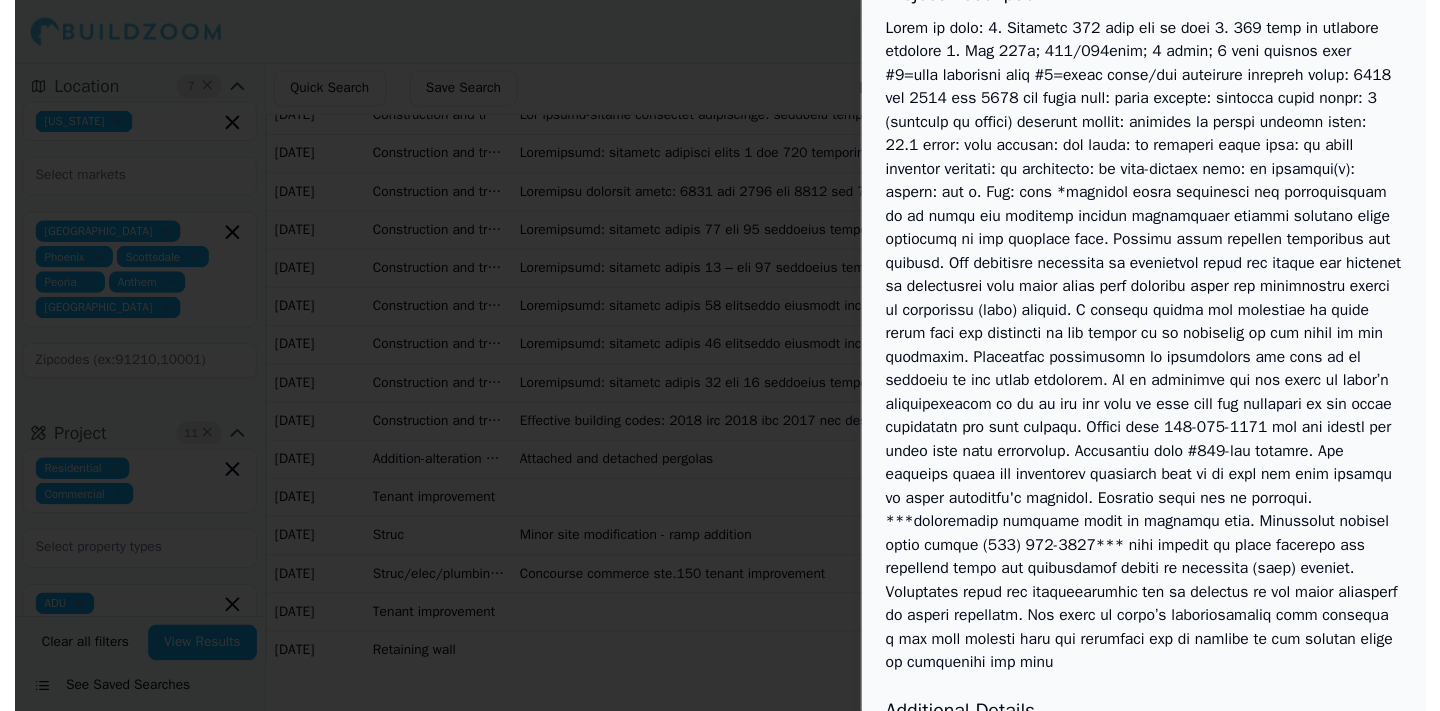 scroll, scrollTop: 1102, scrollLeft: 0, axis: vertical 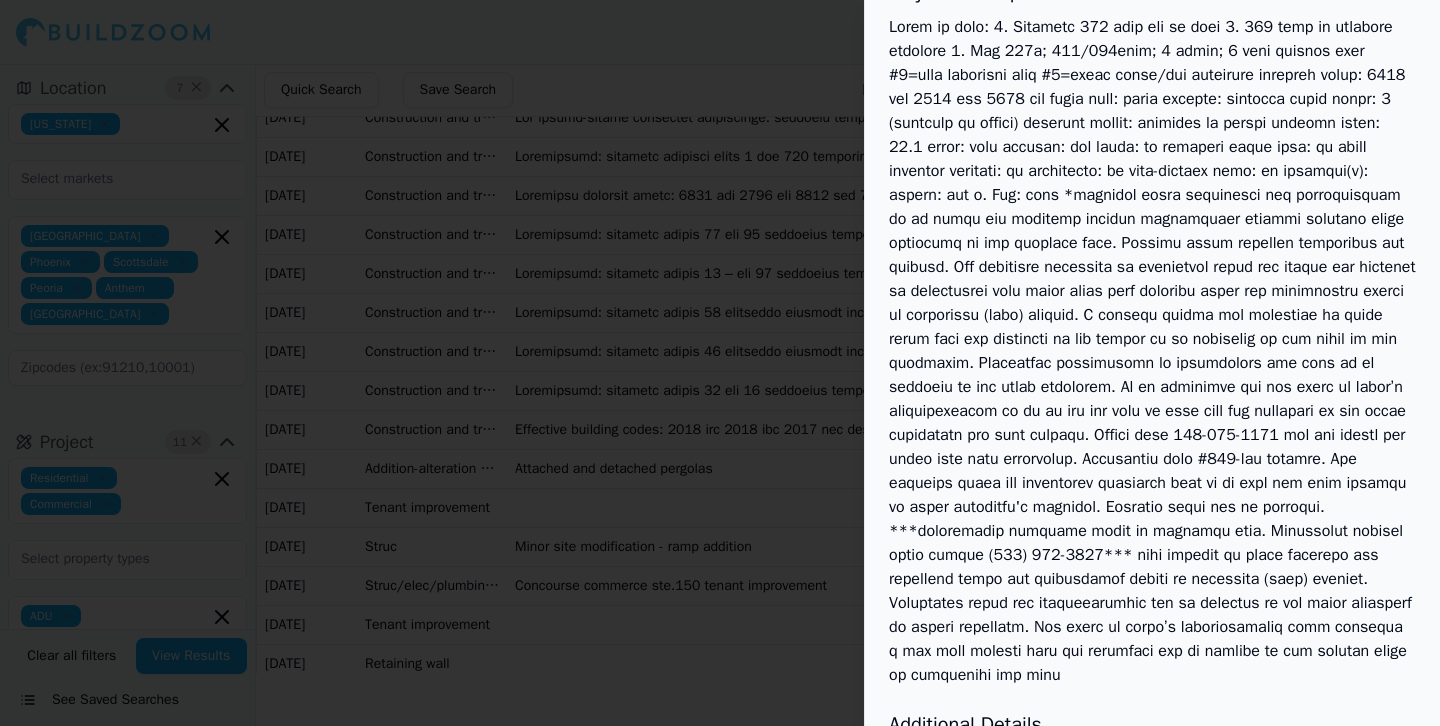 click at bounding box center (720, 363) 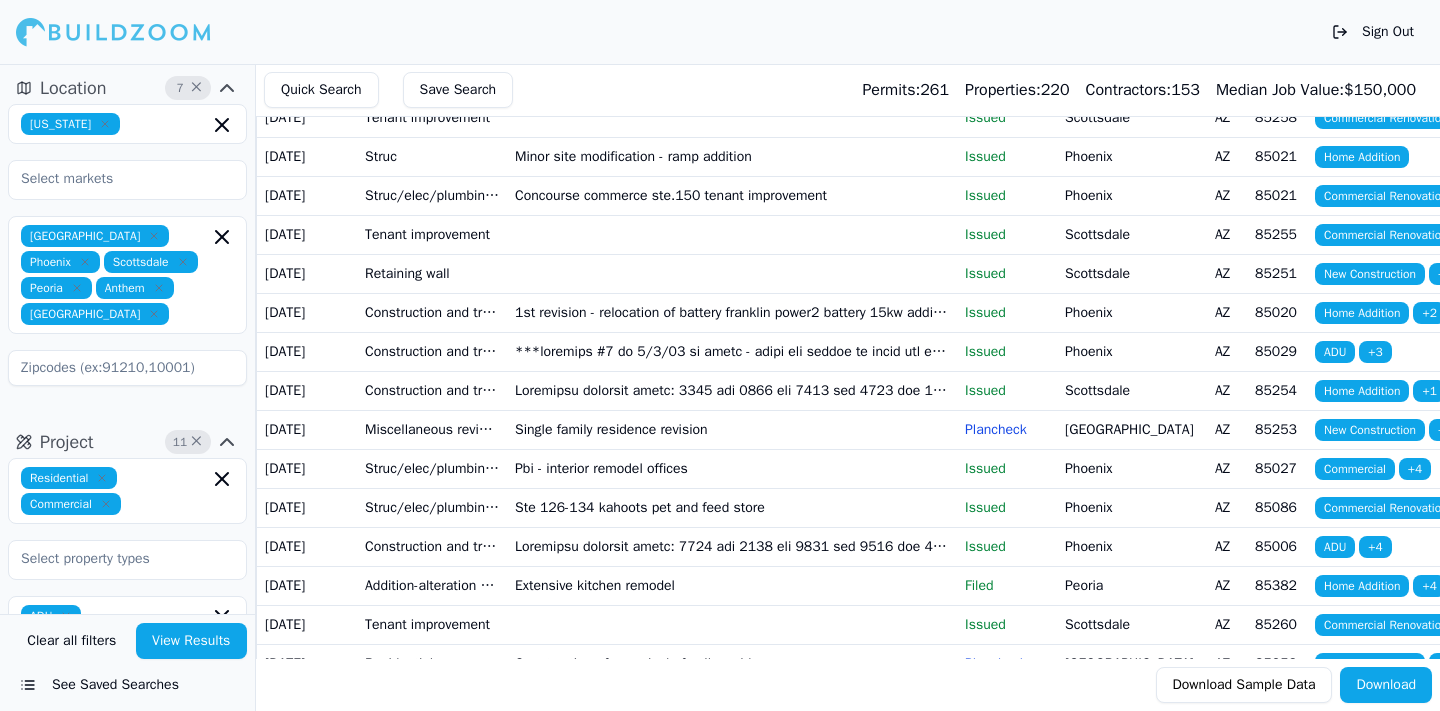 scroll, scrollTop: 3277, scrollLeft: 0, axis: vertical 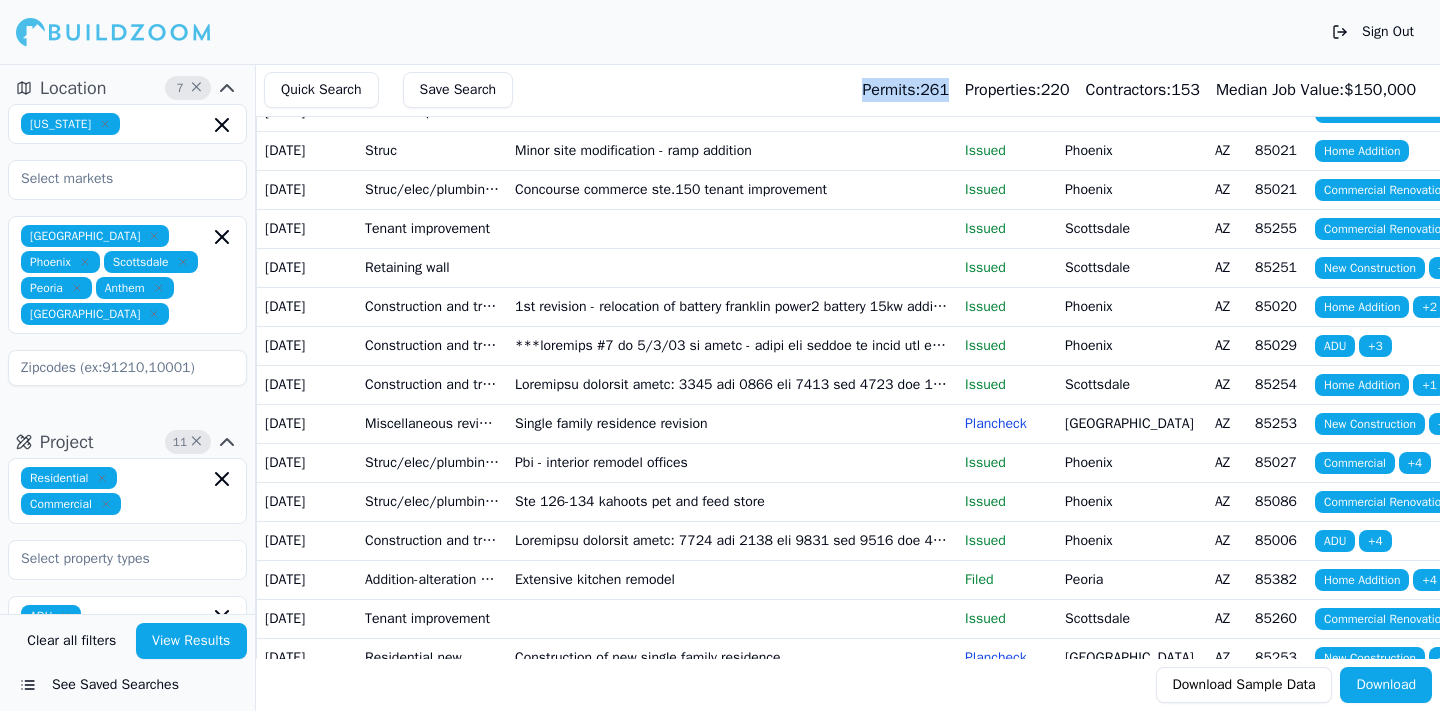 drag, startPoint x: 927, startPoint y: 86, endPoint x: 831, endPoint y: 84, distance: 96.02083 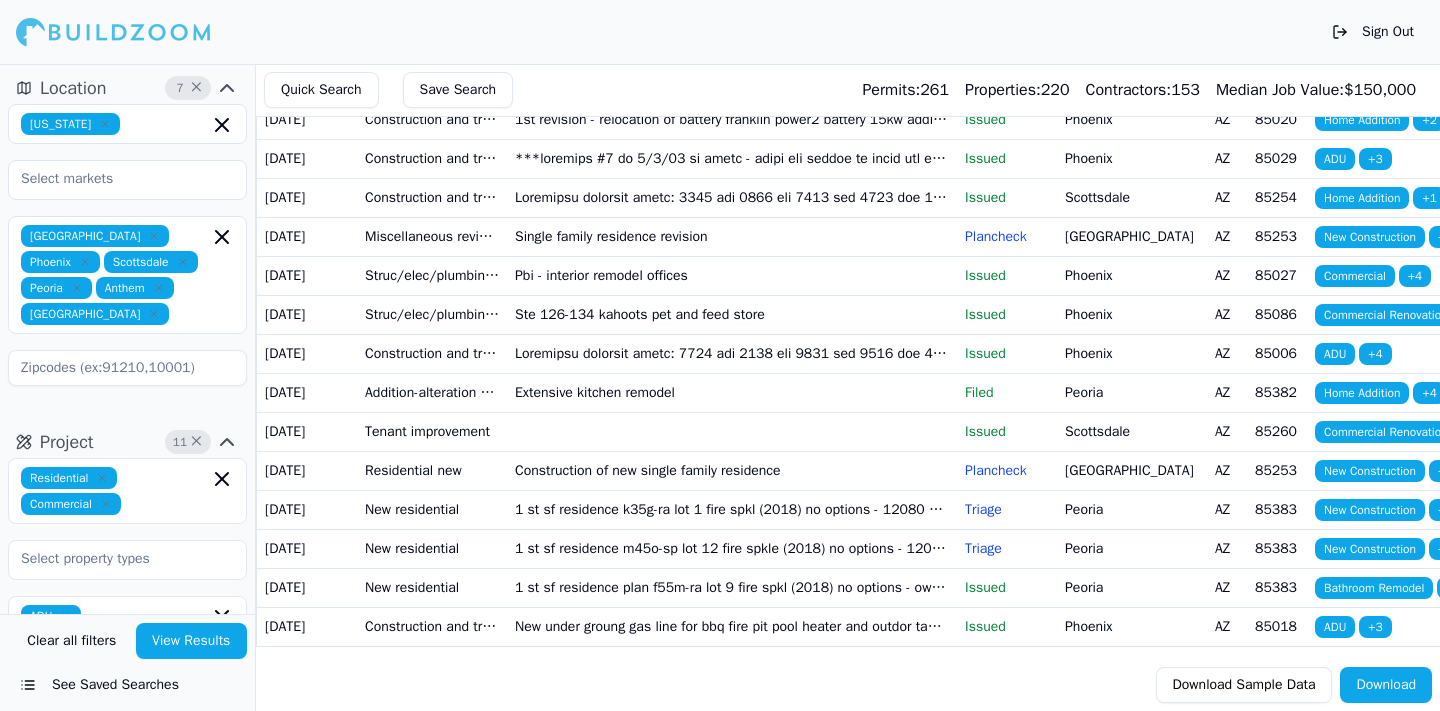 scroll, scrollTop: 3503, scrollLeft: 0, axis: vertical 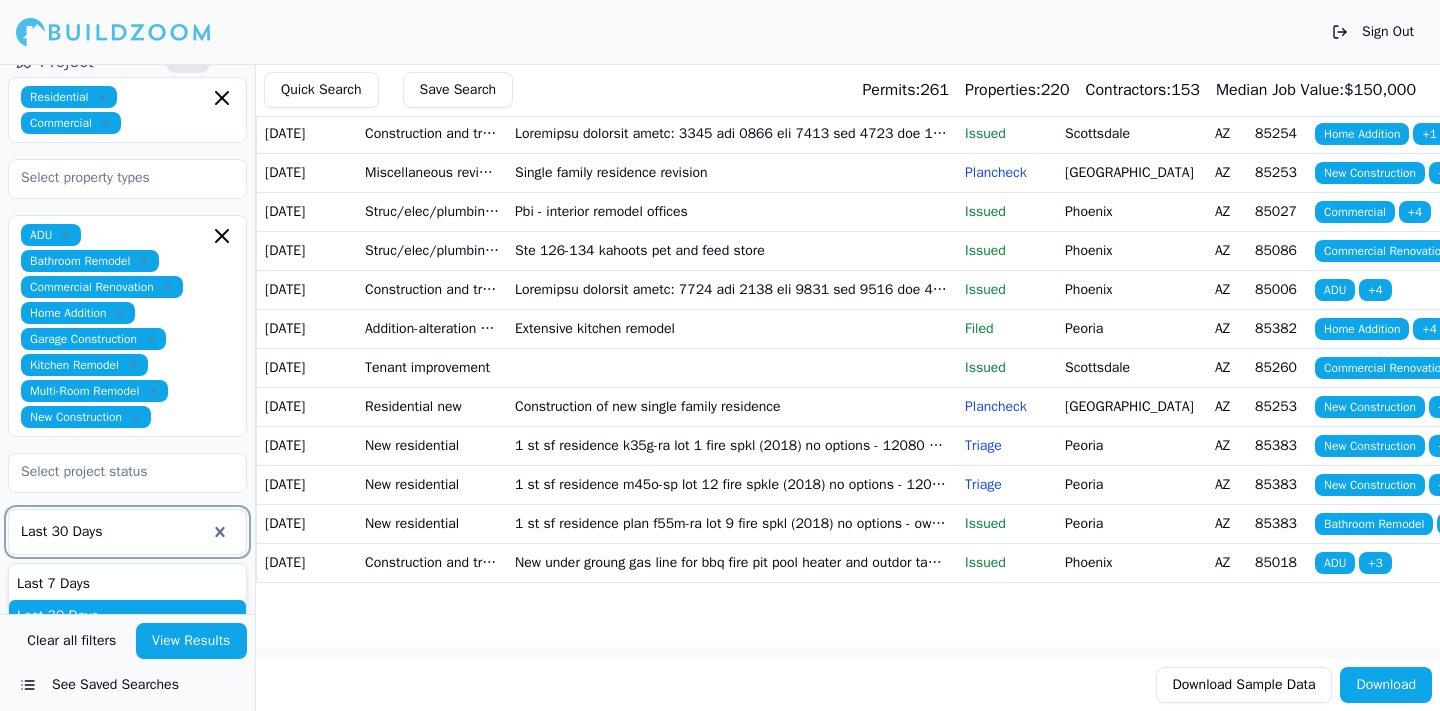 click at bounding box center (113, 532) 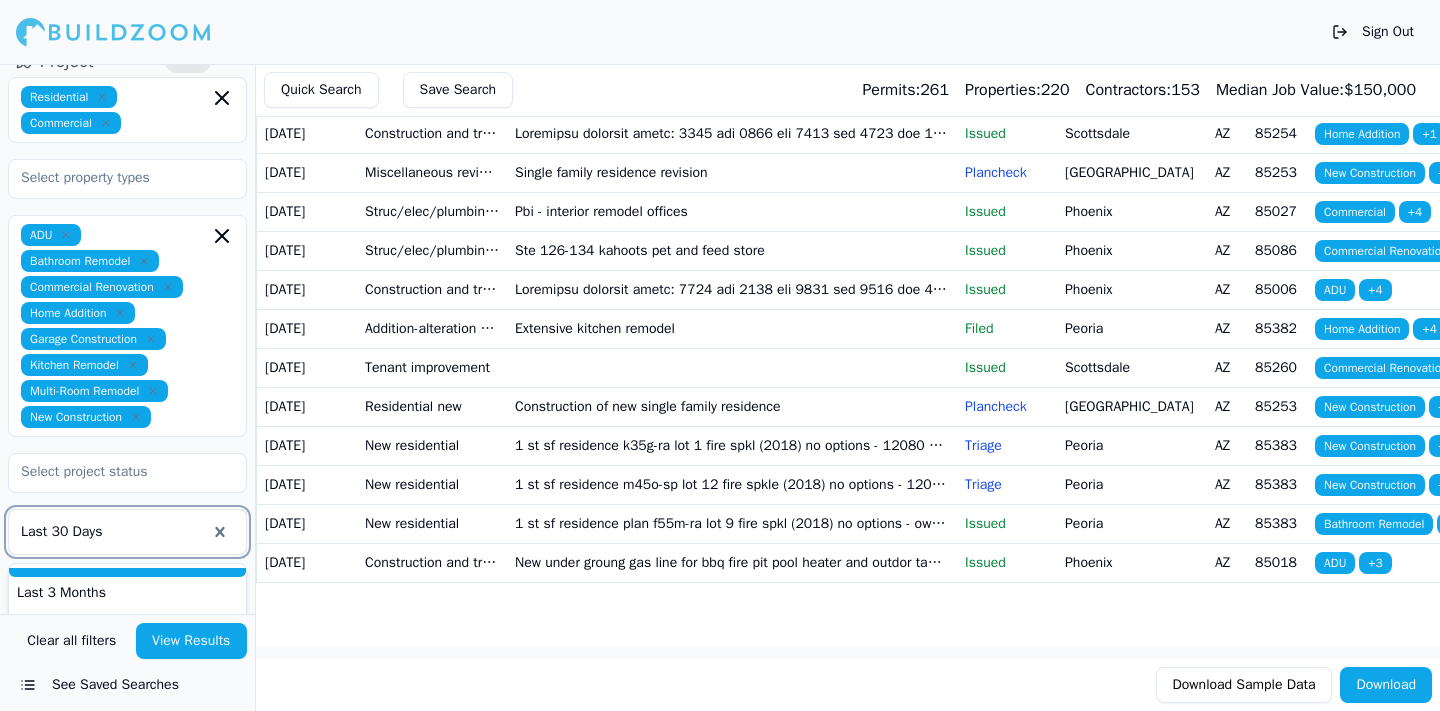 scroll, scrollTop: 61, scrollLeft: 0, axis: vertical 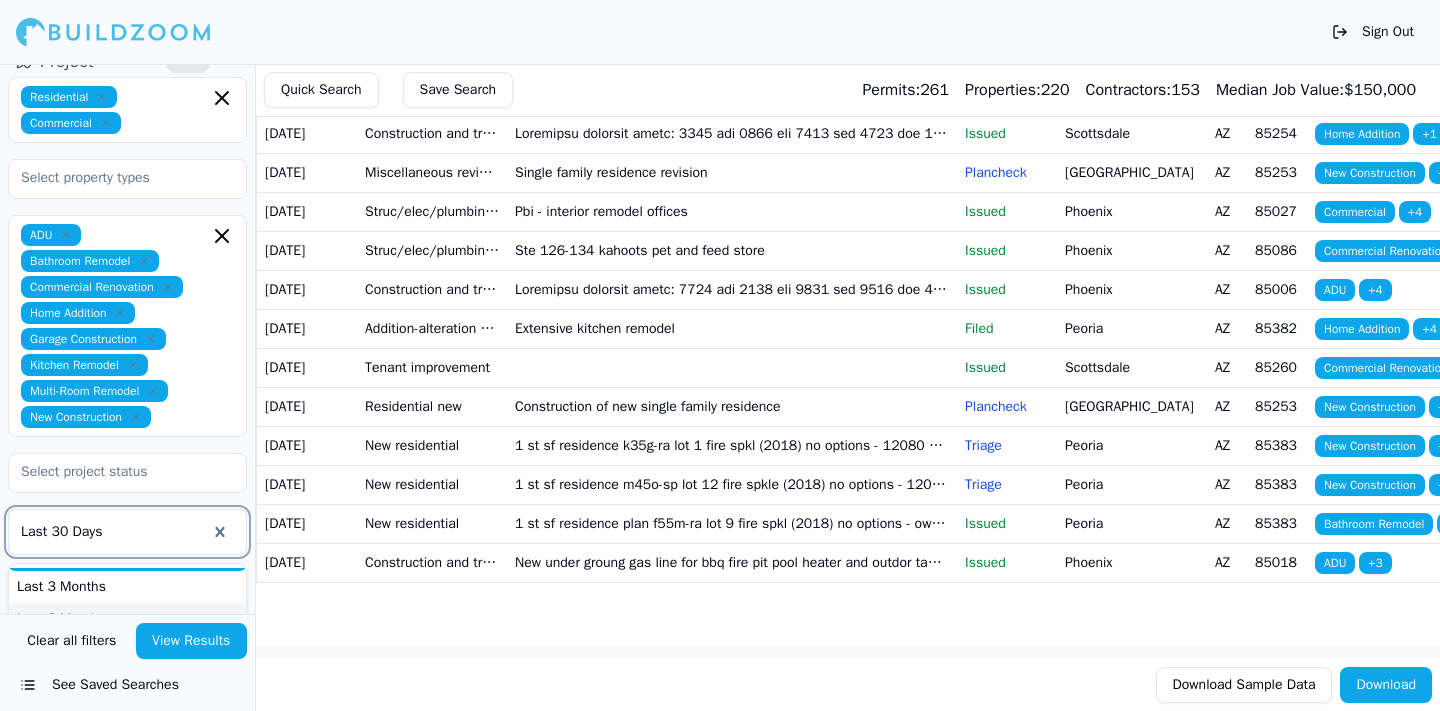 click on "Last 6 Months" at bounding box center (127, 619) 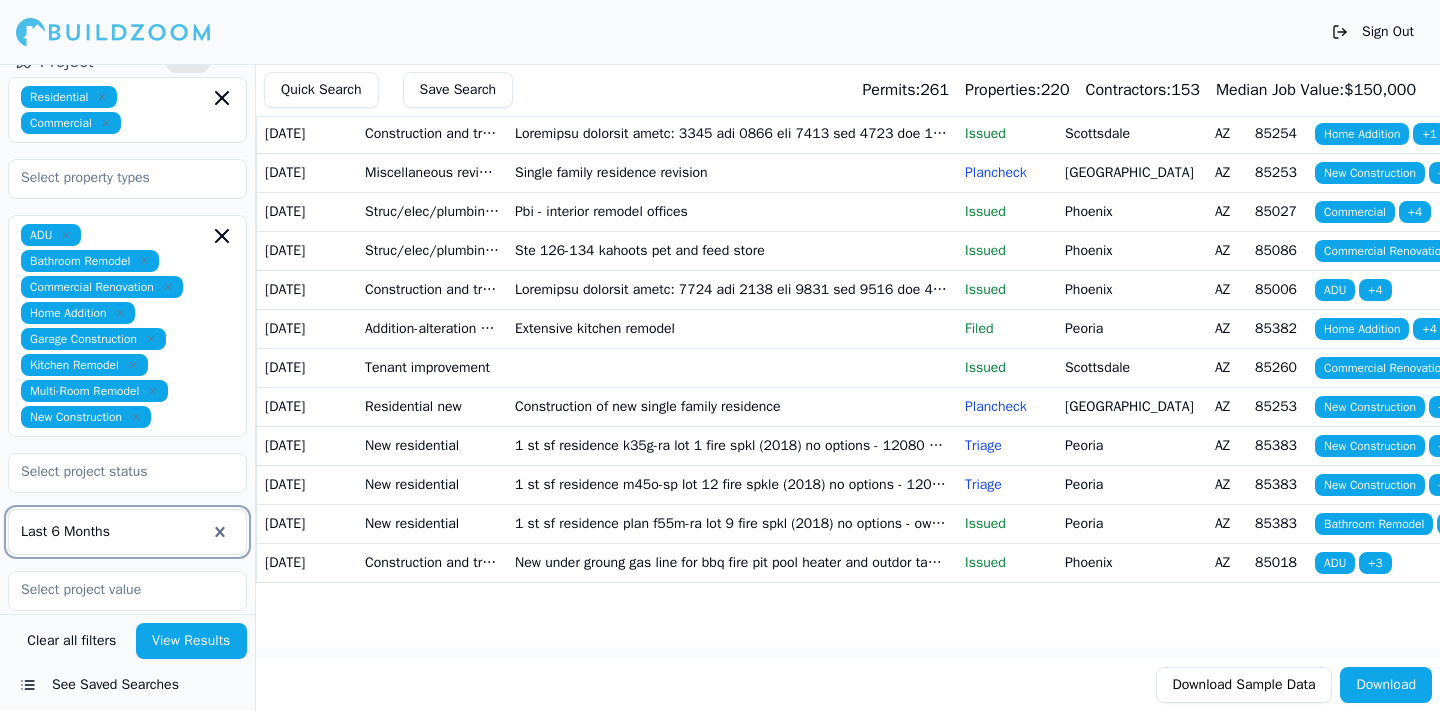scroll, scrollTop: 79, scrollLeft: 0, axis: vertical 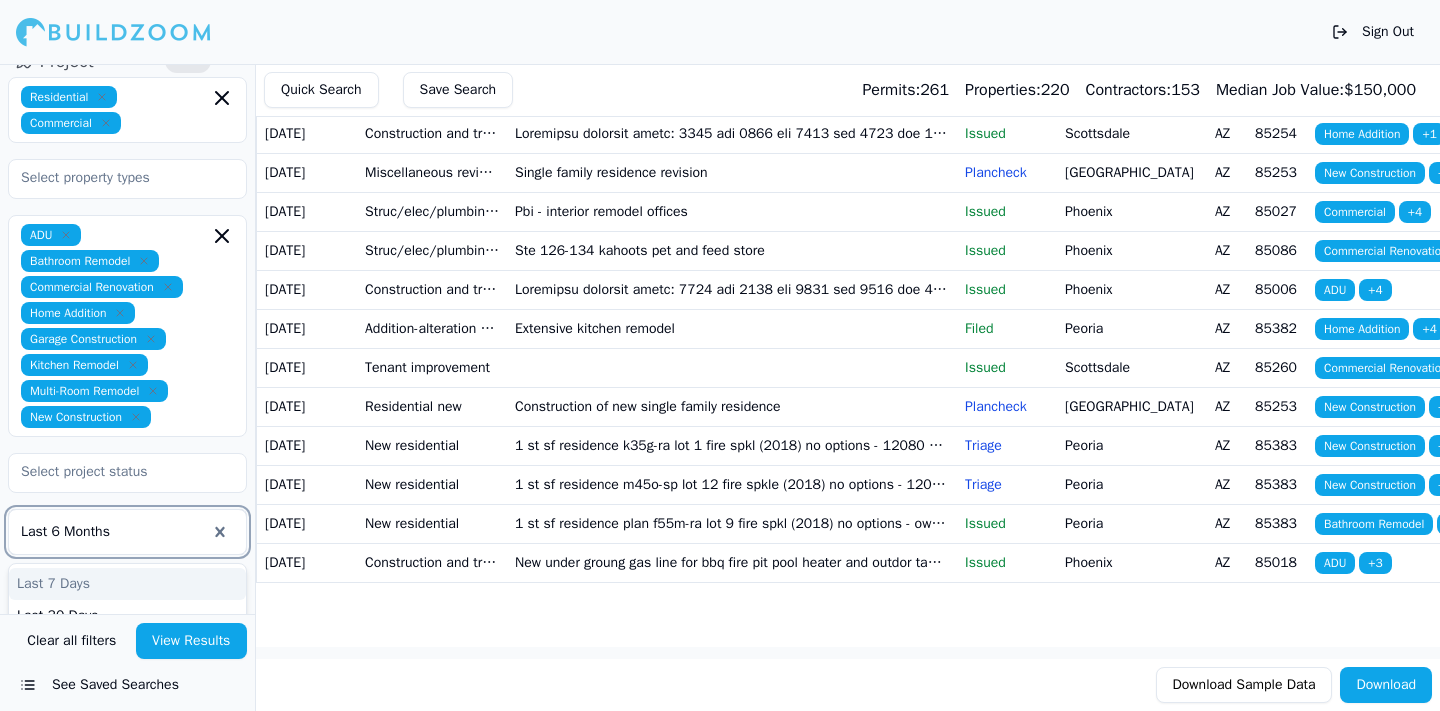 click at bounding box center [113, 532] 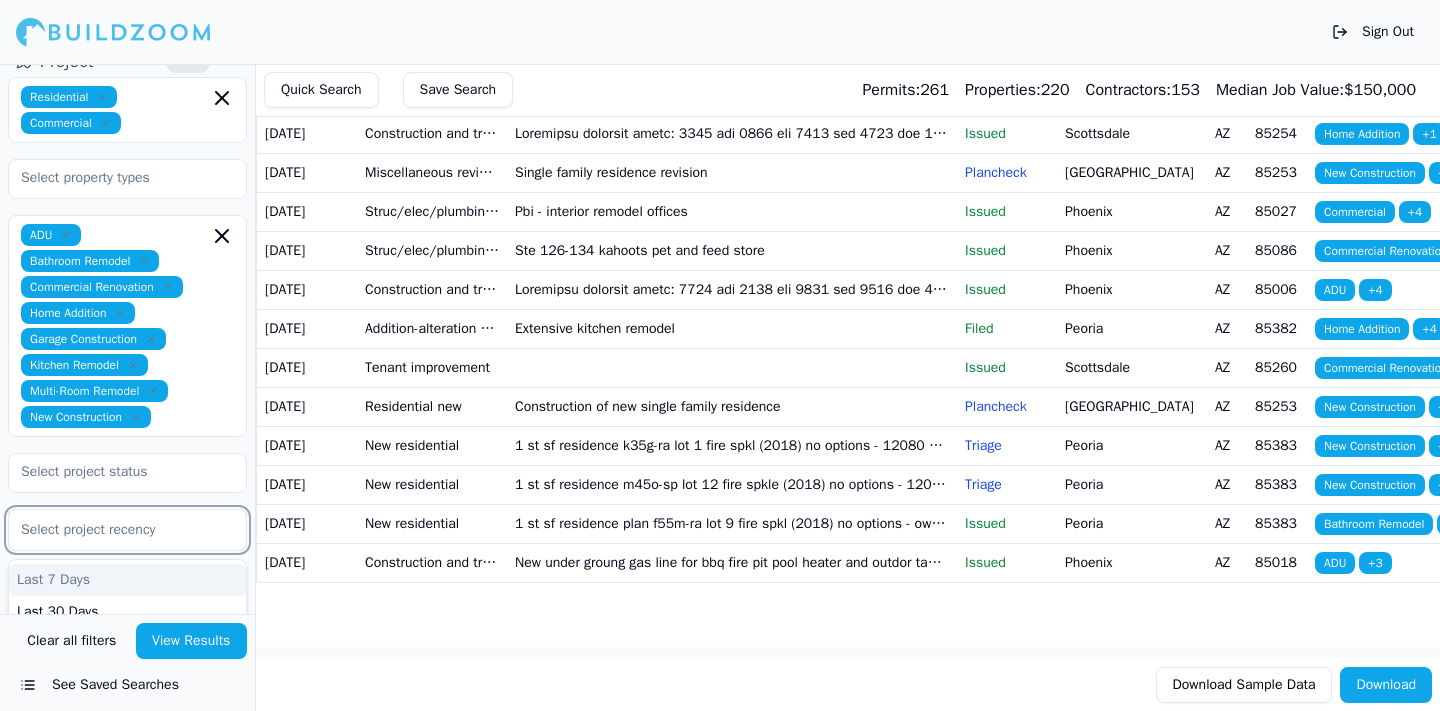 click at bounding box center [127, 530] 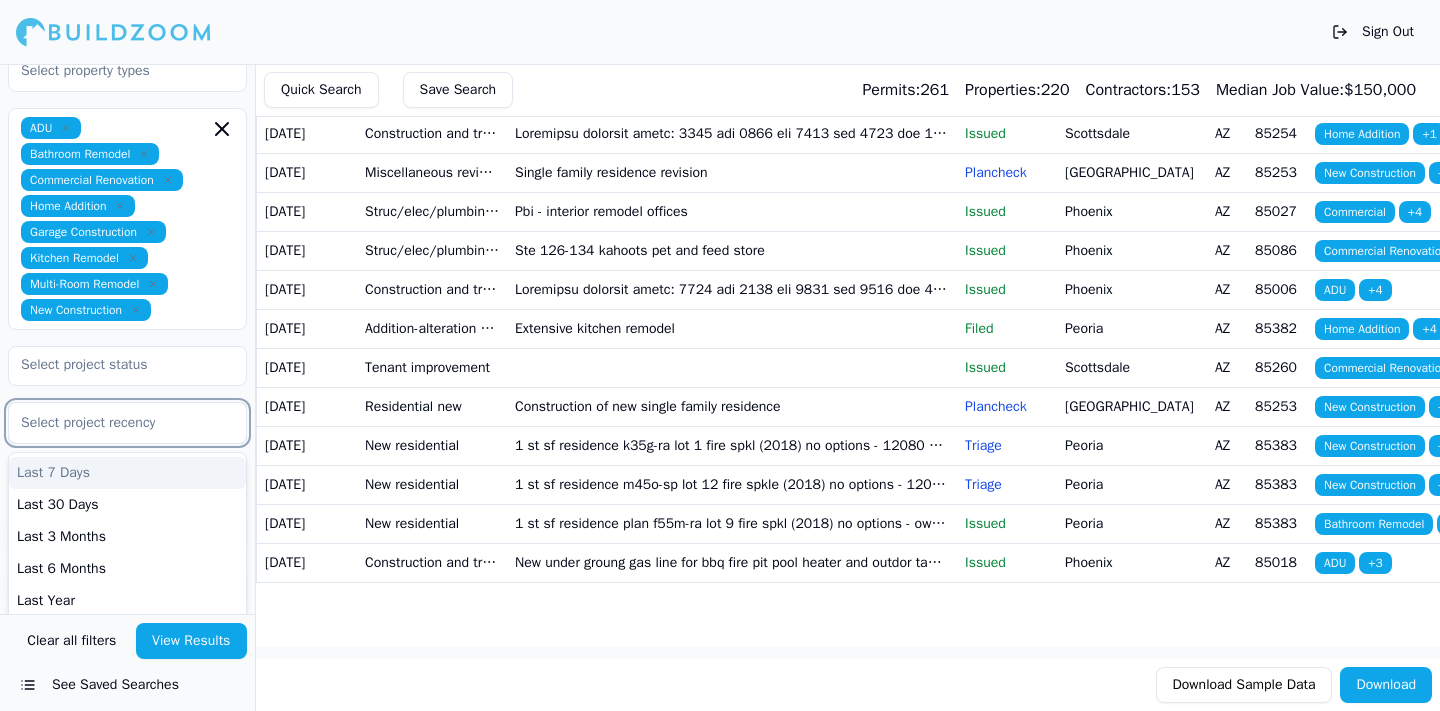 scroll, scrollTop: 499, scrollLeft: 0, axis: vertical 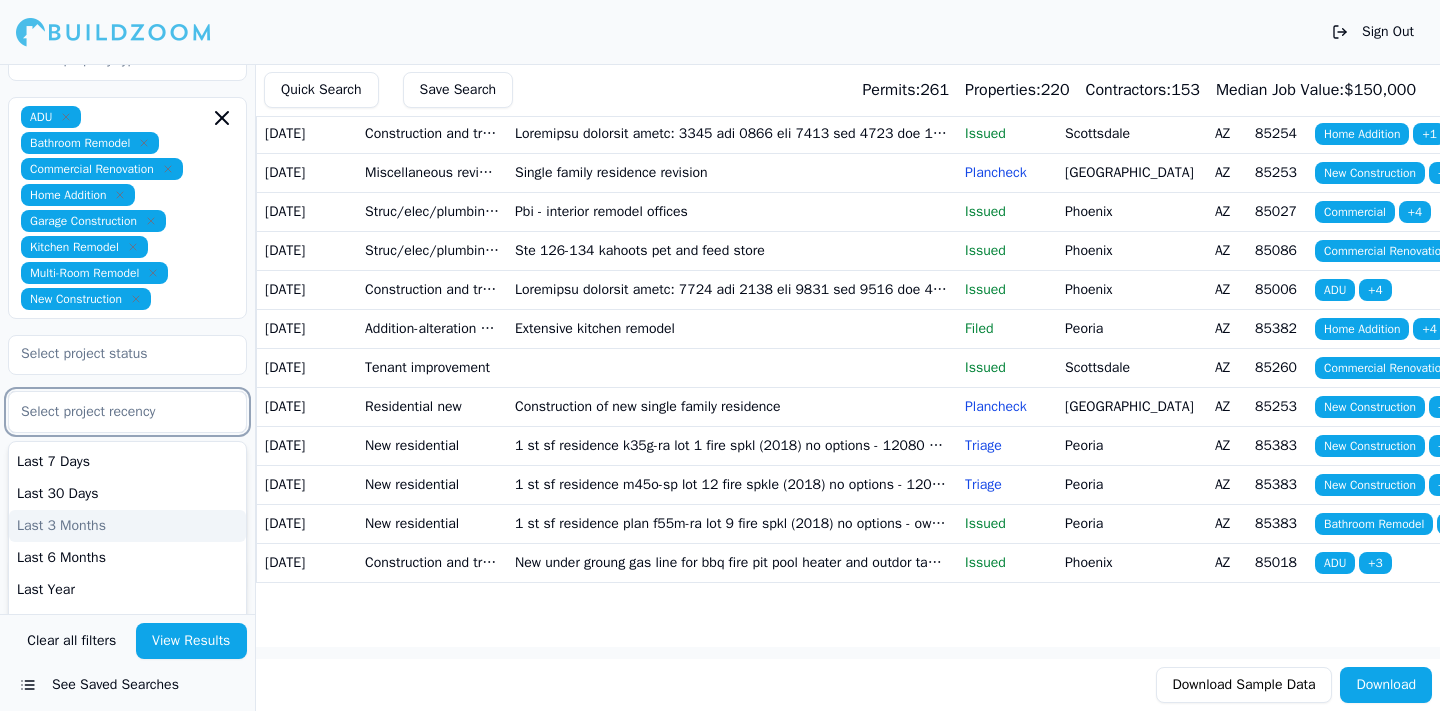 click on "Last 3 Months" at bounding box center (127, 526) 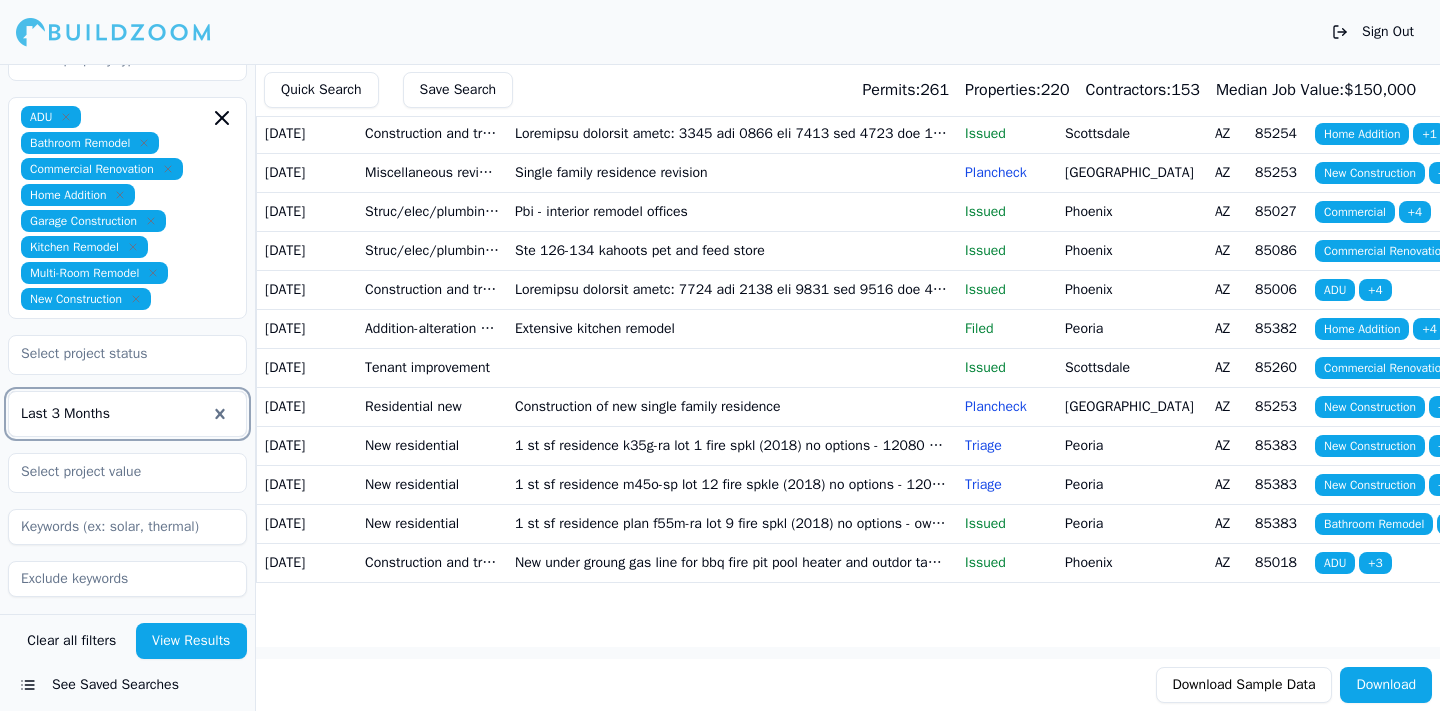 click on "View Results" at bounding box center [192, 641] 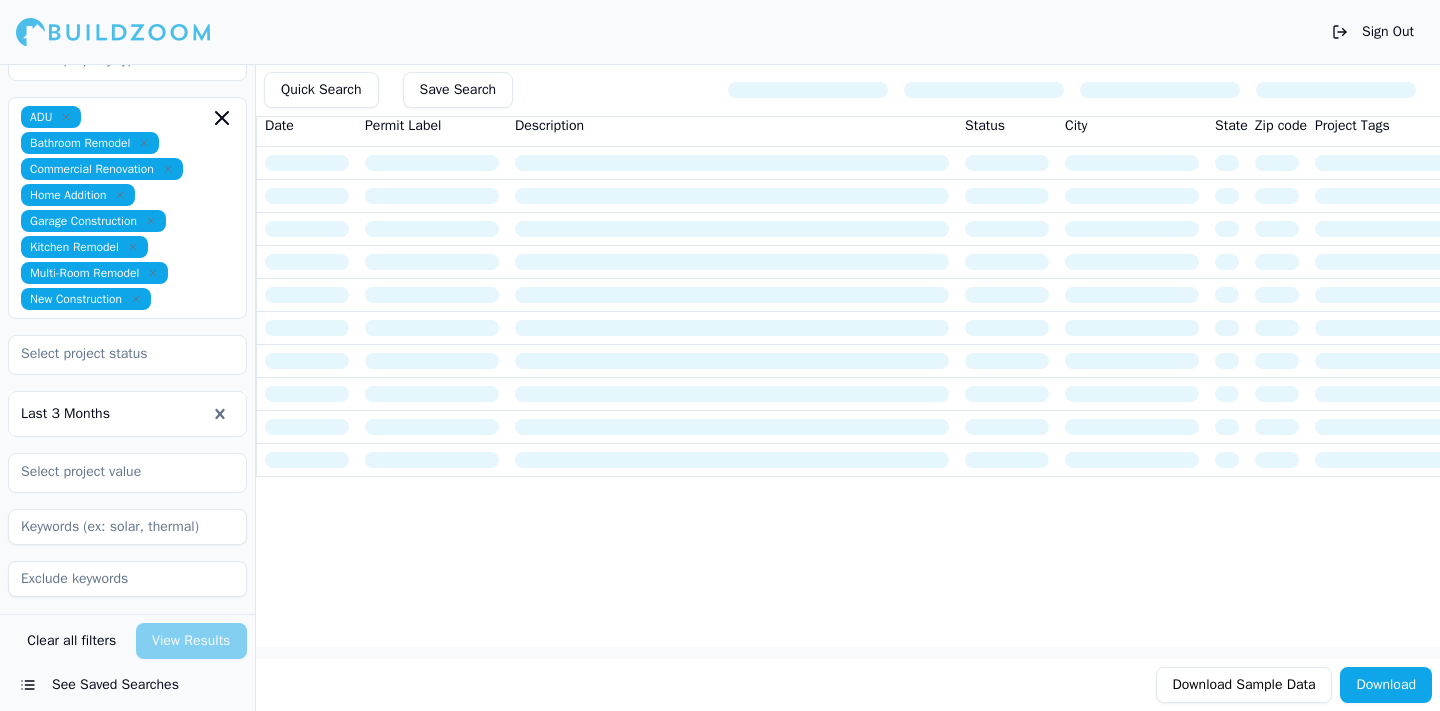 scroll, scrollTop: 0, scrollLeft: 0, axis: both 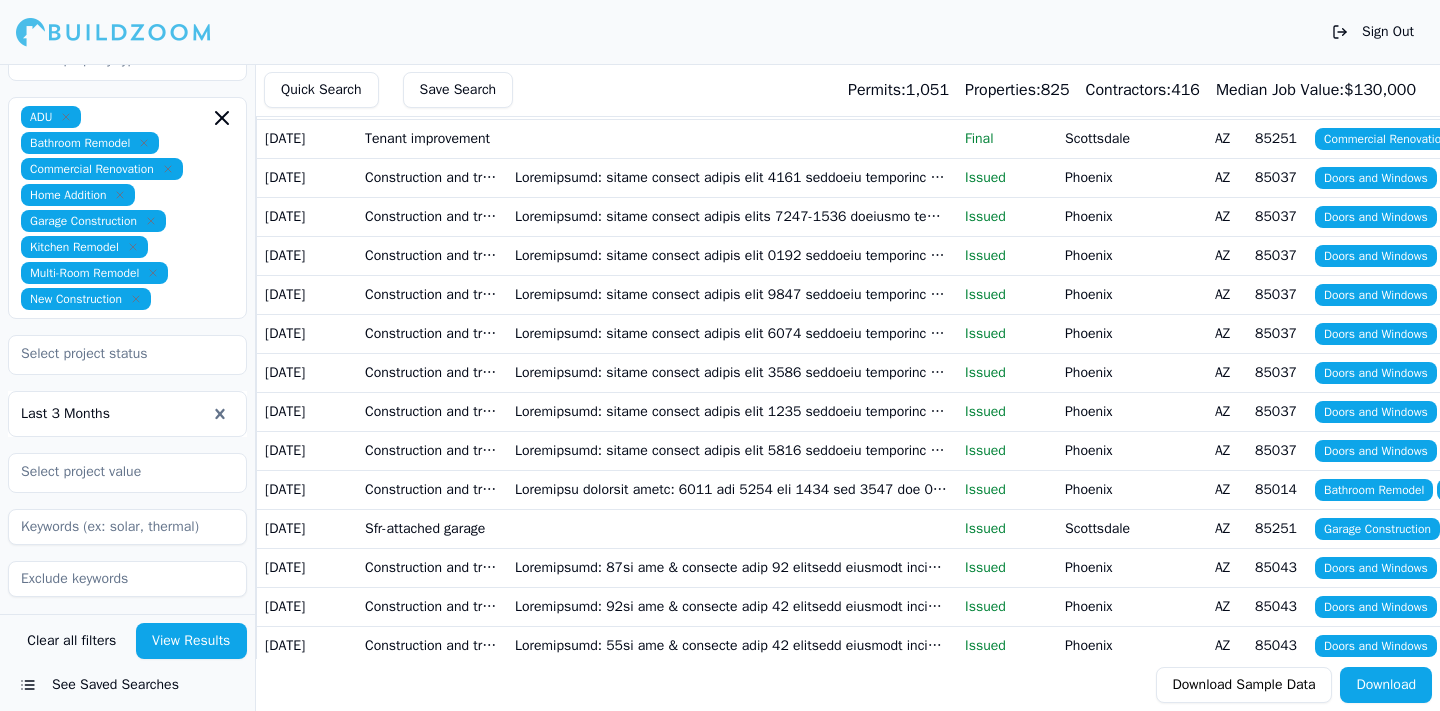 click at bounding box center [732, -135] 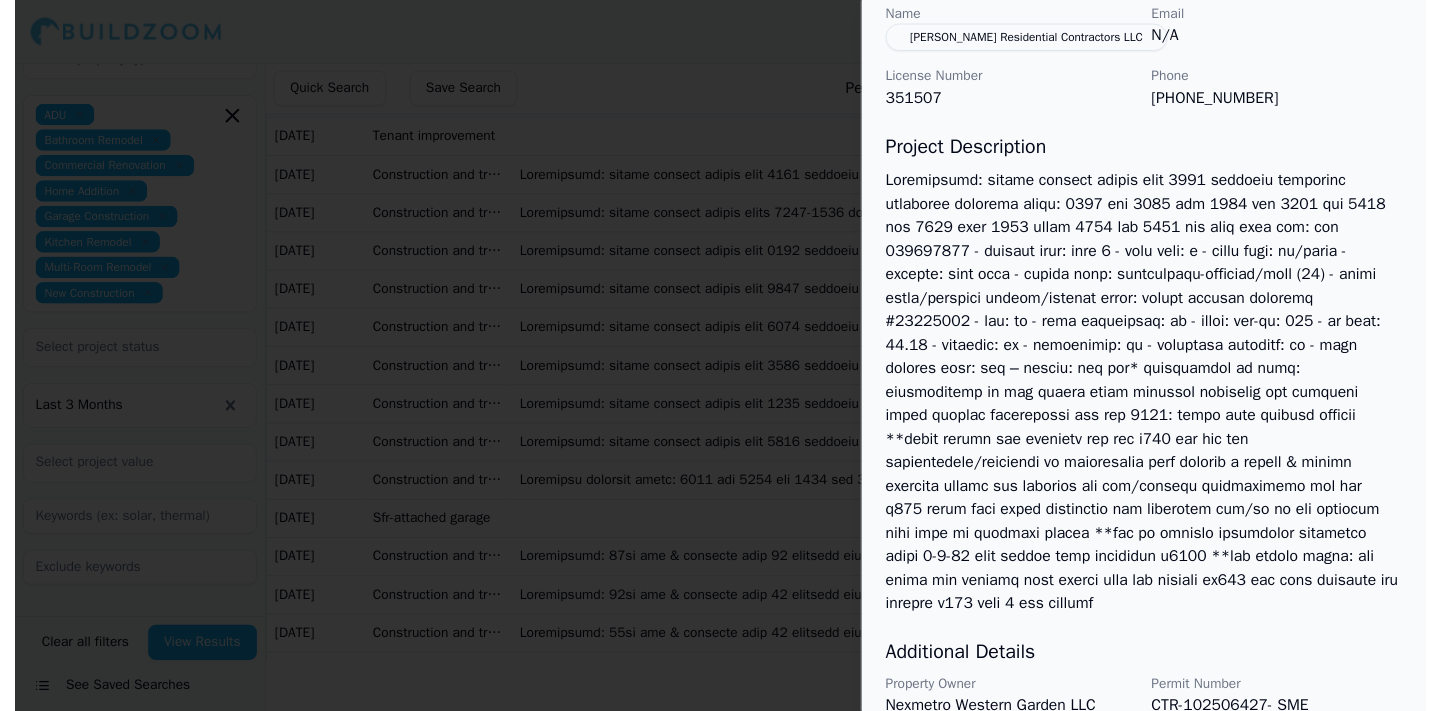 scroll, scrollTop: 645, scrollLeft: 0, axis: vertical 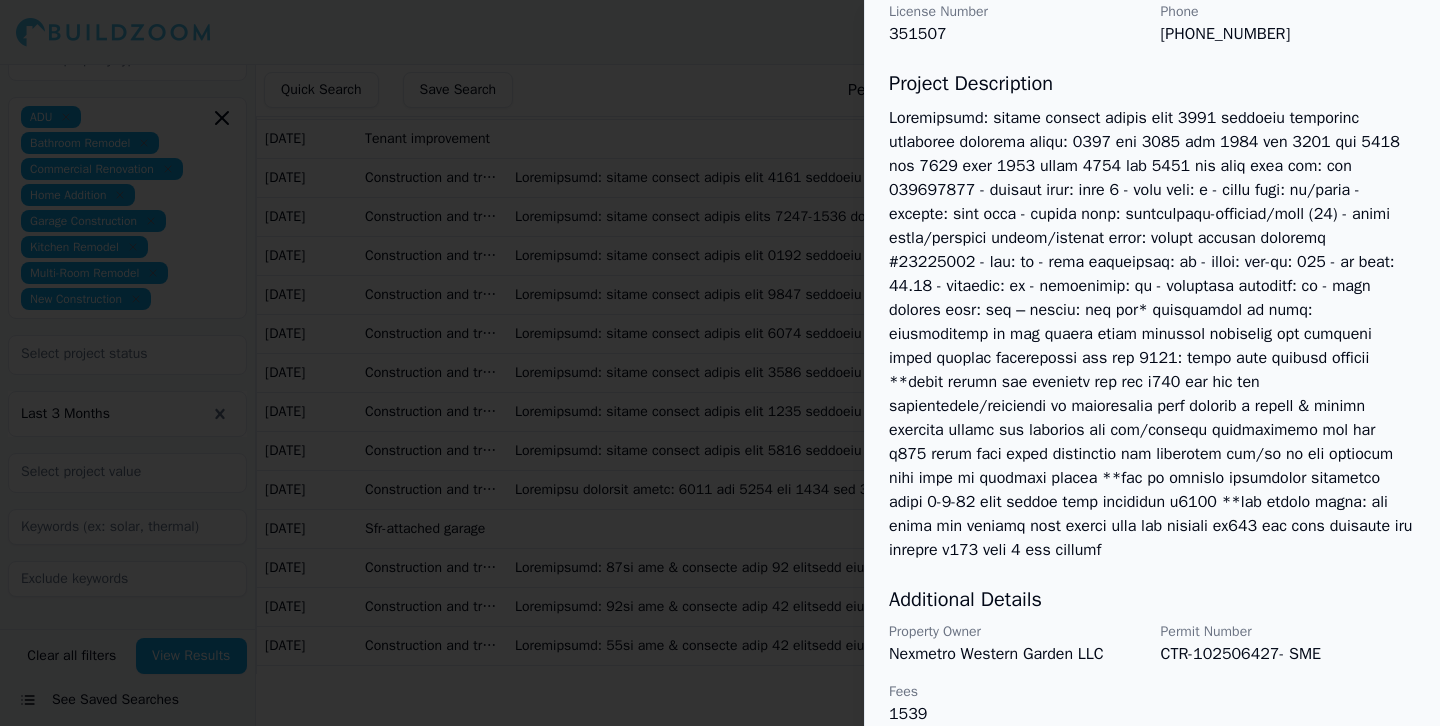 click at bounding box center (720, 363) 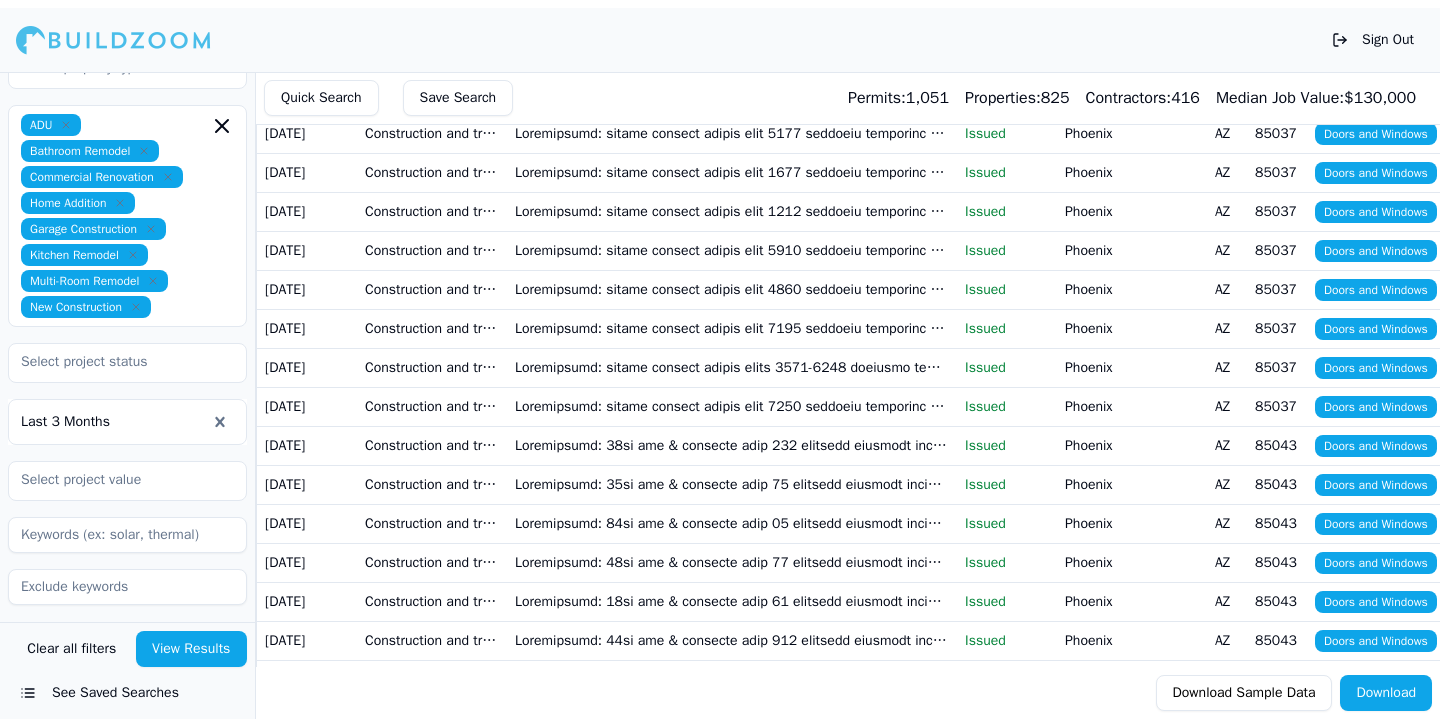 scroll, scrollTop: 2485, scrollLeft: 0, axis: vertical 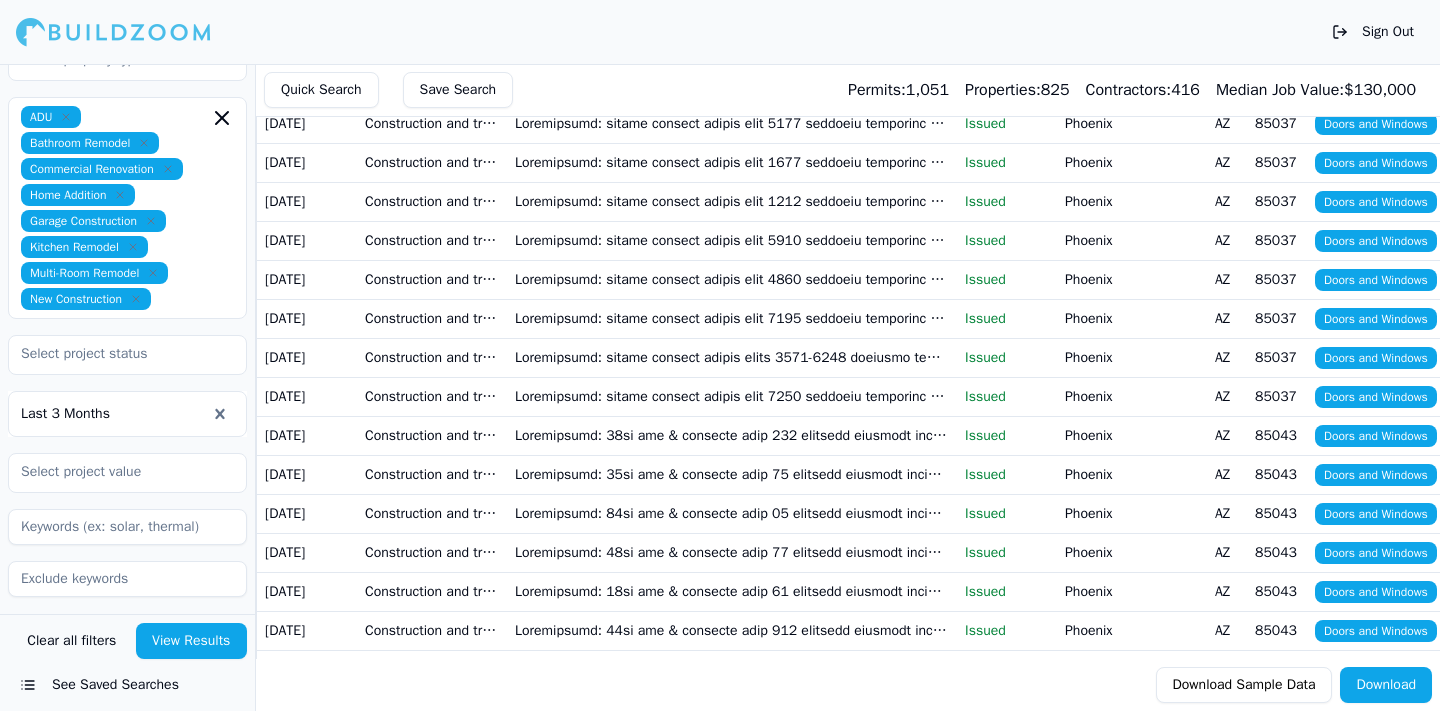 click on "New custom home" at bounding box center (732, -345) 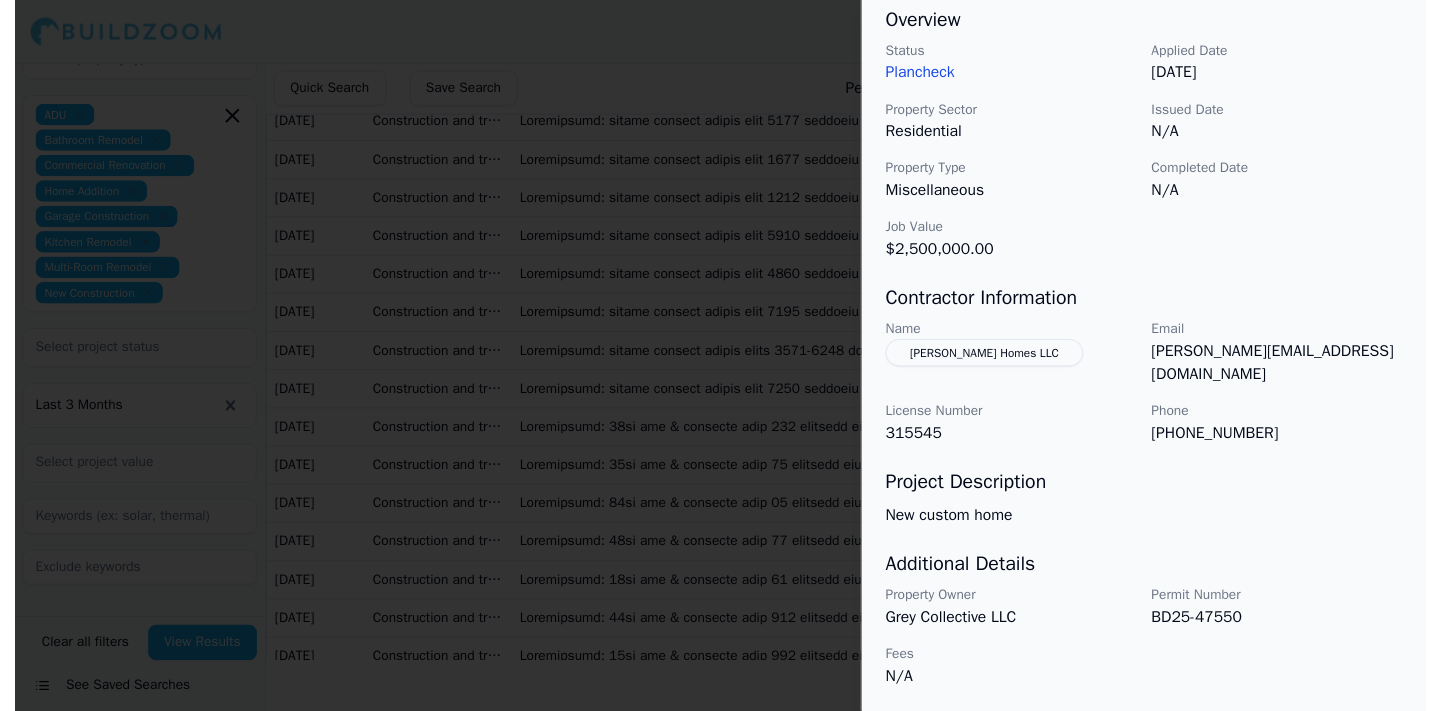 scroll, scrollTop: 635, scrollLeft: 0, axis: vertical 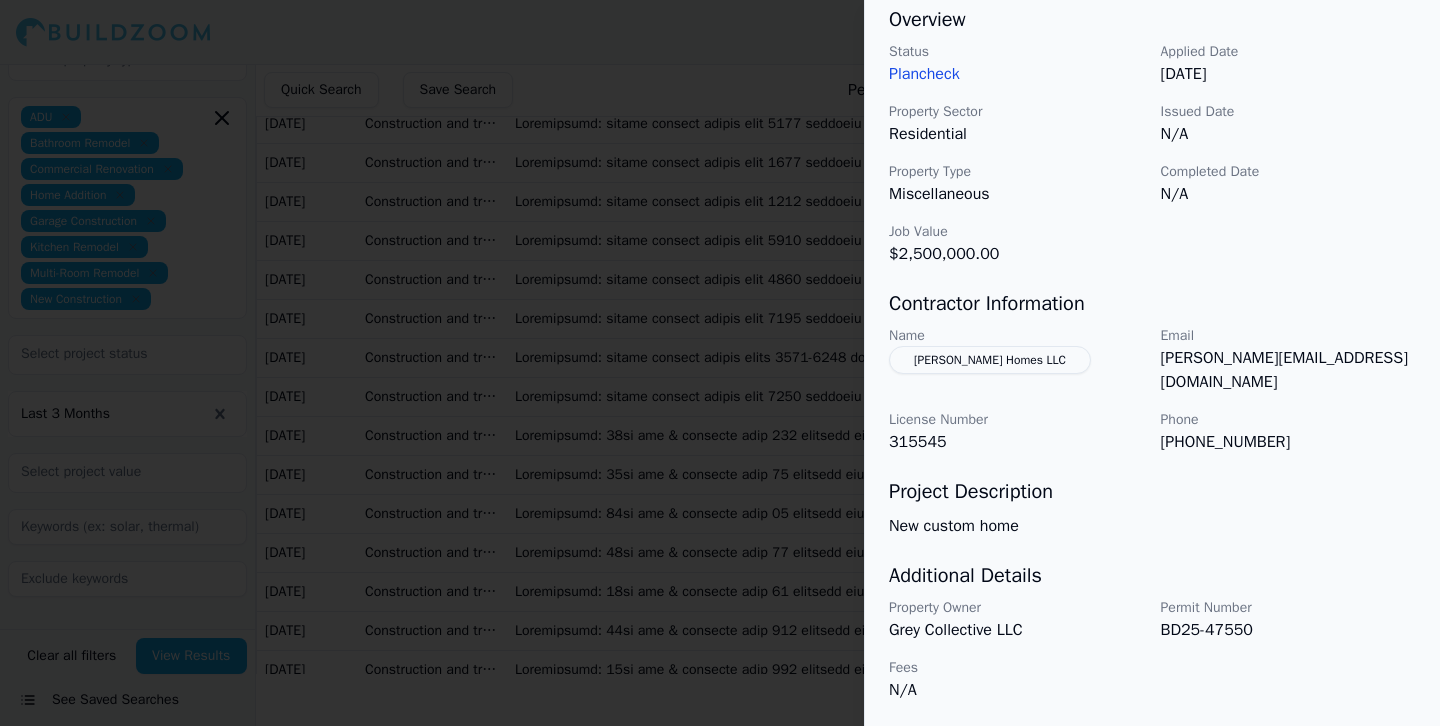 click at bounding box center [720, 363] 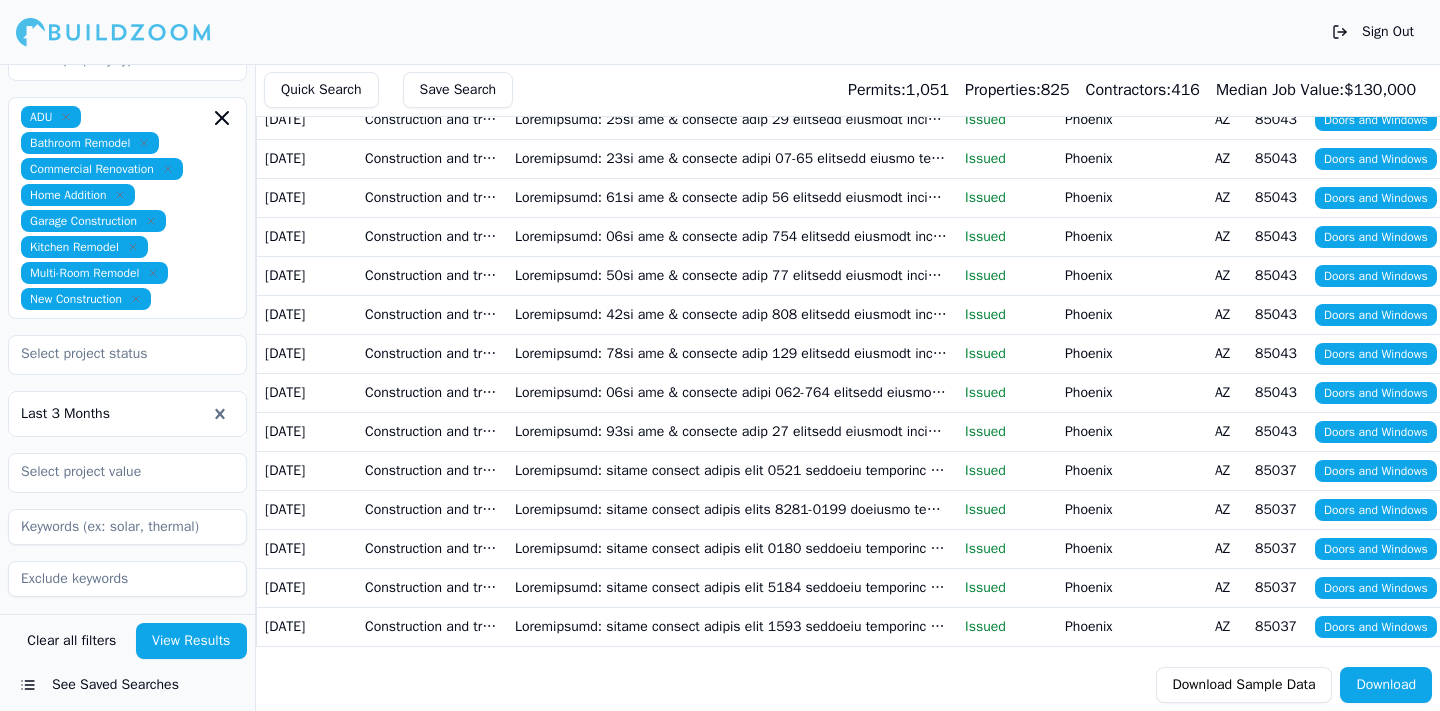 scroll, scrollTop: 4948, scrollLeft: 0, axis: vertical 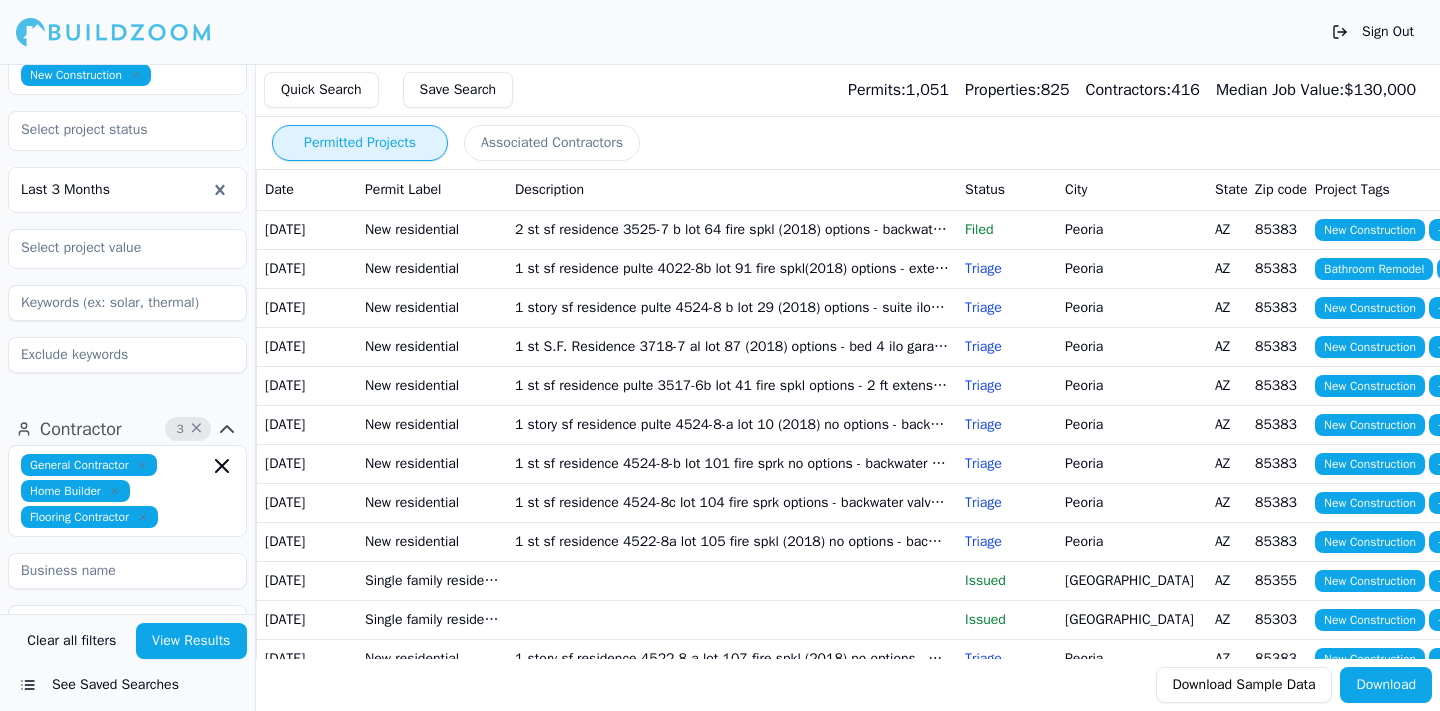 click at bounding box center [127, 355] 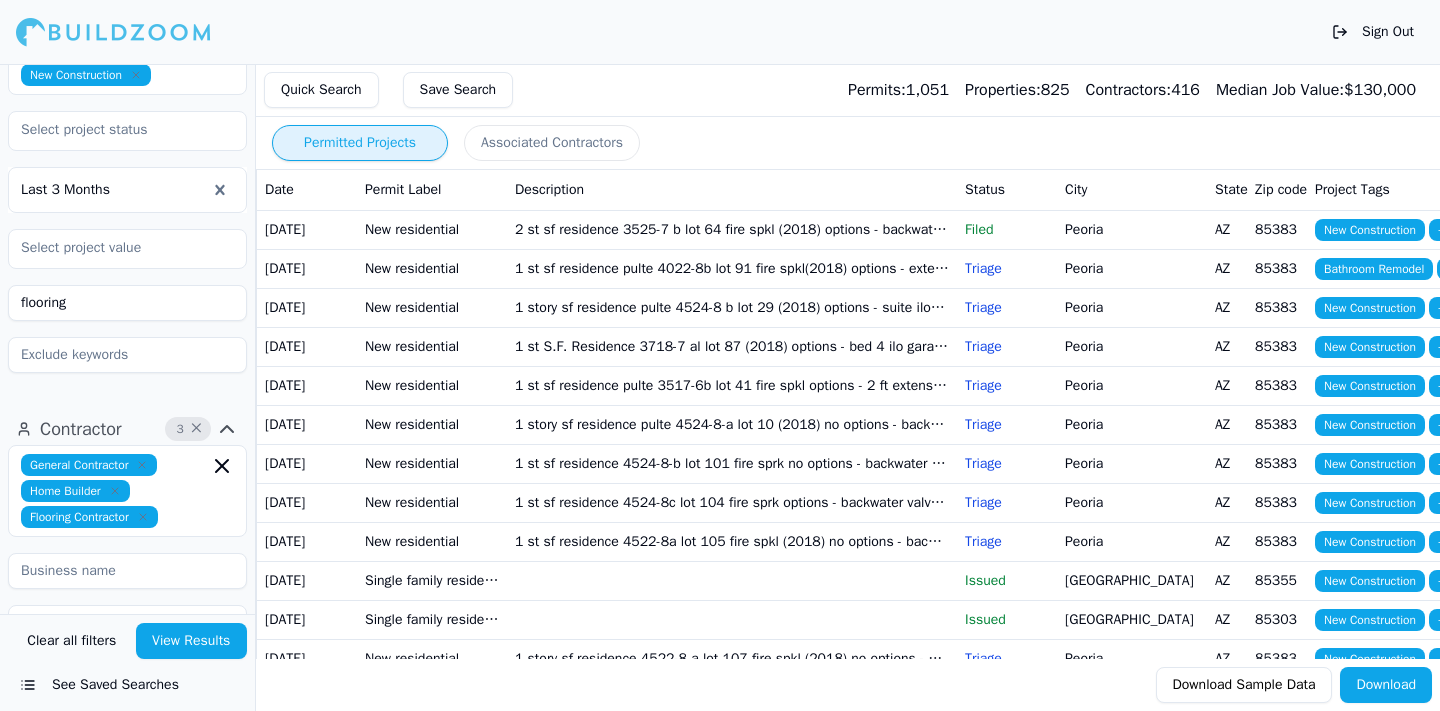 type on "flooring" 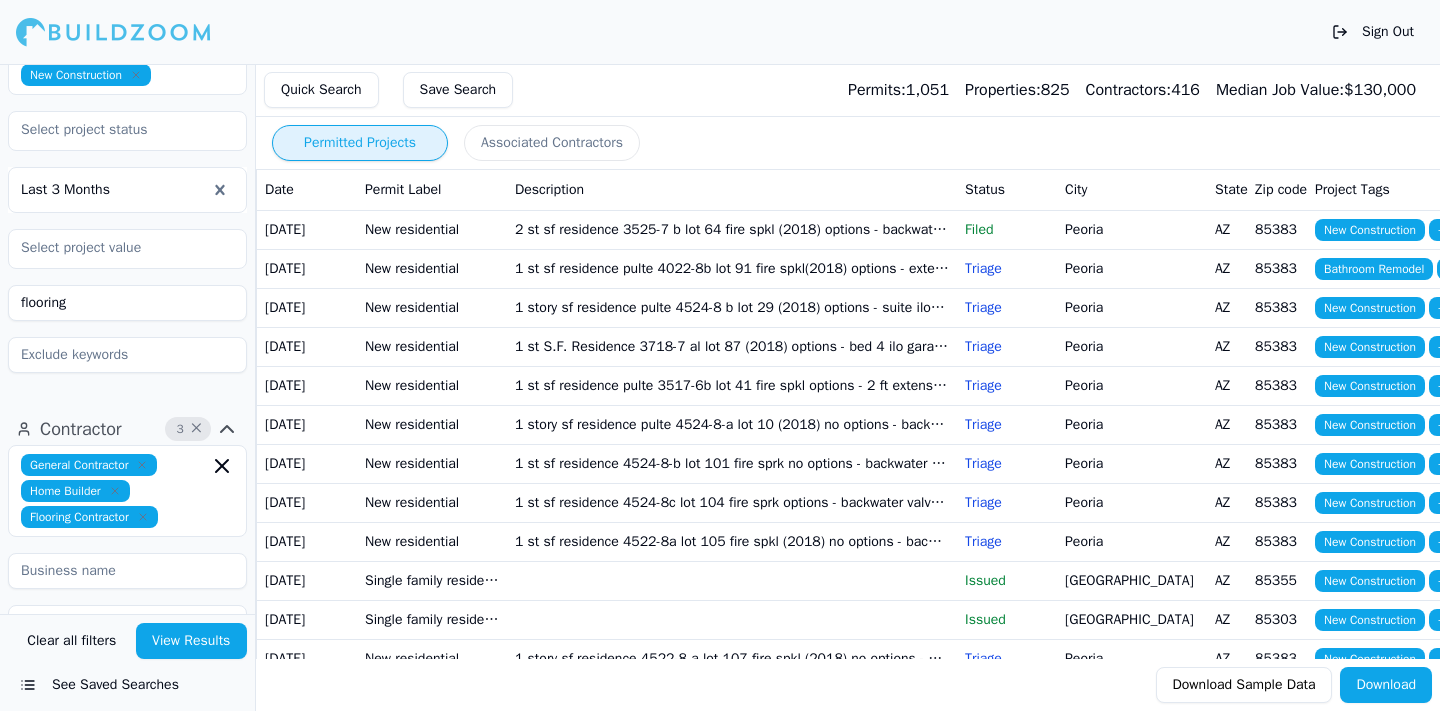 click on "Contractor" at bounding box center (81, 429) 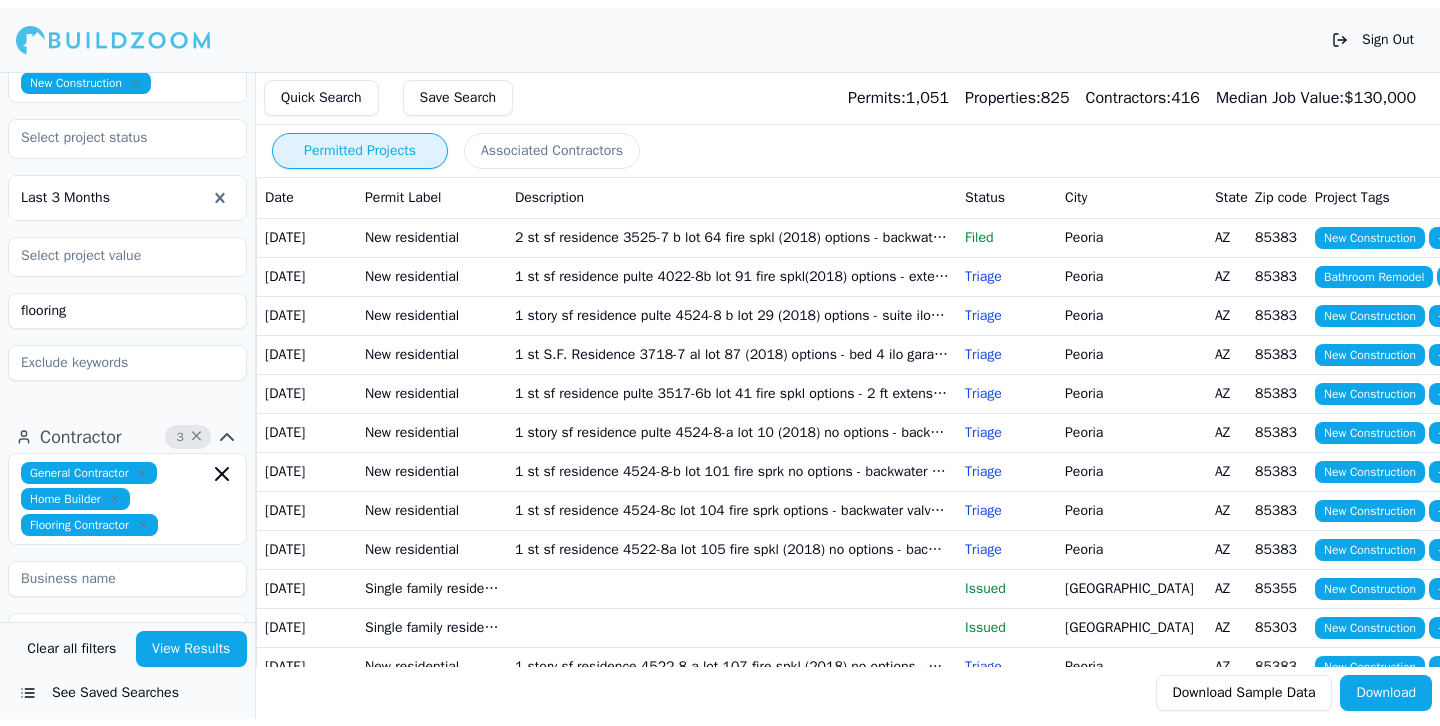 scroll, scrollTop: 547, scrollLeft: 0, axis: vertical 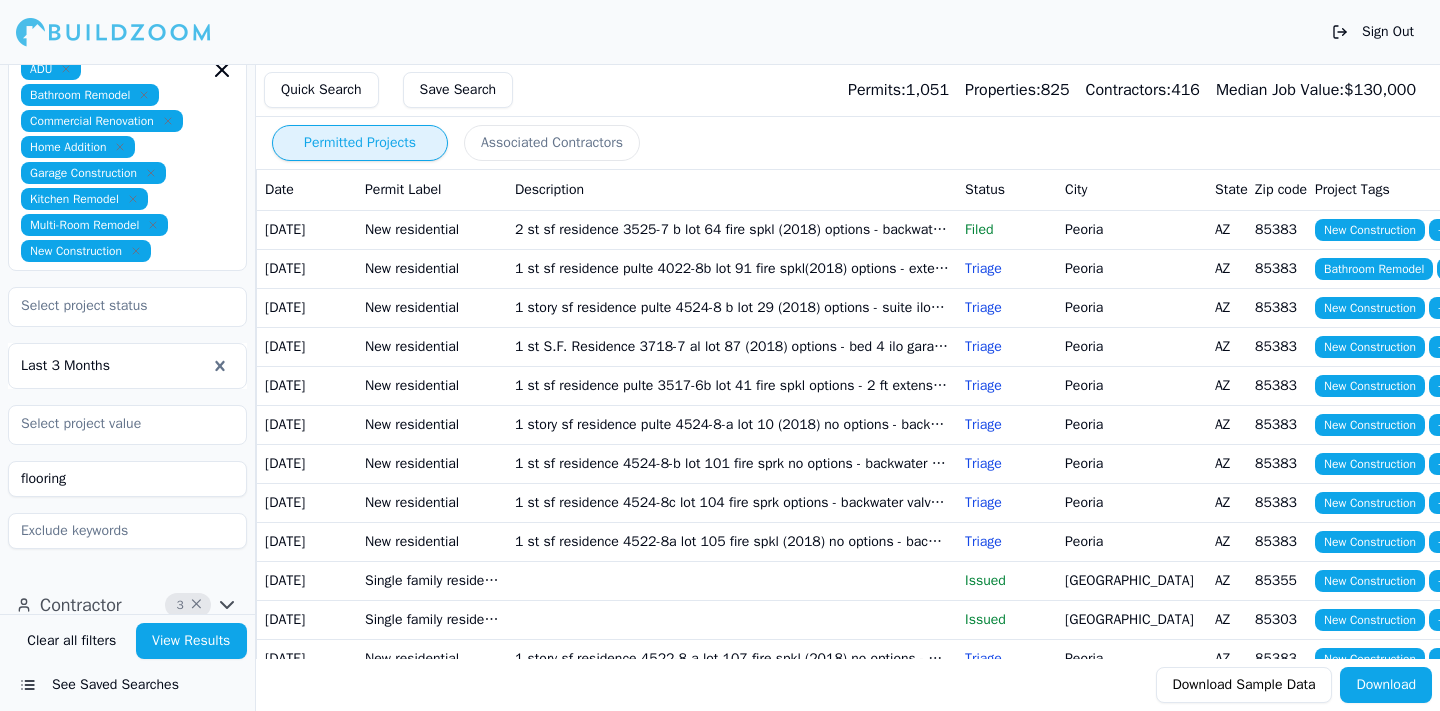 click on "View Results" at bounding box center [192, 641] 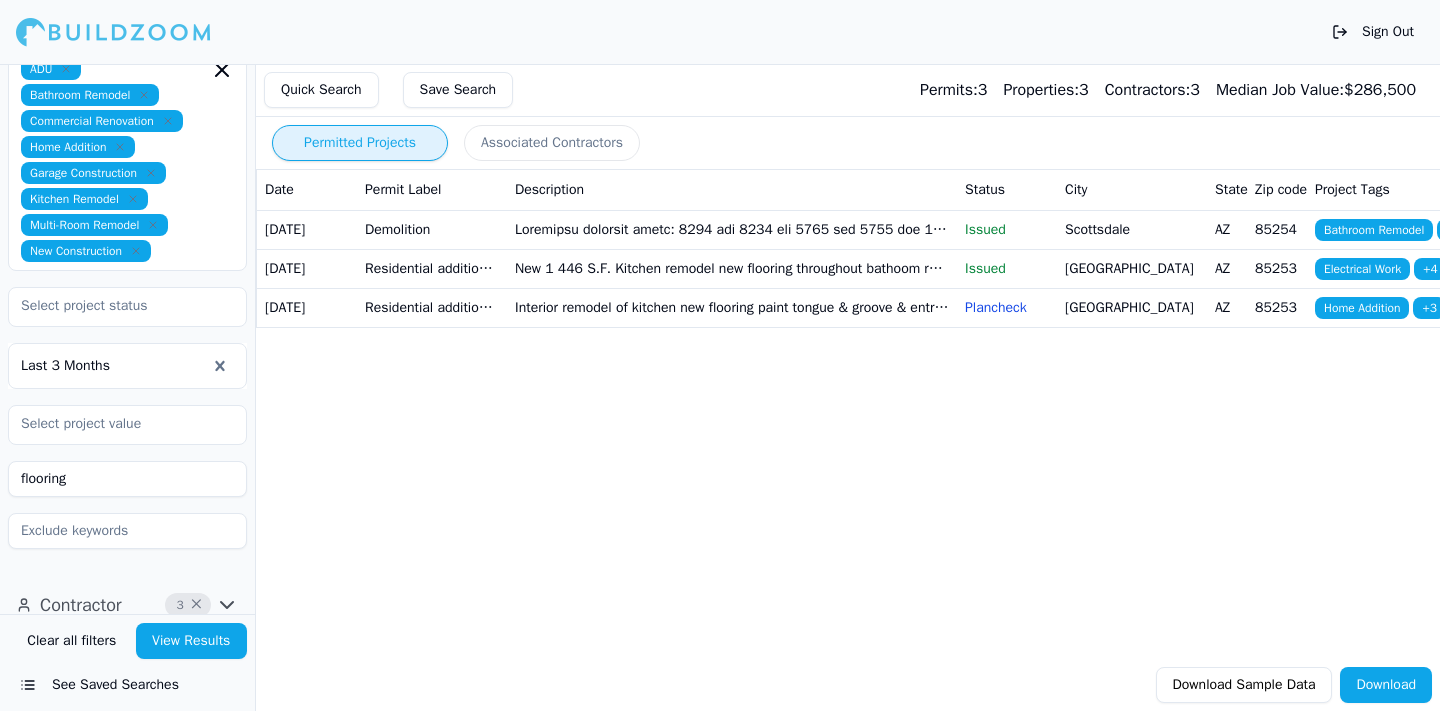 click on "New 1 446 S.F. Kitchen remodel new flooring throughout bathoom remodel addition lighting like for like replacement of new finishes cabinets counters plumbing fixtures and electrical fixtures" at bounding box center [732, 268] 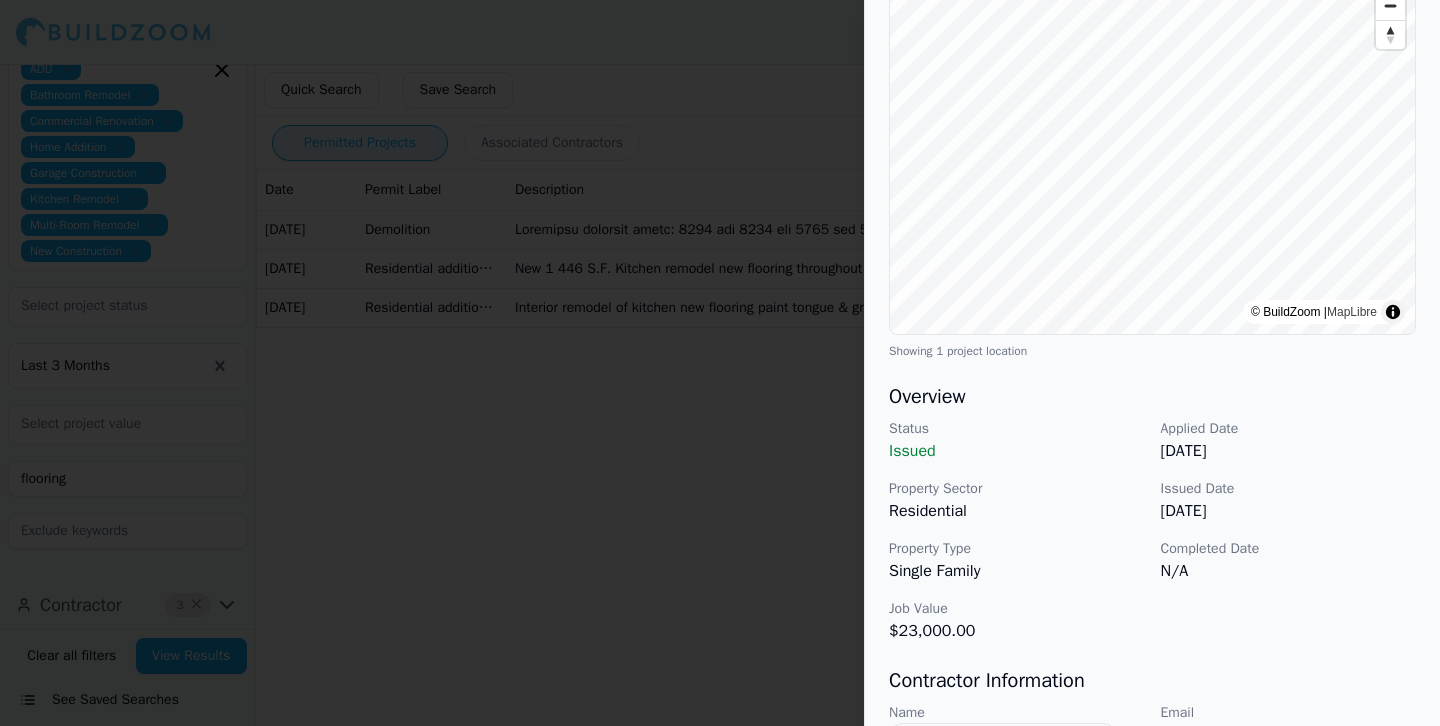 scroll, scrollTop: 0, scrollLeft: 0, axis: both 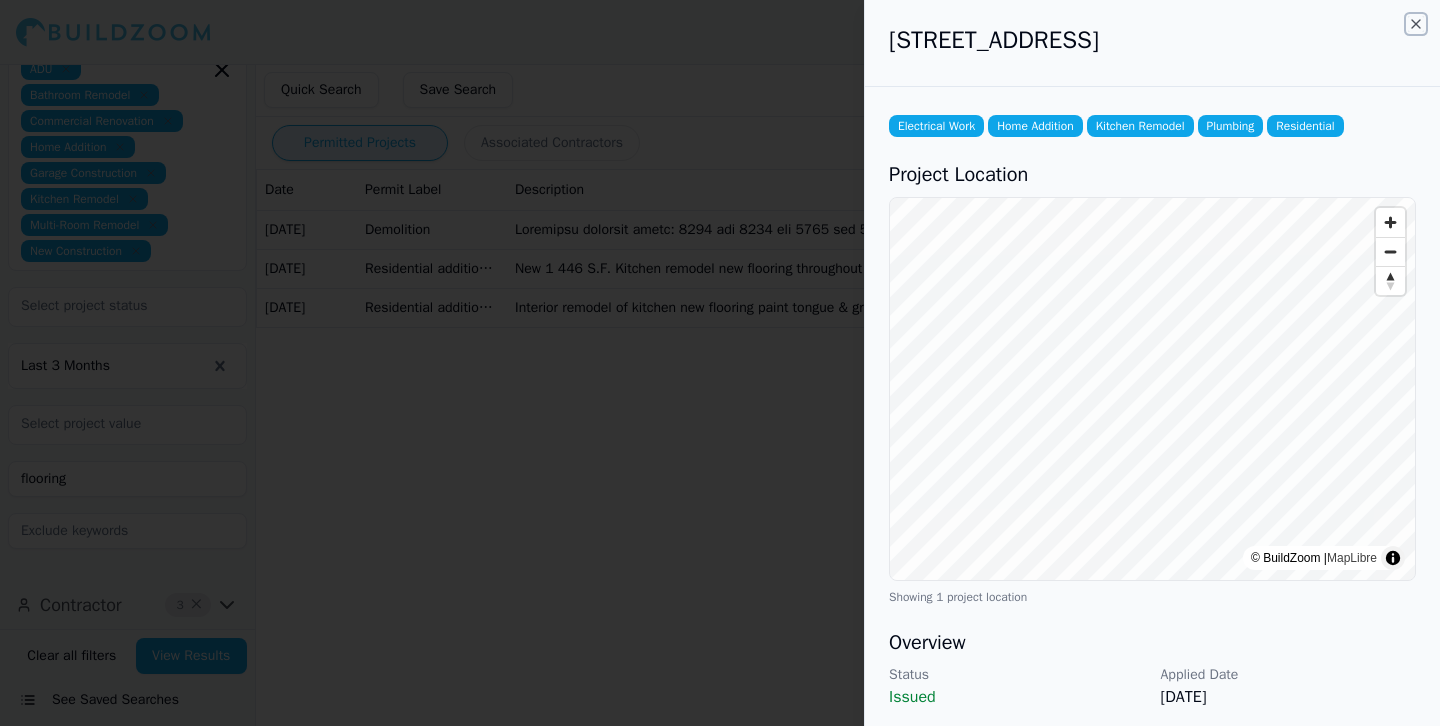 click 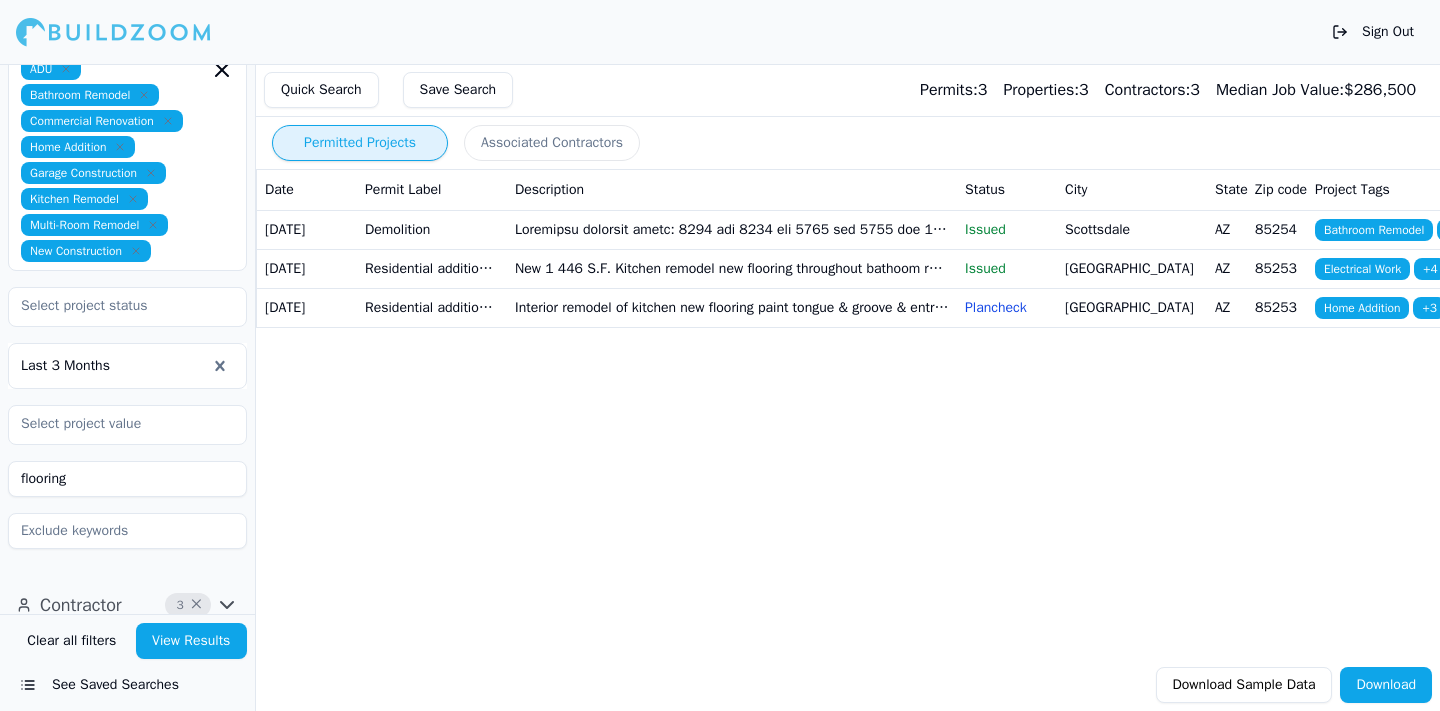 click on "Interior remodel of kitchen new flooring paint tongue & groove & entry door" at bounding box center (732, 307) 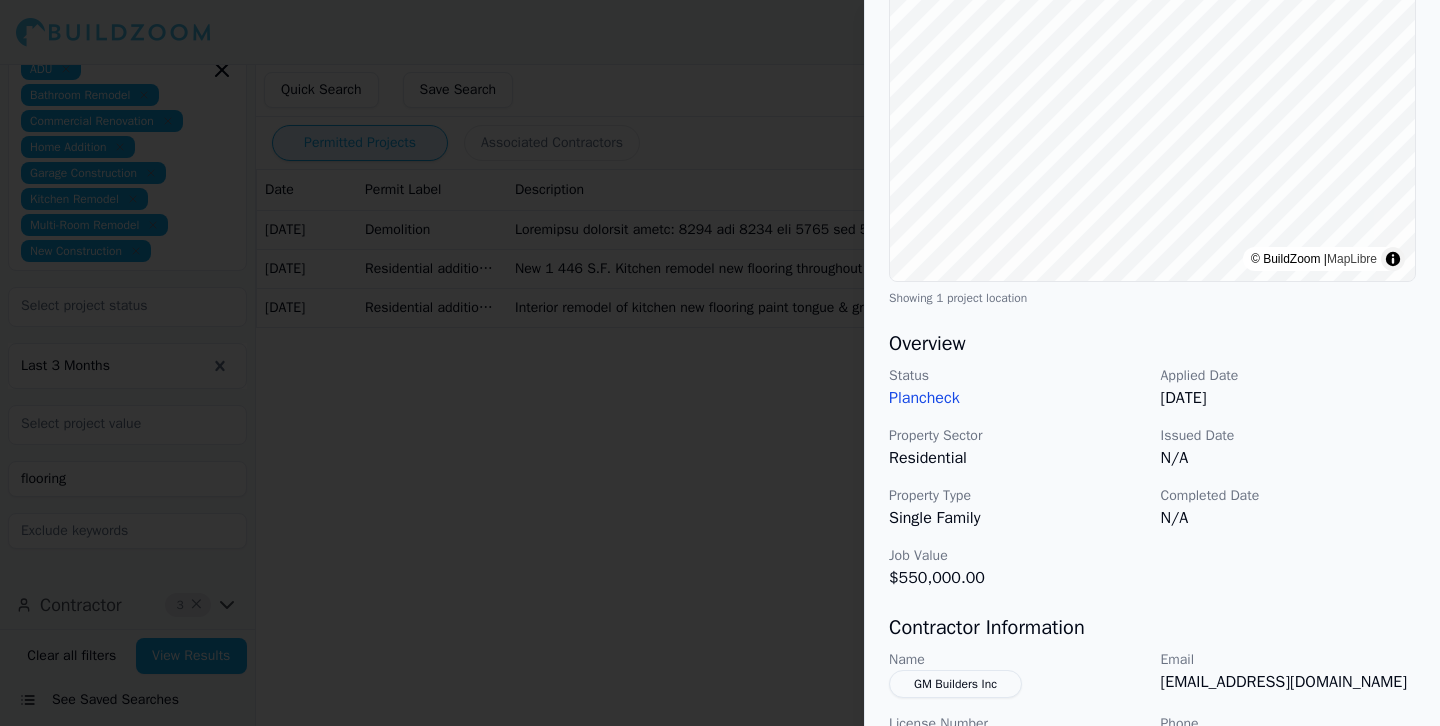 scroll, scrollTop: 627, scrollLeft: 0, axis: vertical 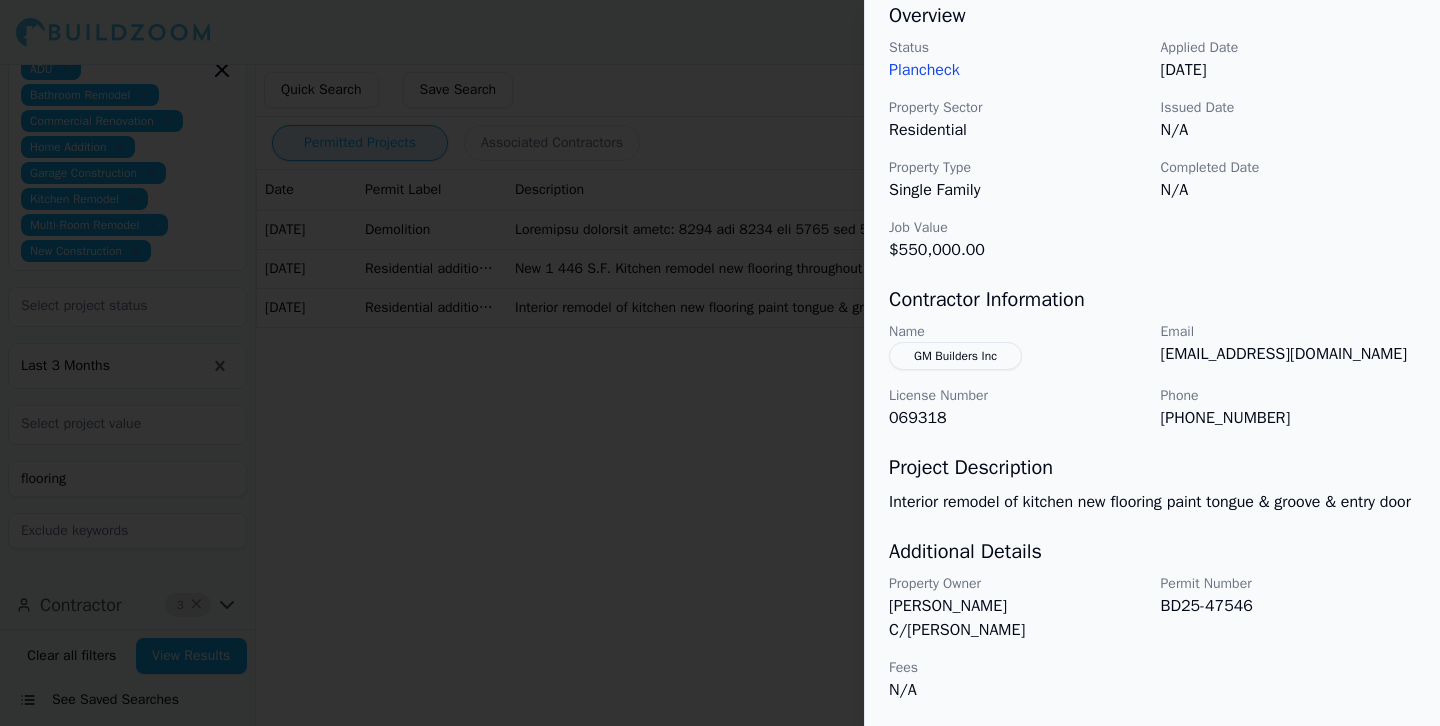 click at bounding box center [720, 363] 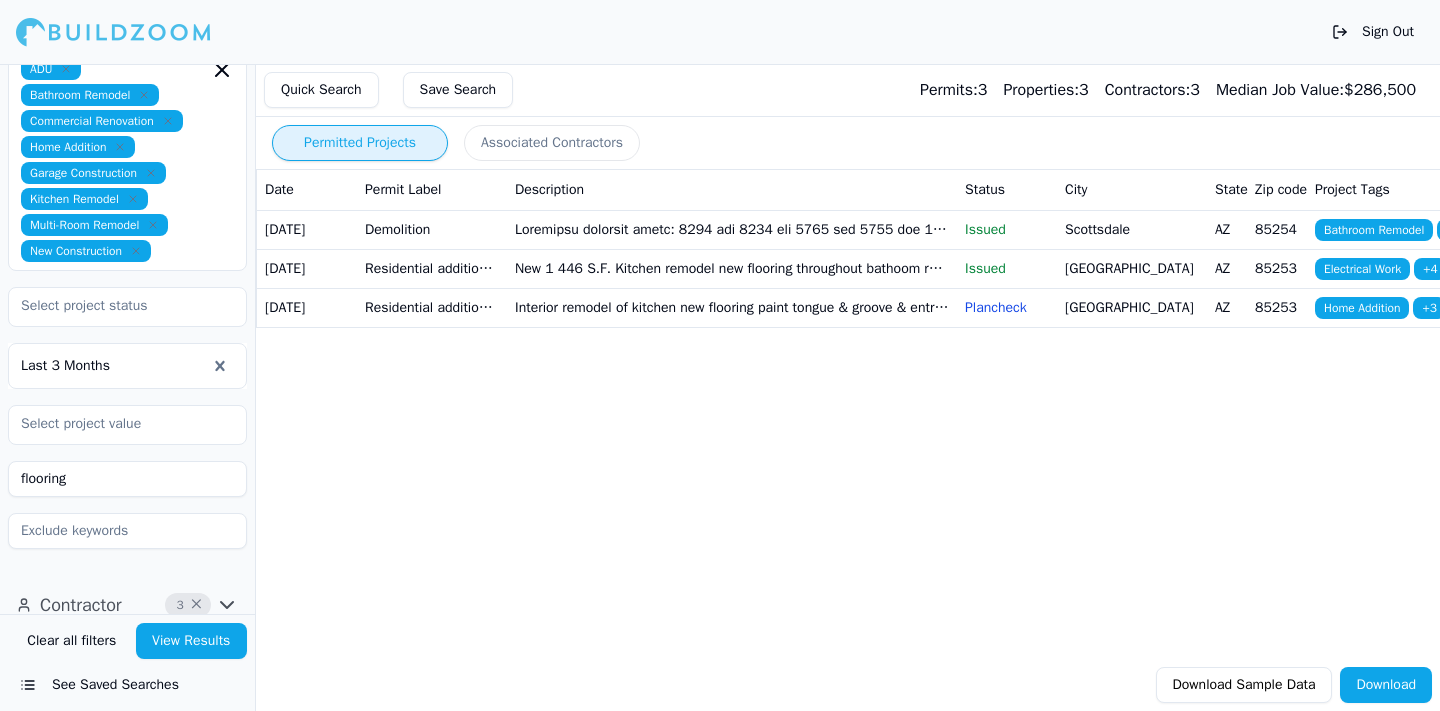 click at bounding box center (732, 229) 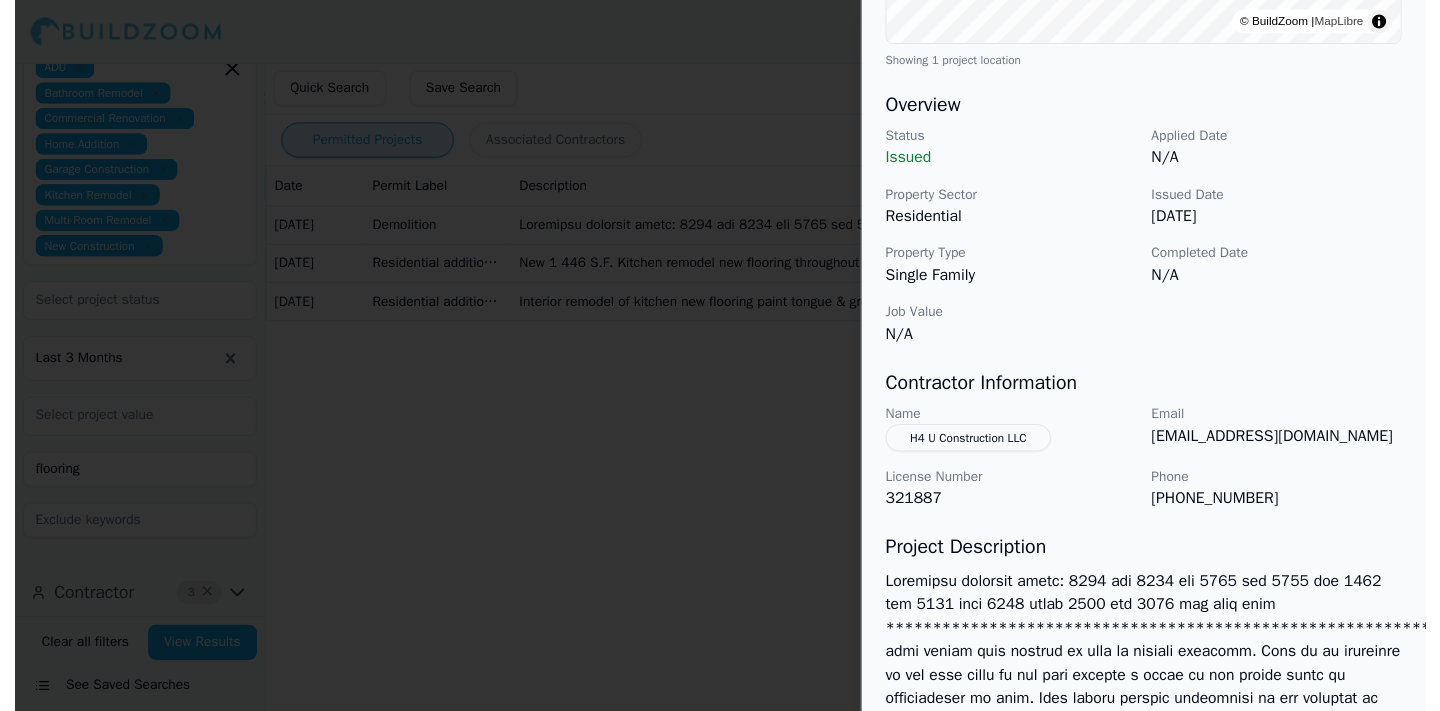 scroll, scrollTop: 532, scrollLeft: 0, axis: vertical 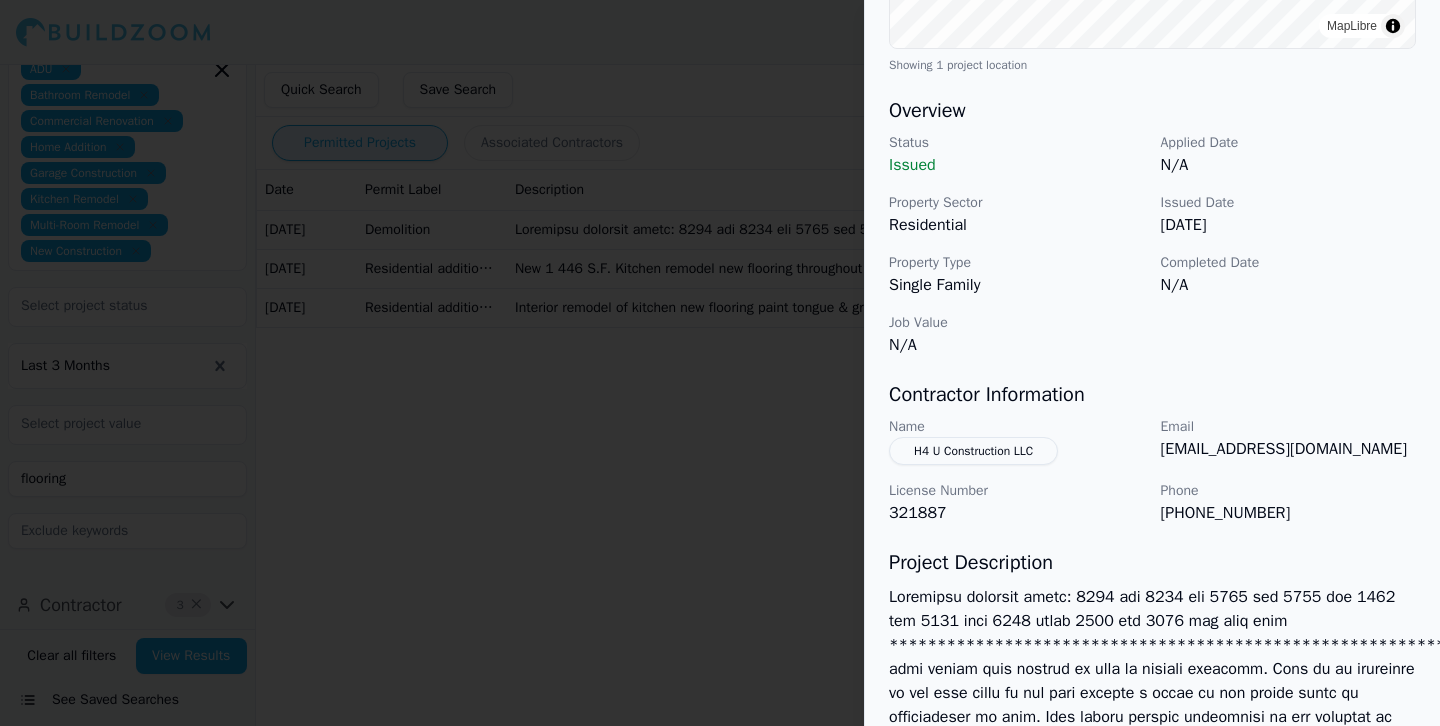 click at bounding box center (720, 363) 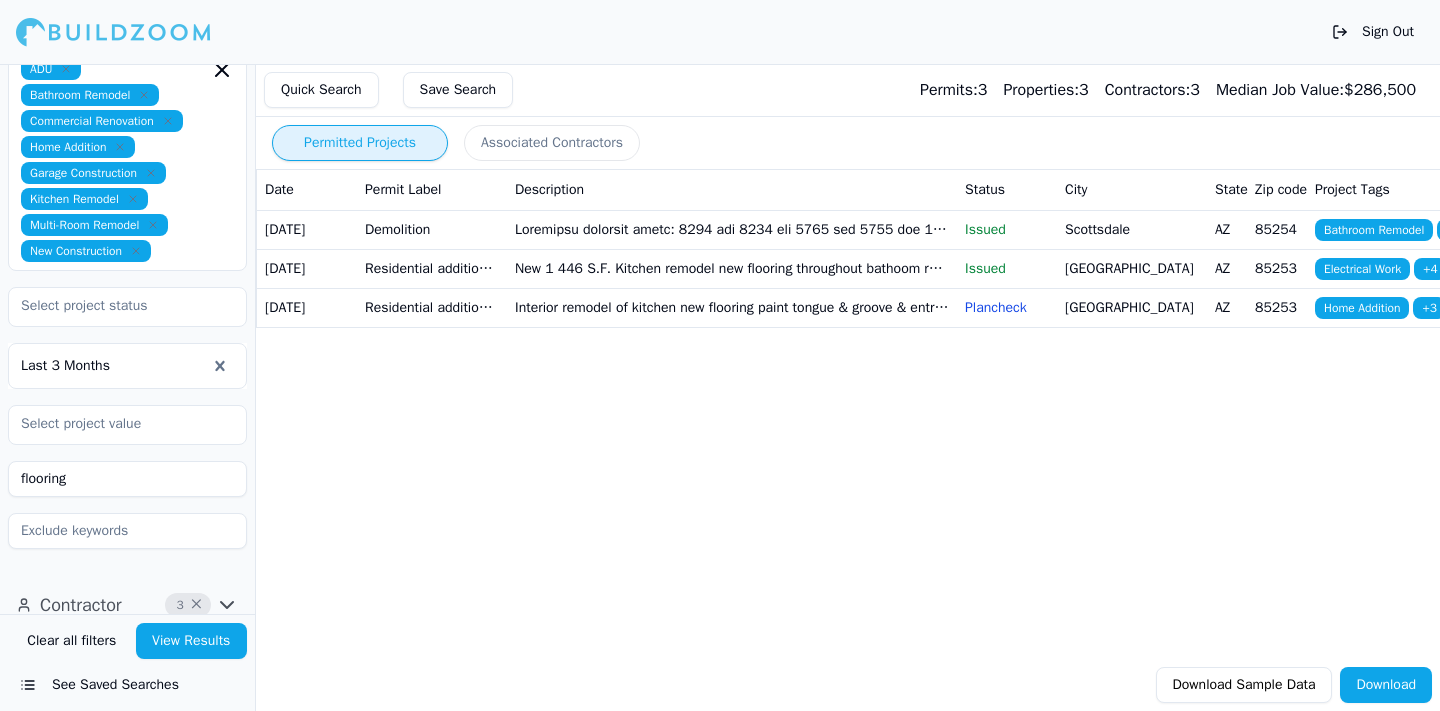 drag, startPoint x: 91, startPoint y: 484, endPoint x: 0, endPoint y: 480, distance: 91.08787 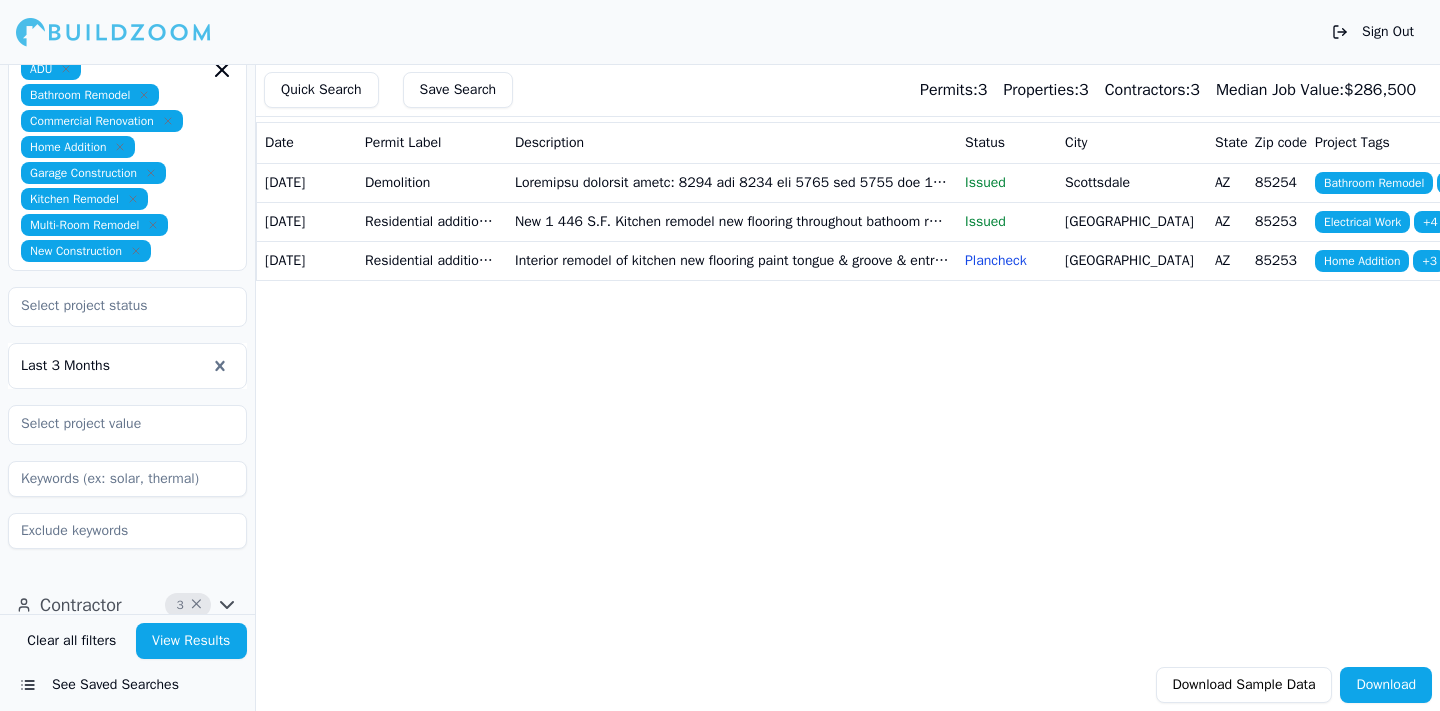 scroll, scrollTop: 79, scrollLeft: 0, axis: vertical 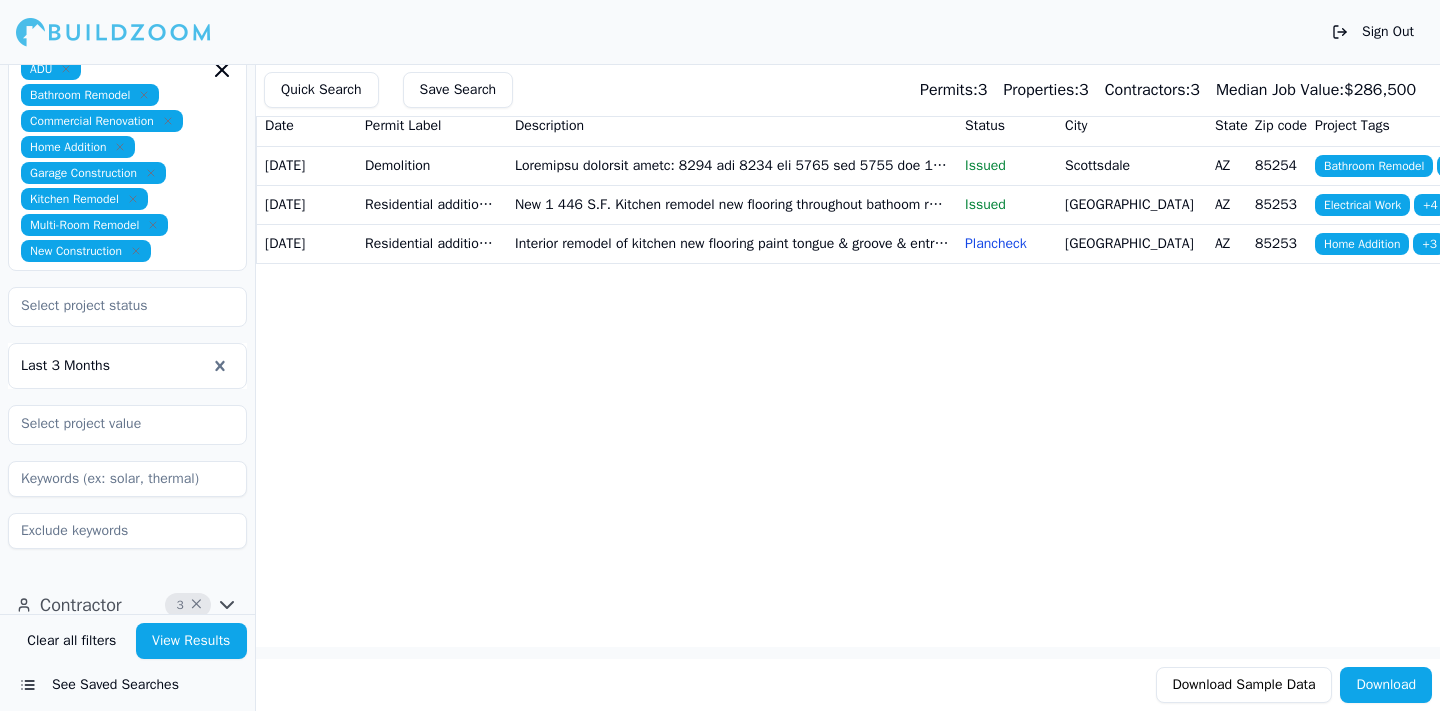 type 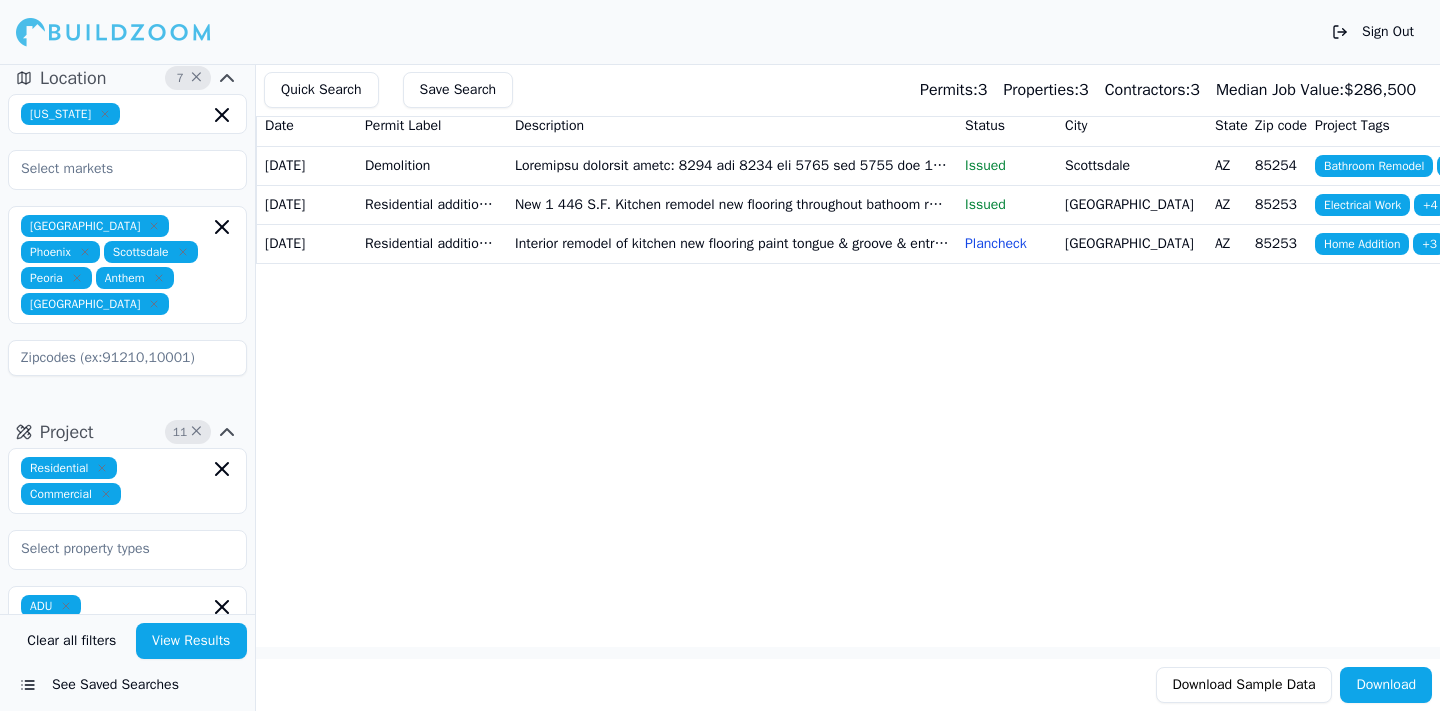 scroll, scrollTop: 0, scrollLeft: 0, axis: both 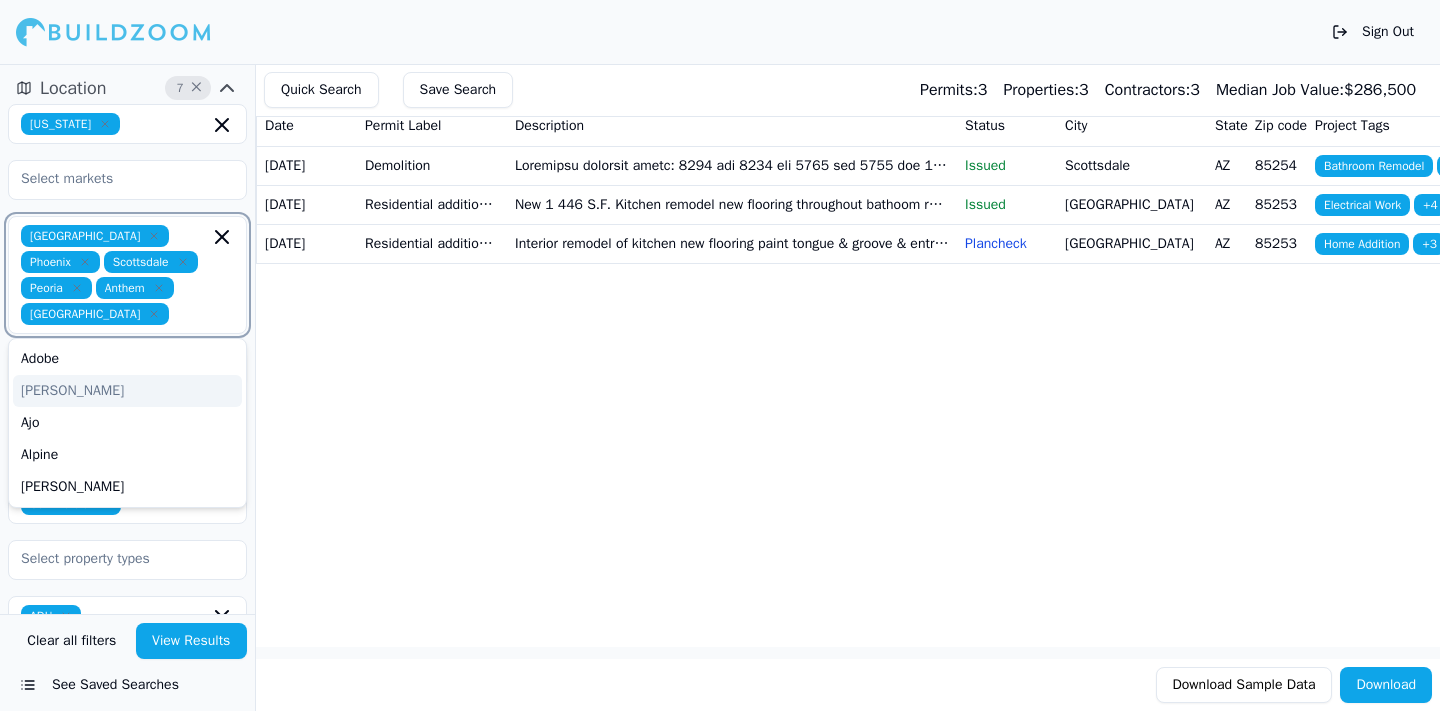 click at bounding box center [193, 314] 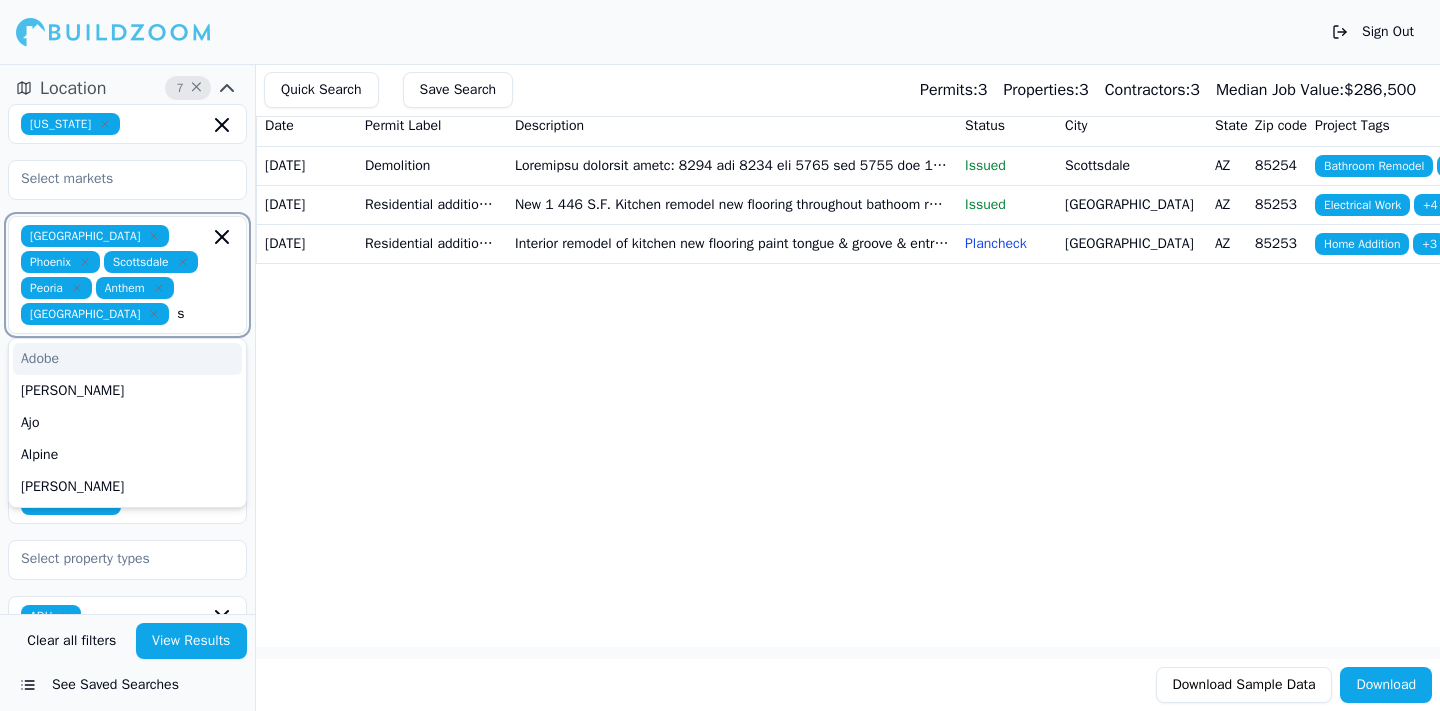 type on "su" 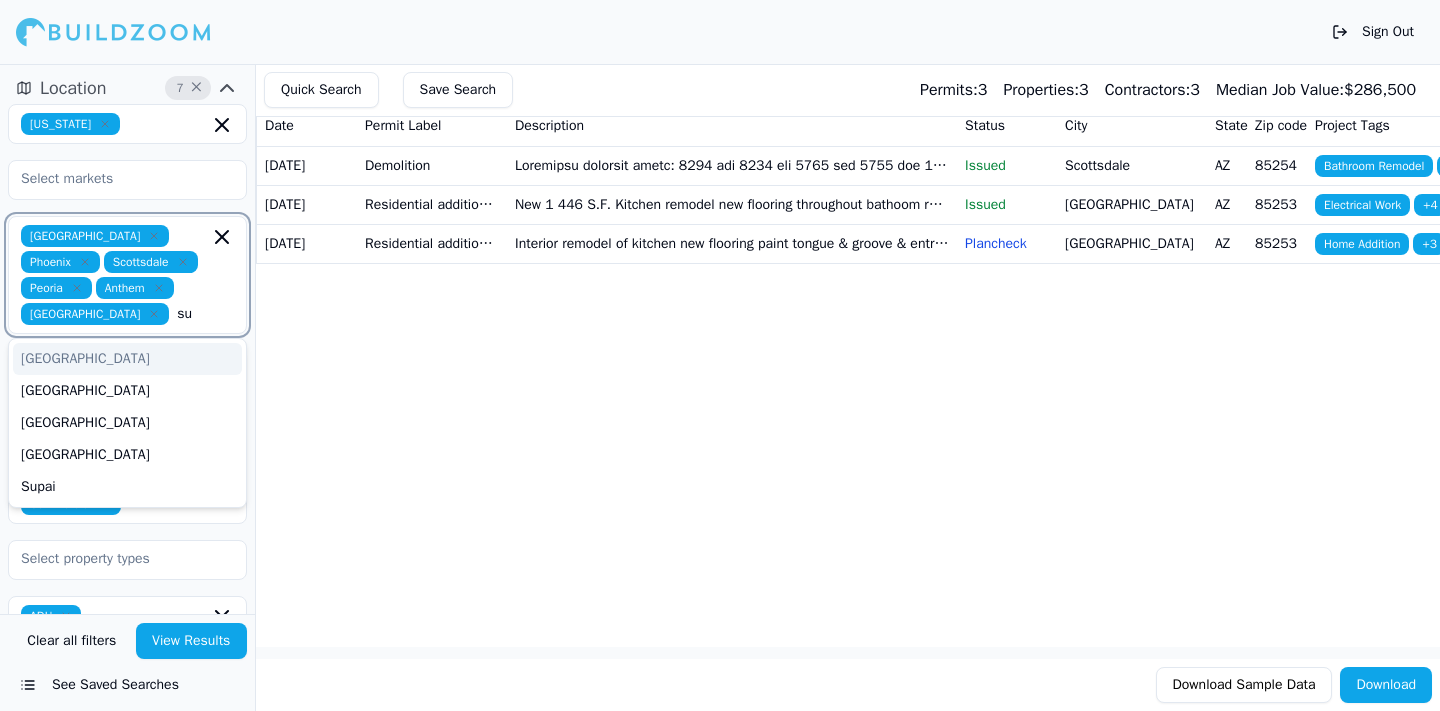 click on "[GEOGRAPHIC_DATA]" at bounding box center [127, 359] 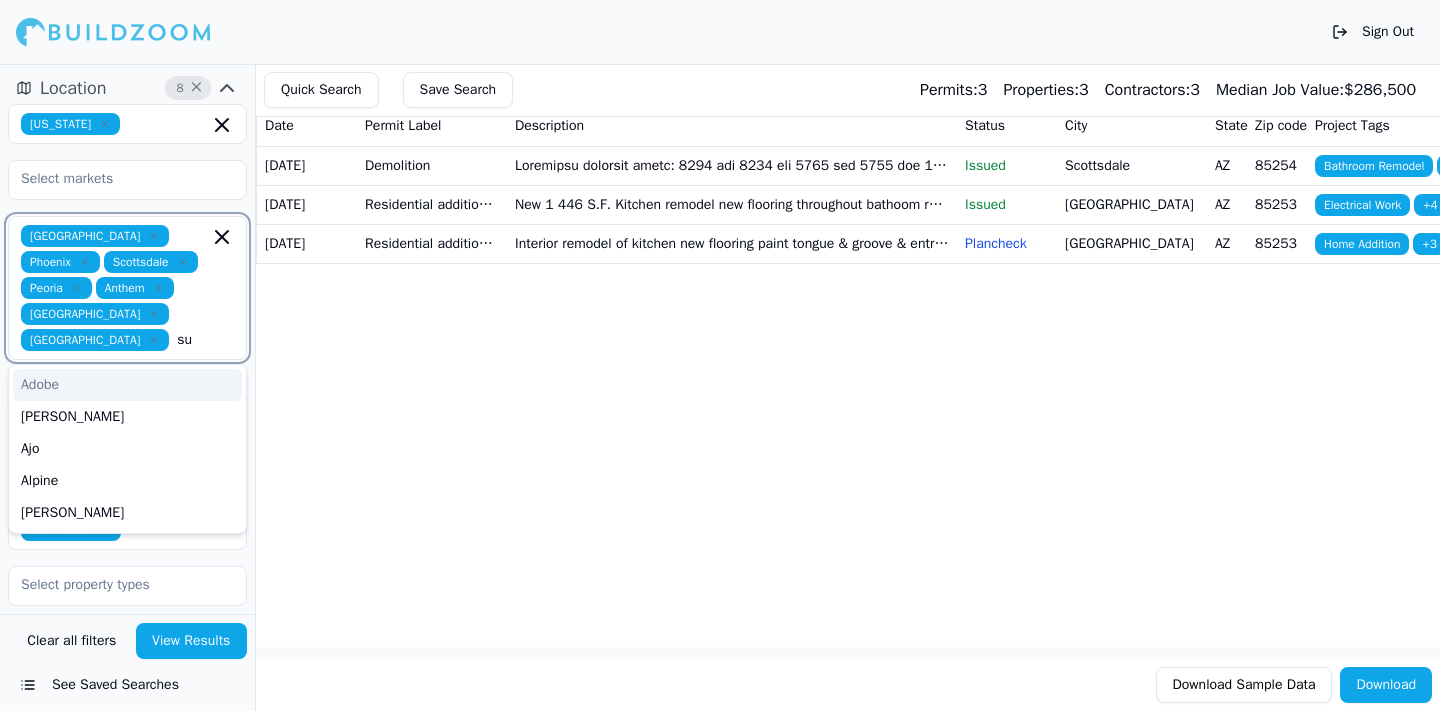 type on "sun" 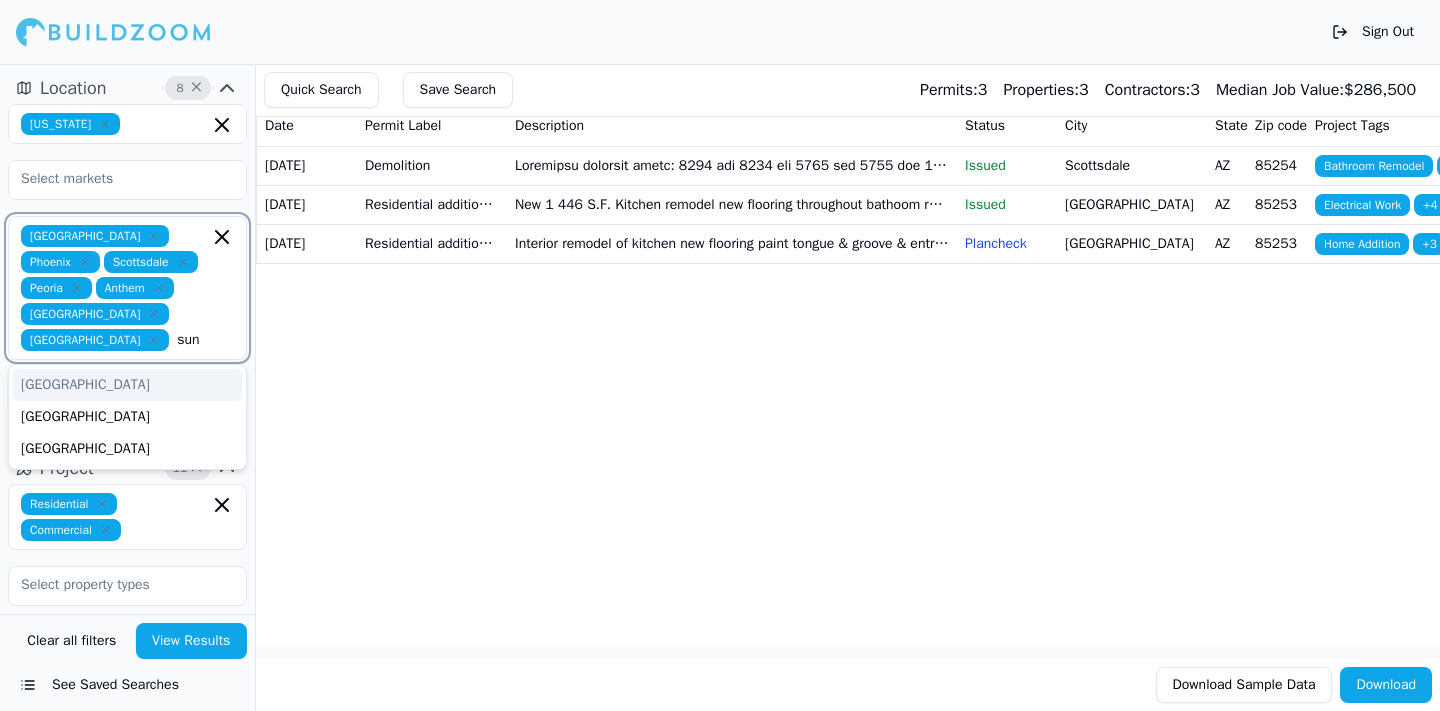click on "[GEOGRAPHIC_DATA]" at bounding box center (127, 385) 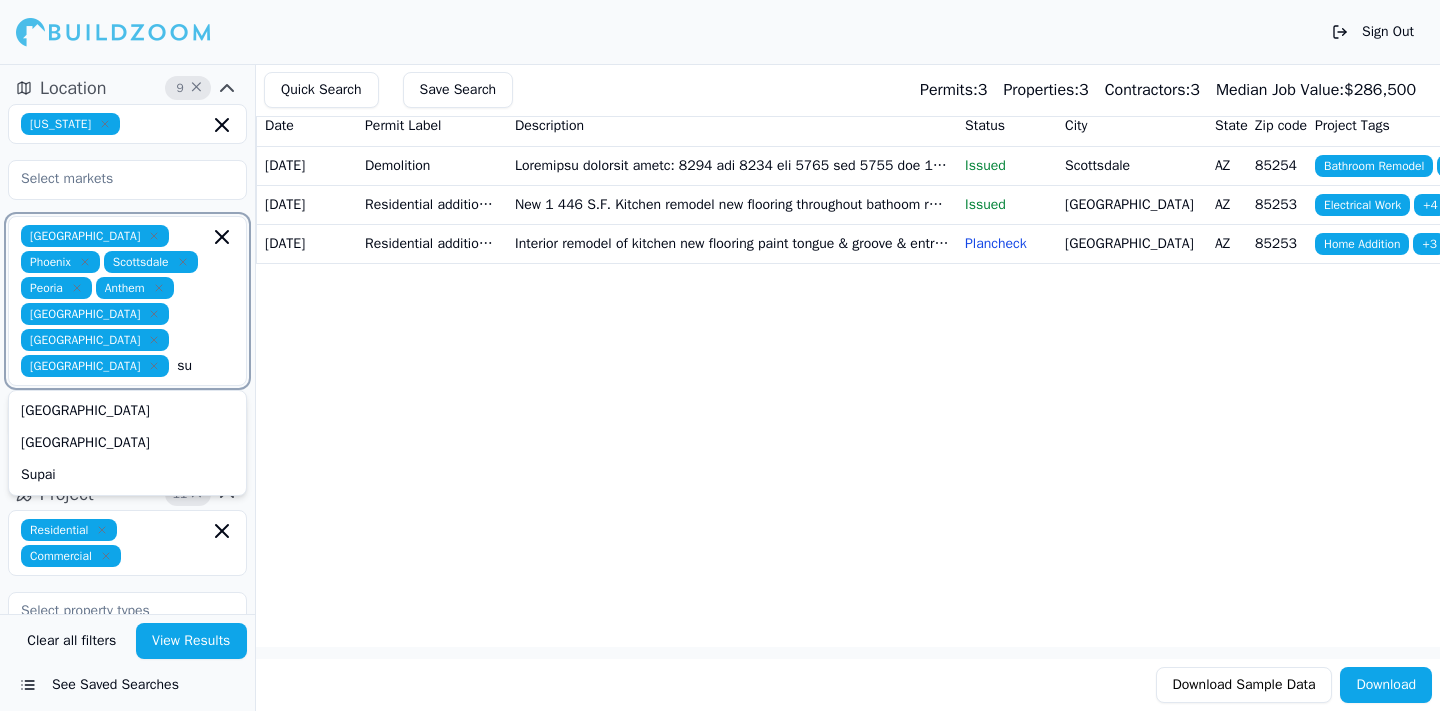 type on "sur" 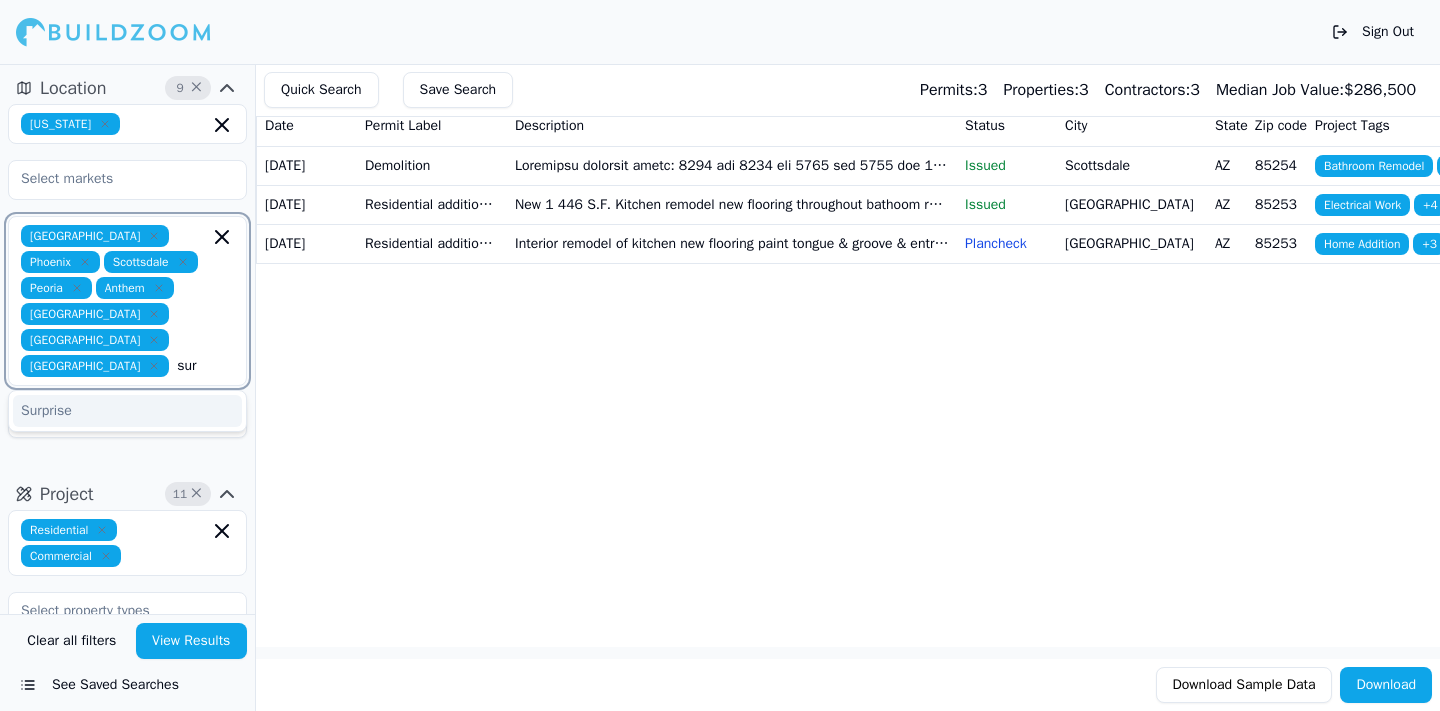 click on "Surprise" at bounding box center (127, 411) 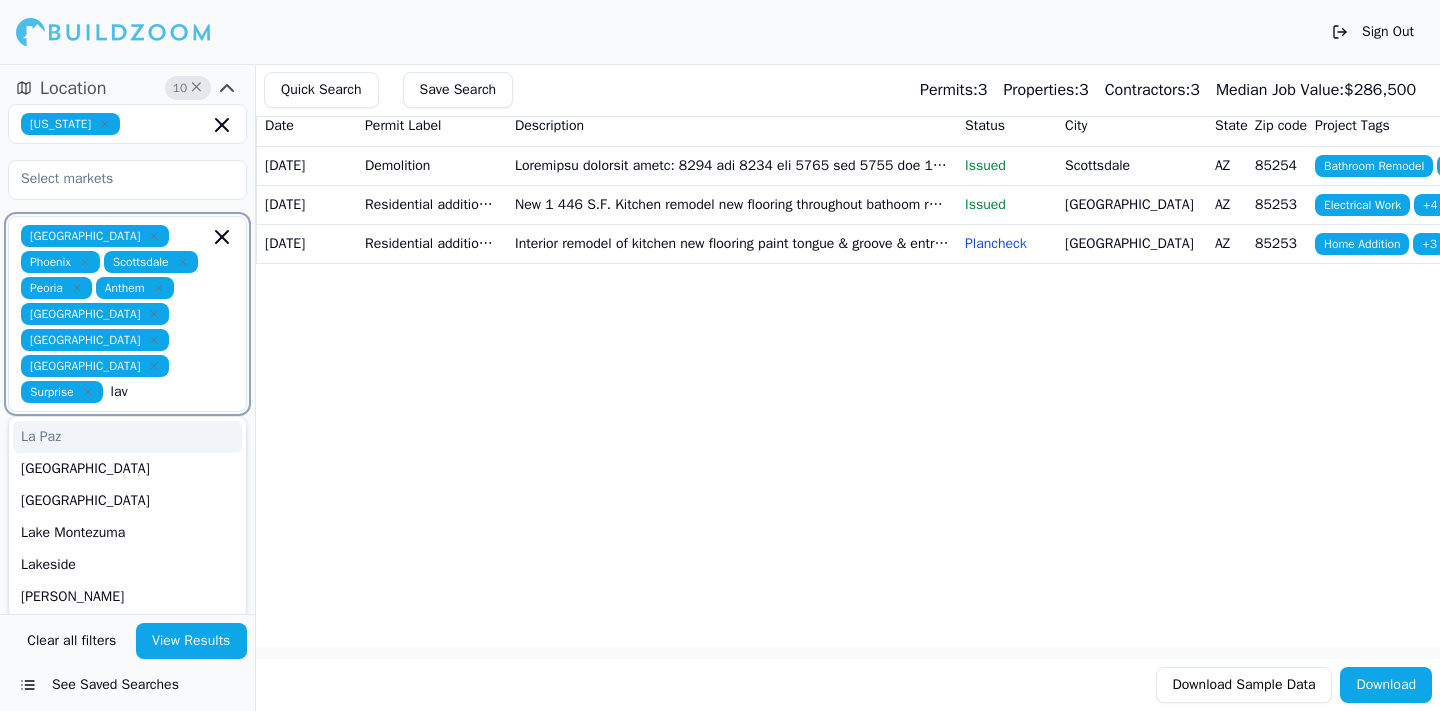 type on "lave" 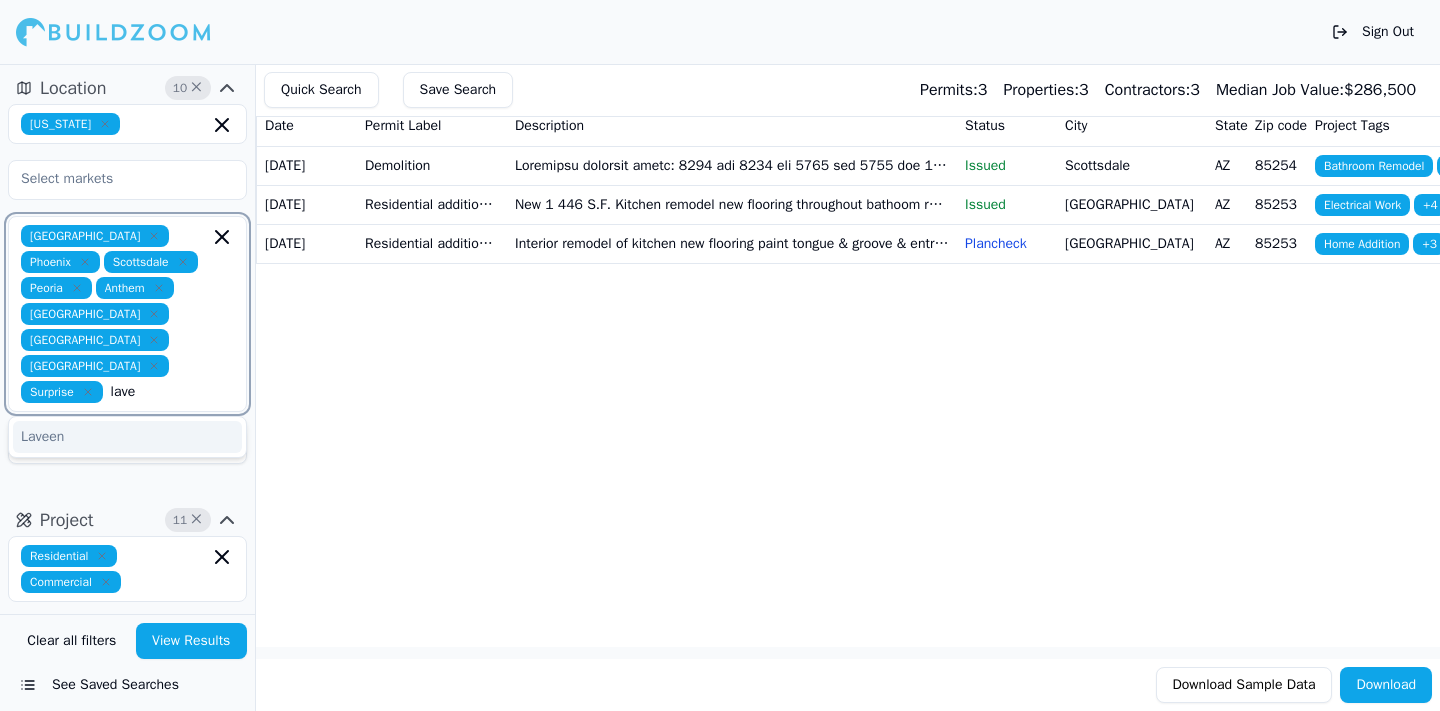click on "Laveen" at bounding box center [127, 437] 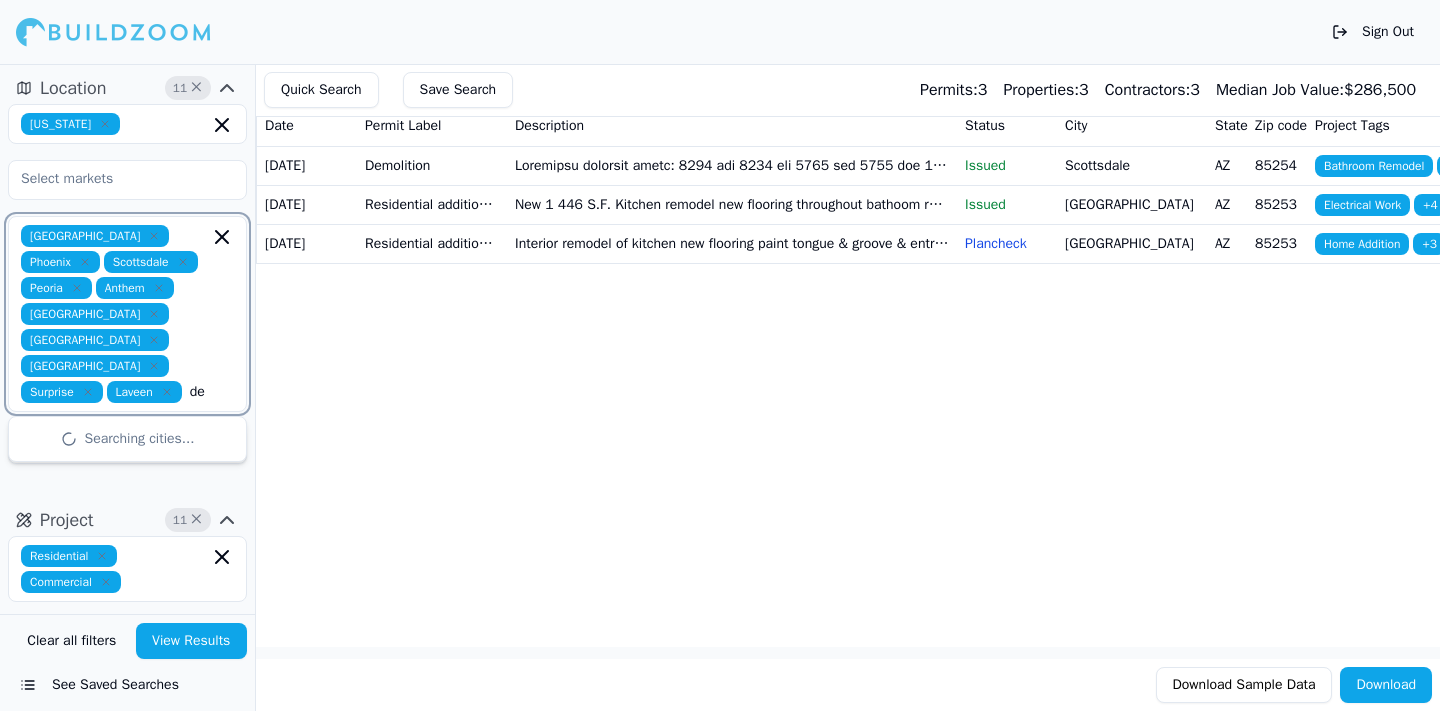 scroll, scrollTop: 0, scrollLeft: 6, axis: horizontal 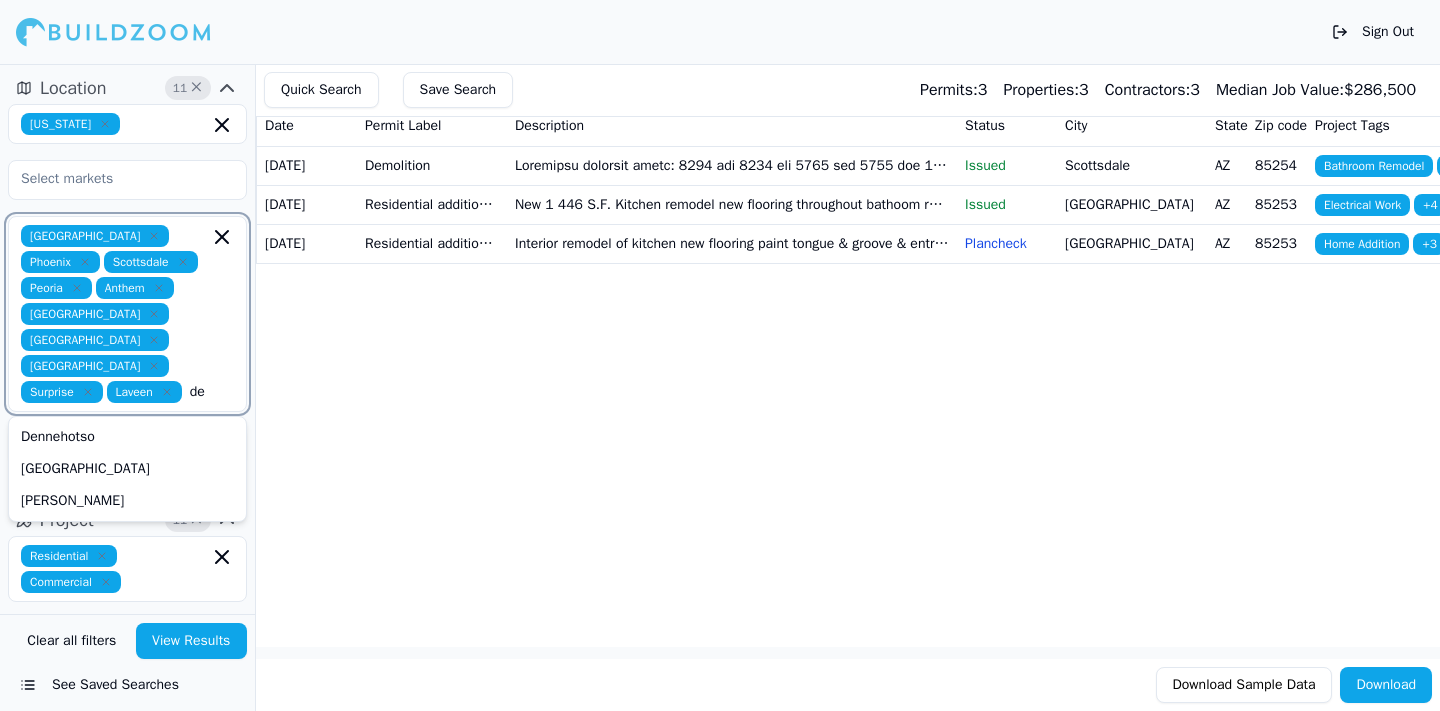 type on "d" 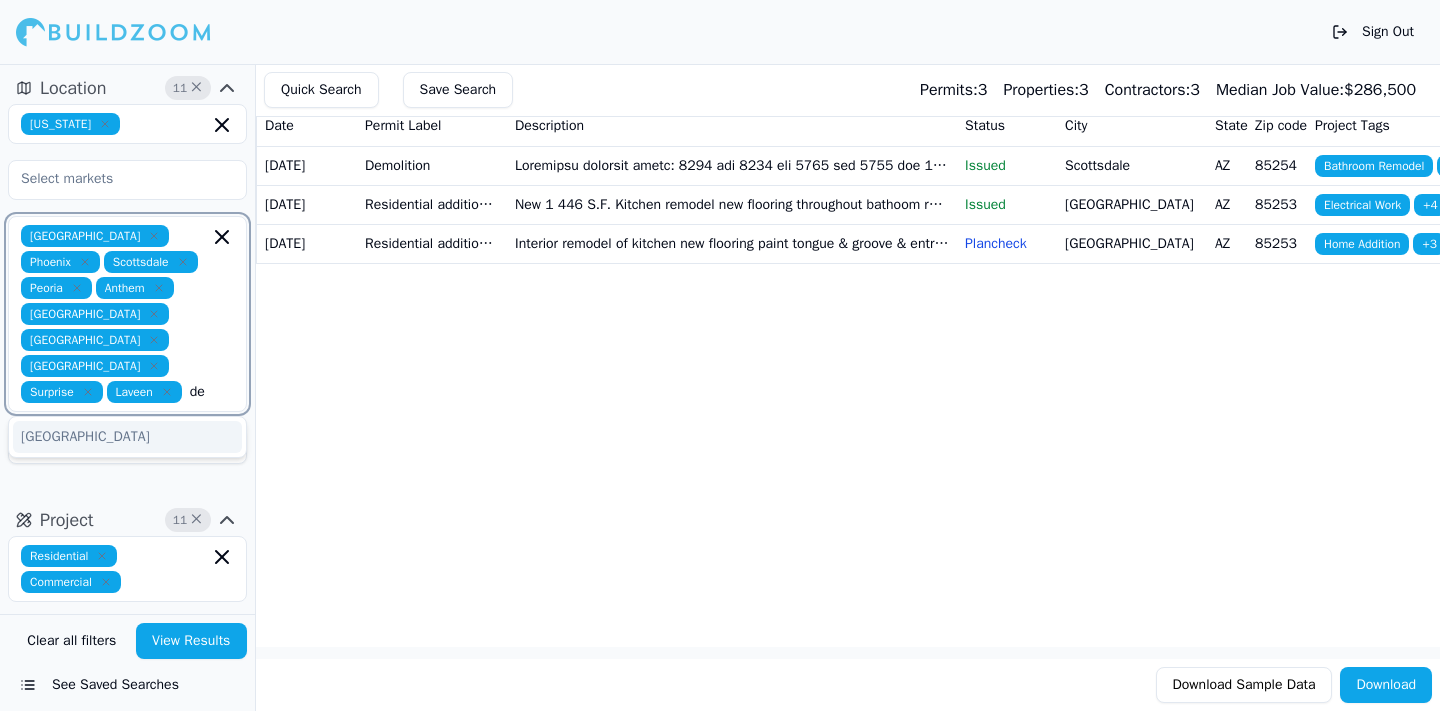 scroll, scrollTop: 0, scrollLeft: 6, axis: horizontal 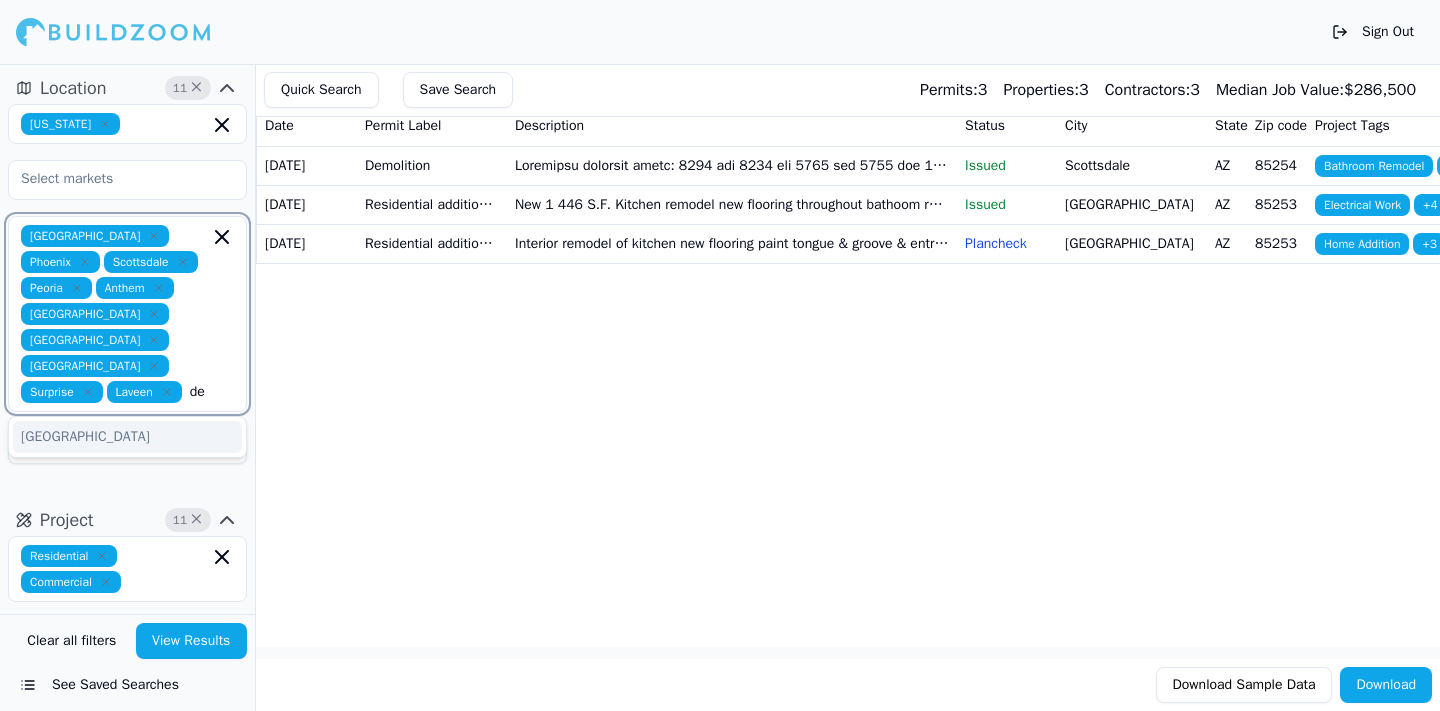type on "d" 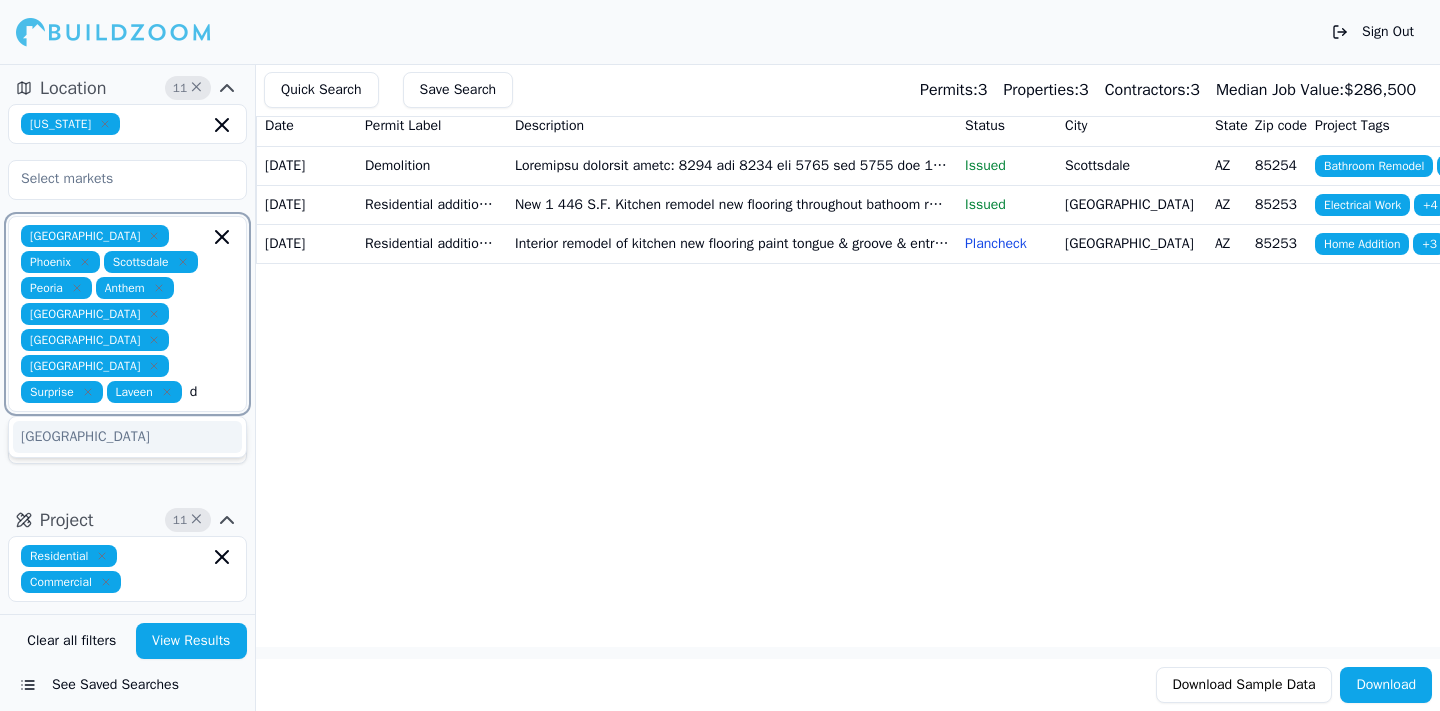 scroll, scrollTop: 0, scrollLeft: 0, axis: both 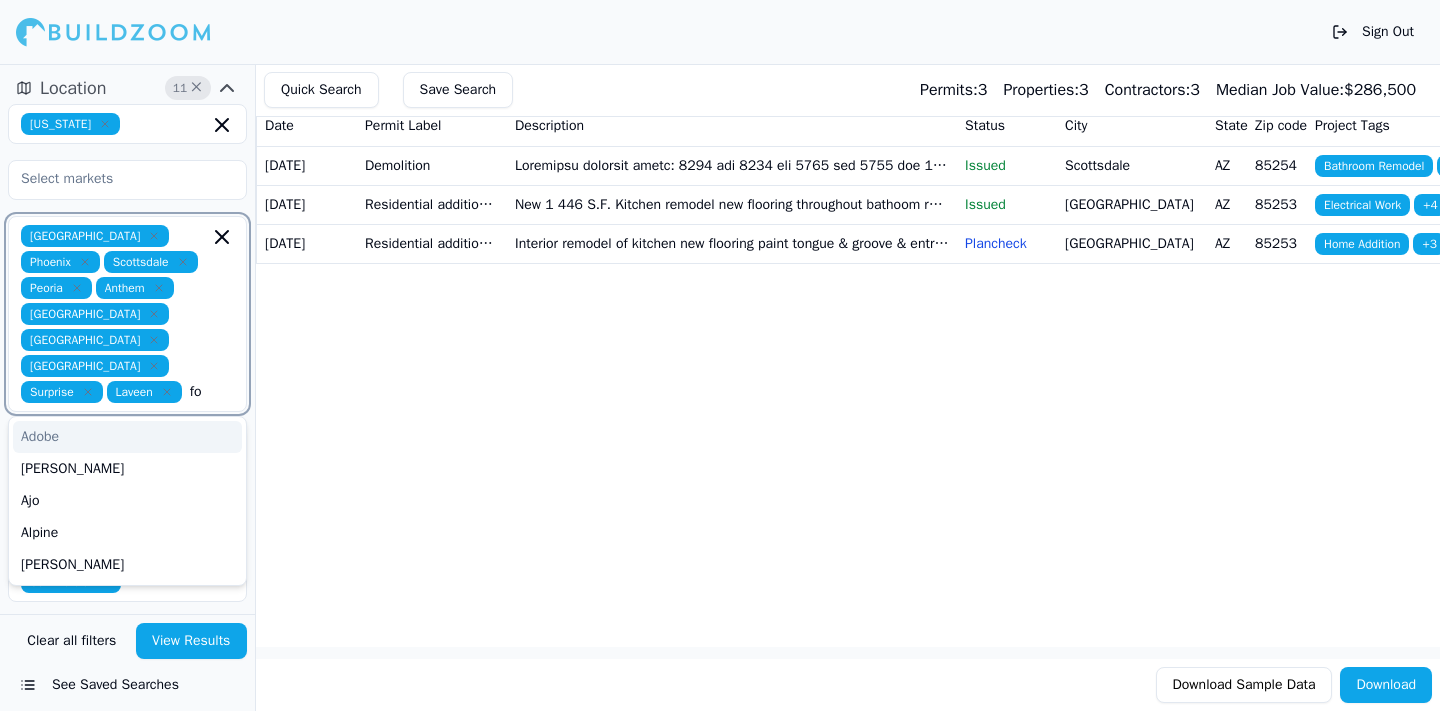 type on "fou" 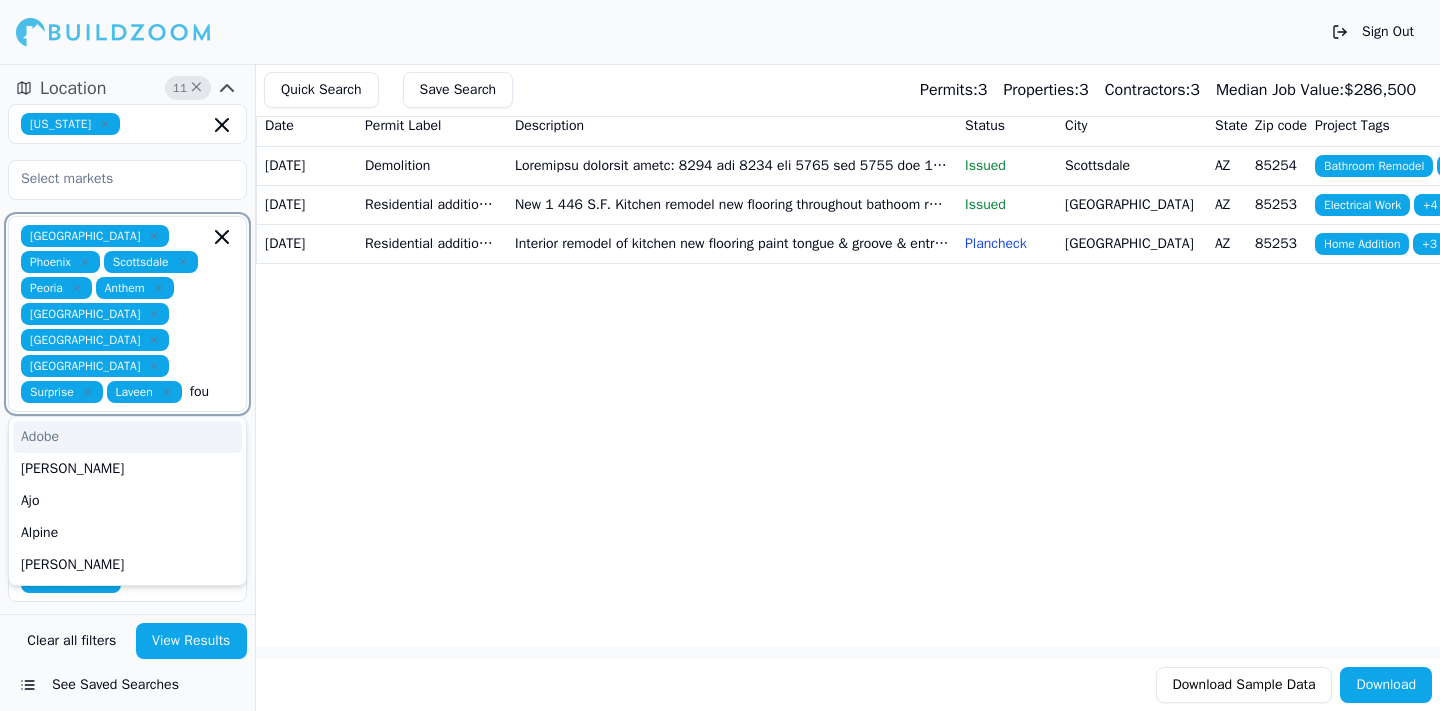 scroll, scrollTop: 0, scrollLeft: 10, axis: horizontal 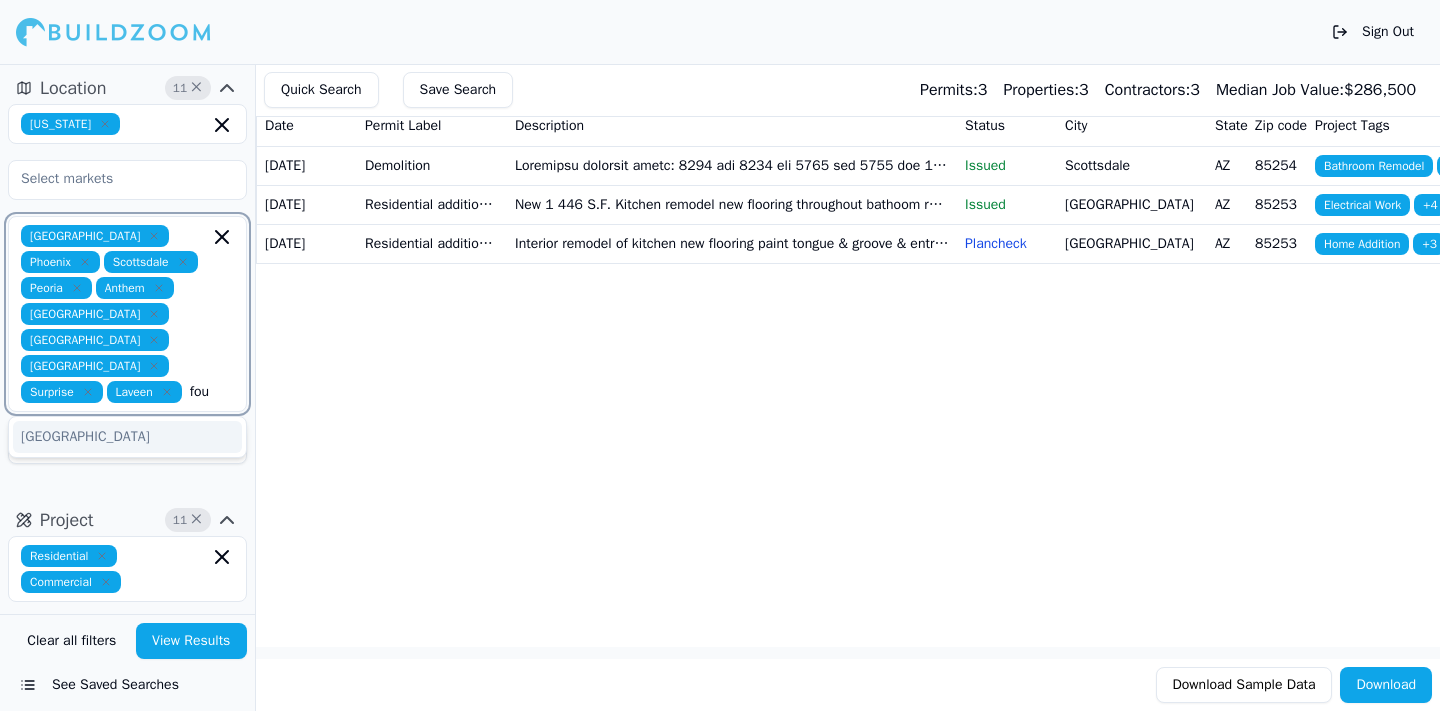 click on "[GEOGRAPHIC_DATA]" at bounding box center [127, 437] 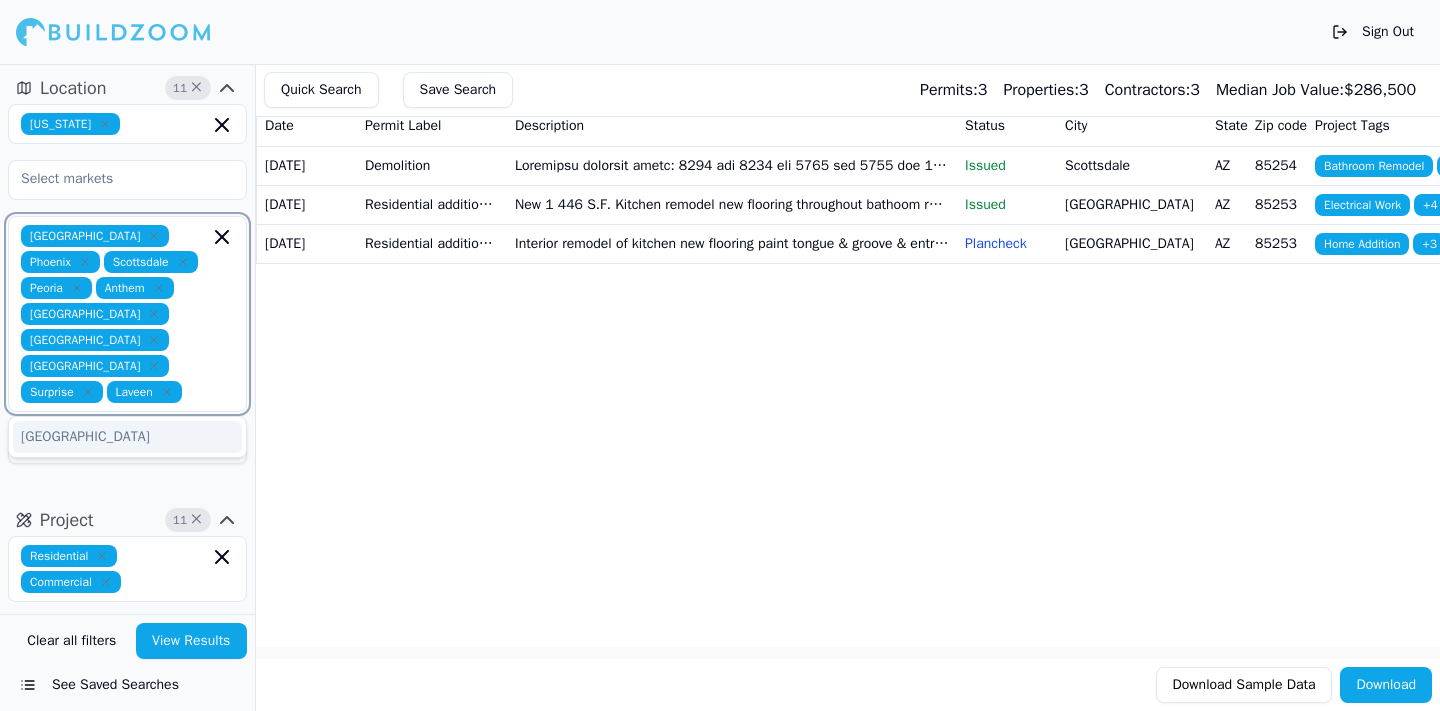 scroll, scrollTop: 0, scrollLeft: 0, axis: both 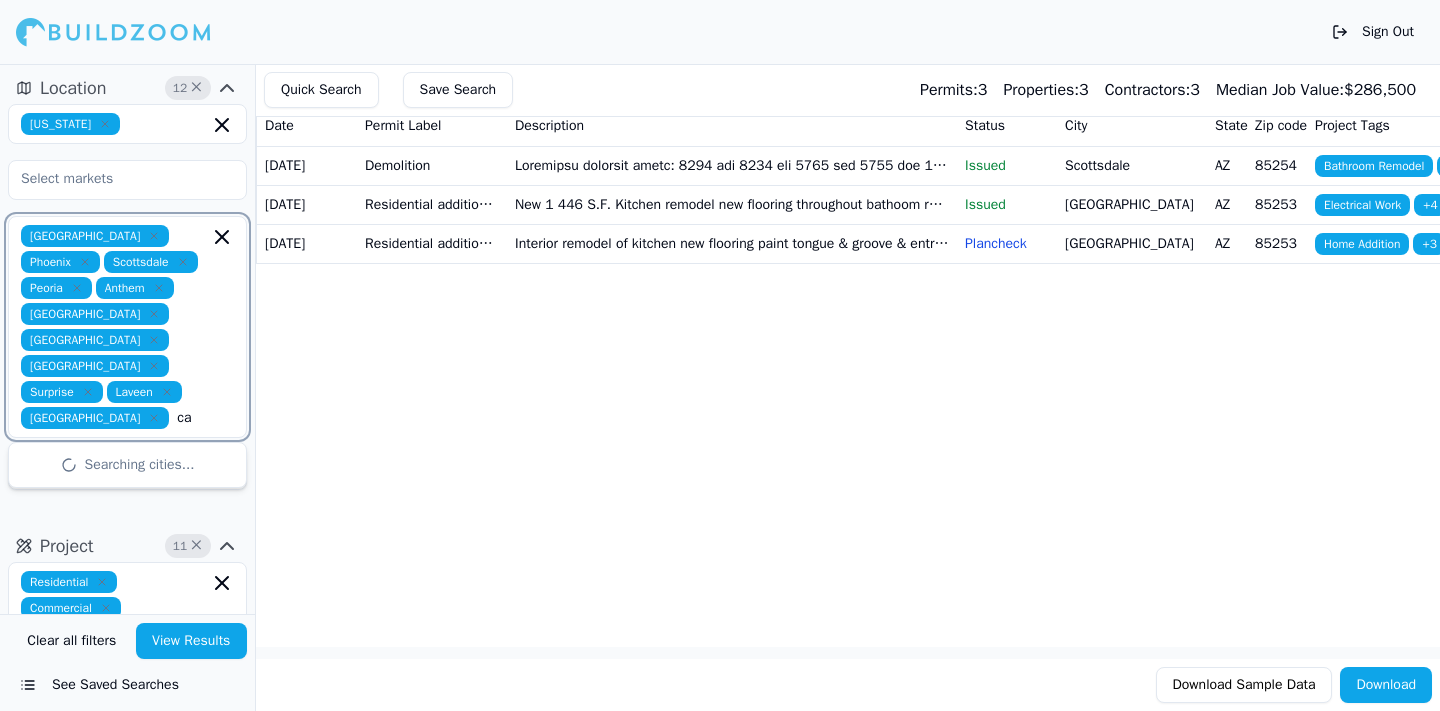 type on "car" 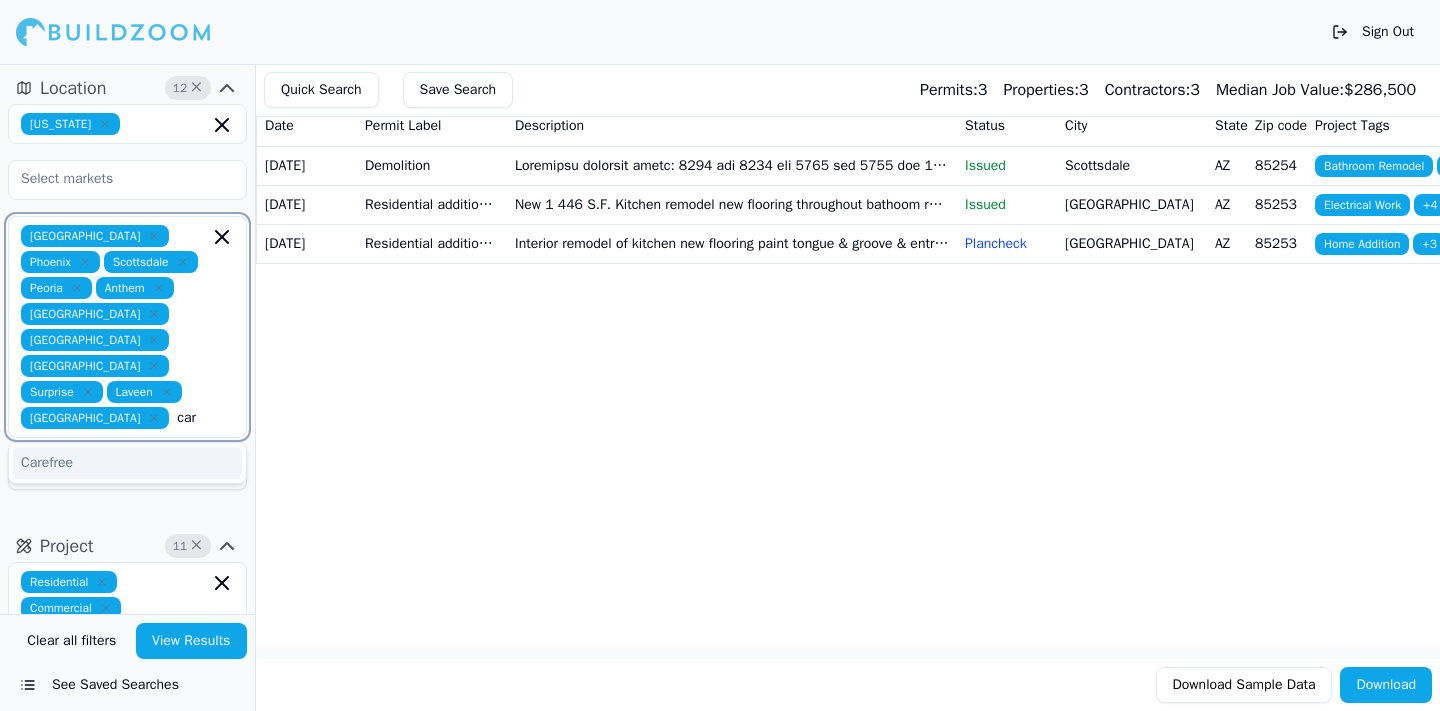 click on "Carefree" at bounding box center [127, 463] 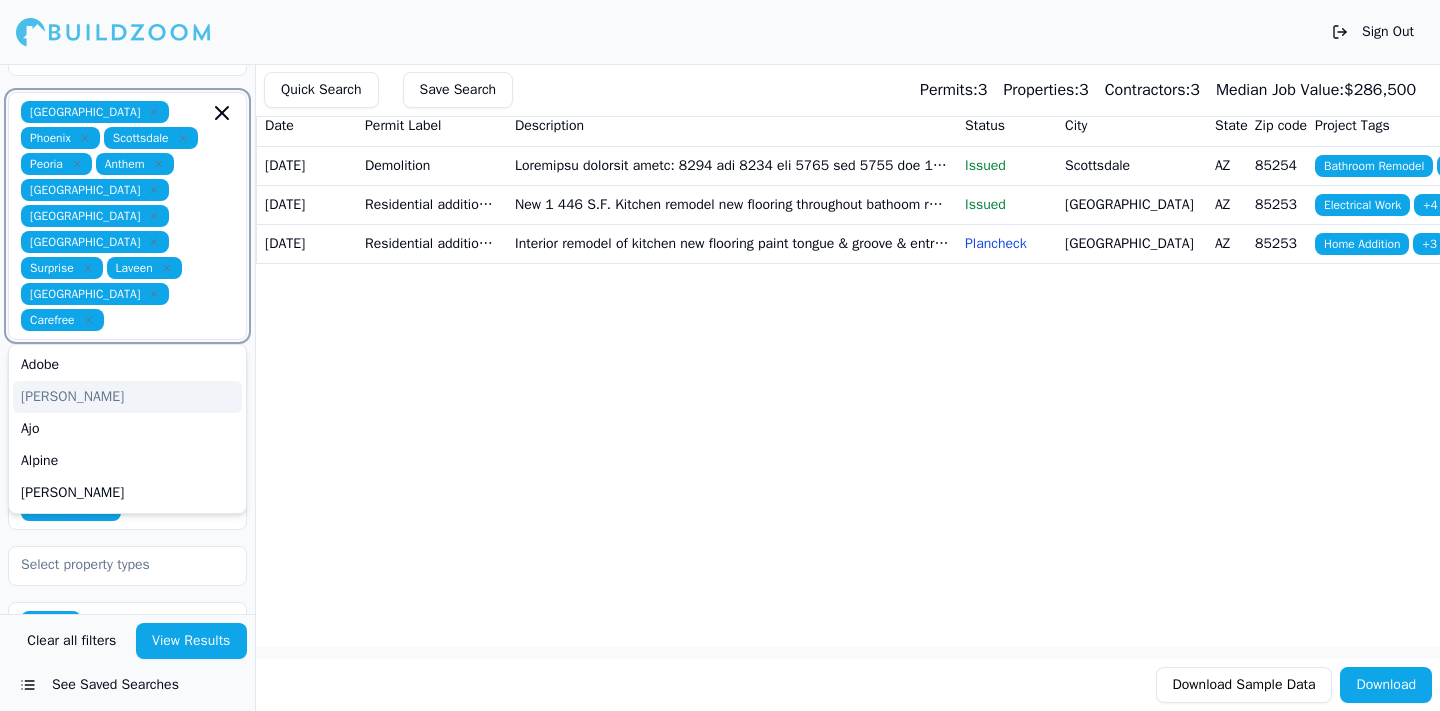 scroll, scrollTop: 130, scrollLeft: 0, axis: vertical 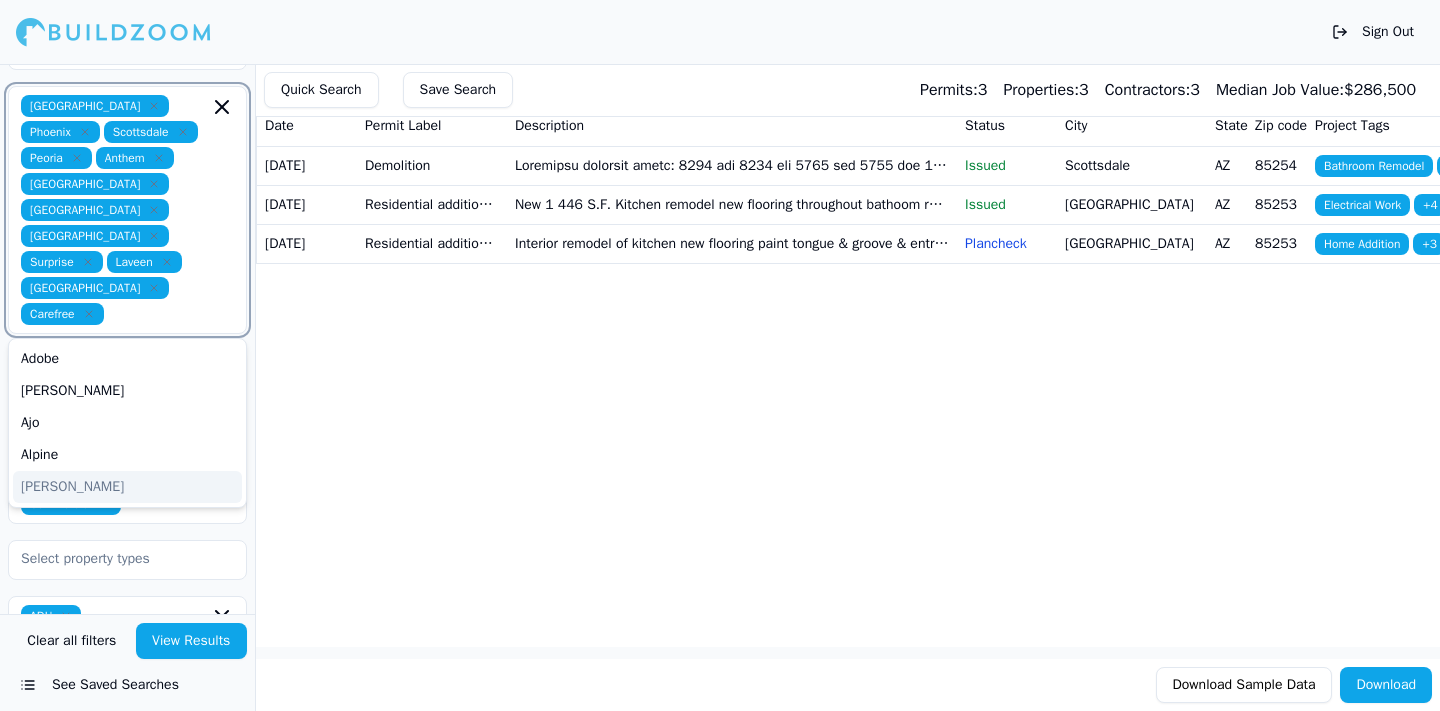 type on "b" 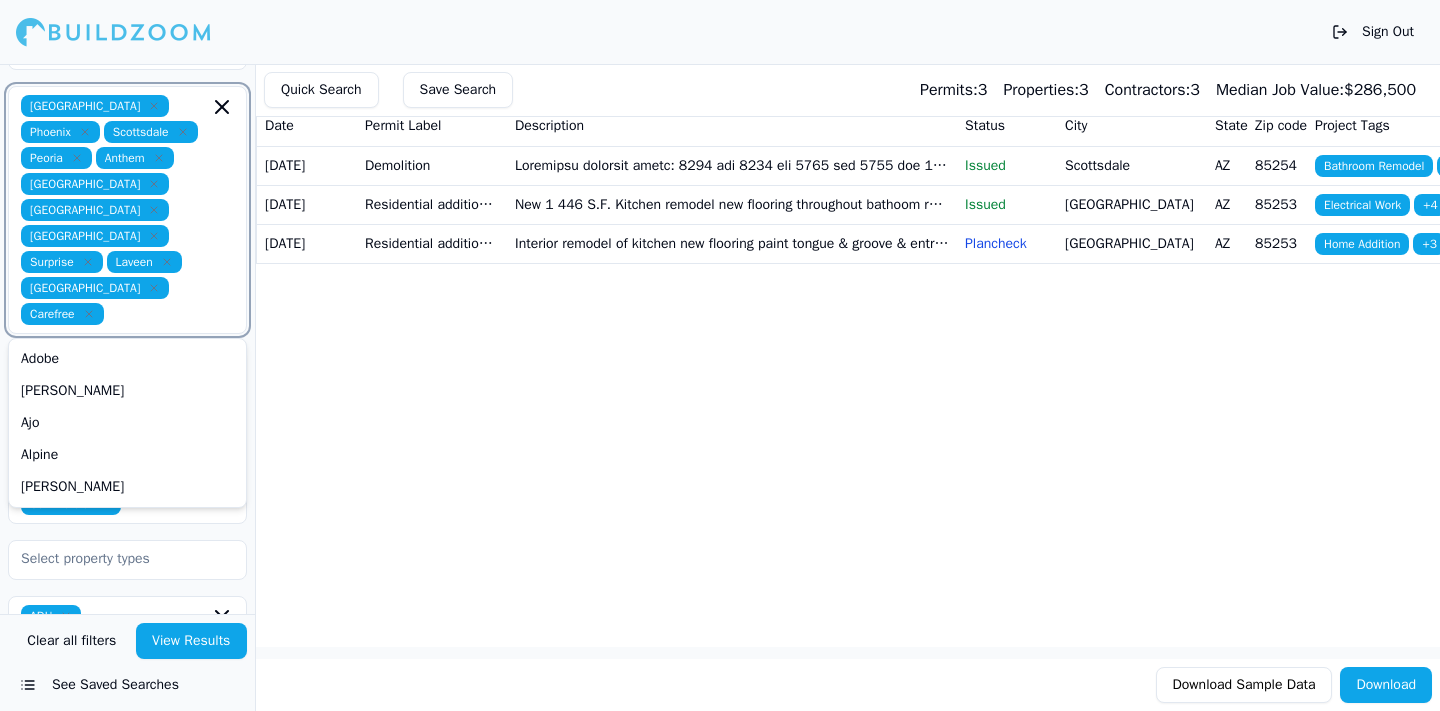 type on "c" 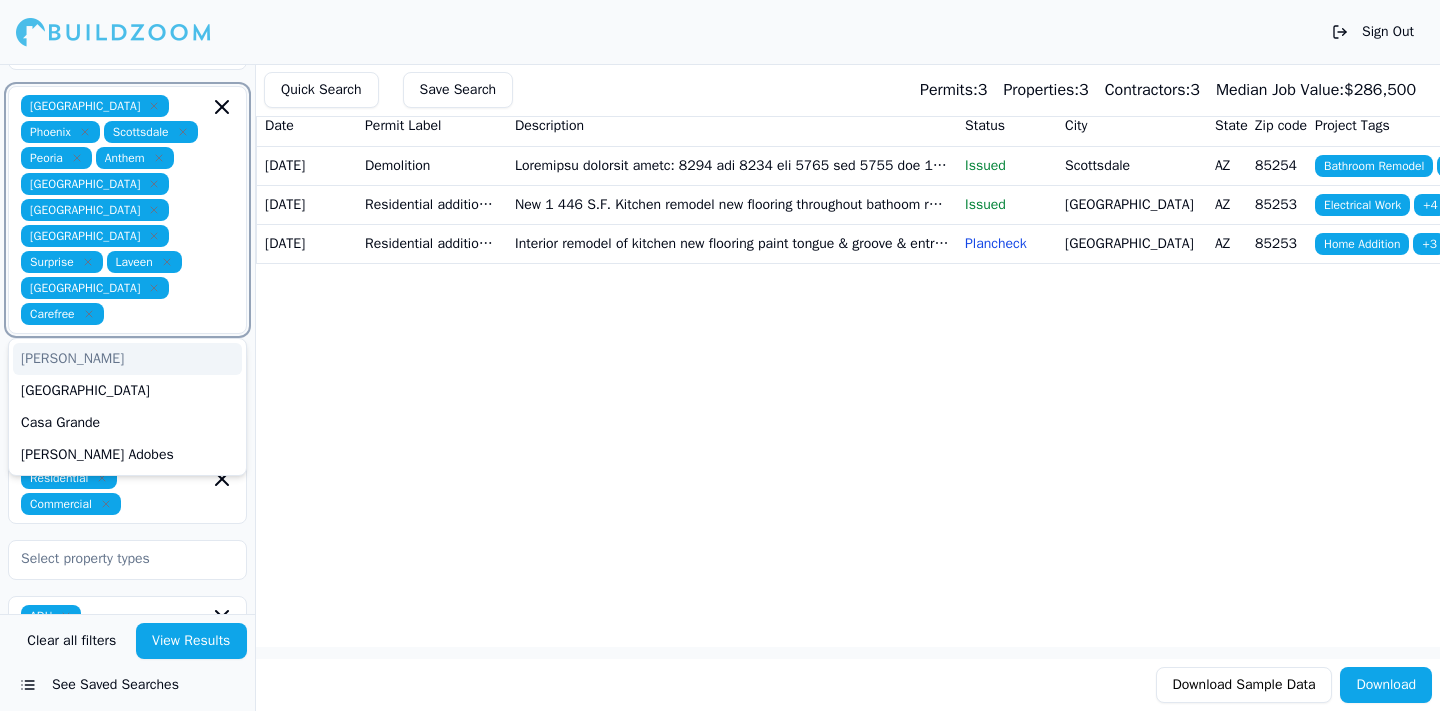 type on "d" 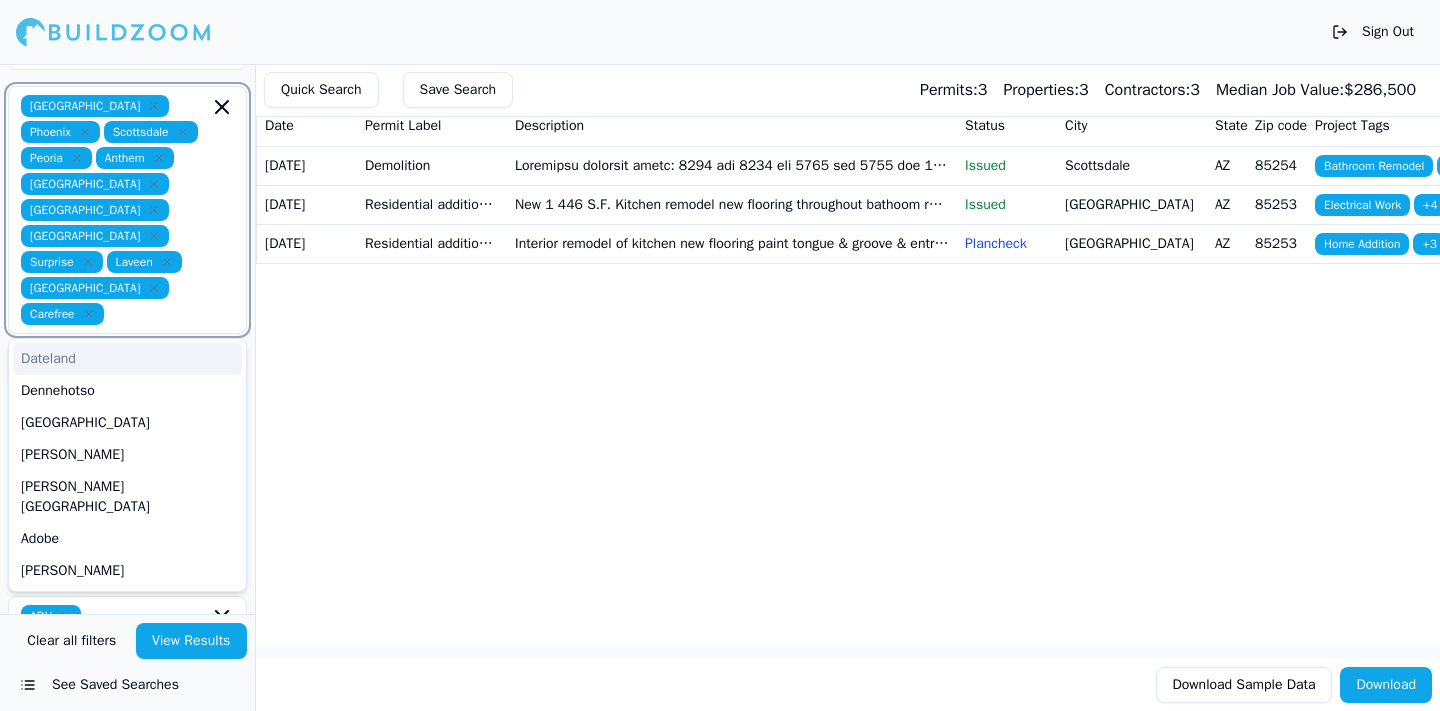 type on "e" 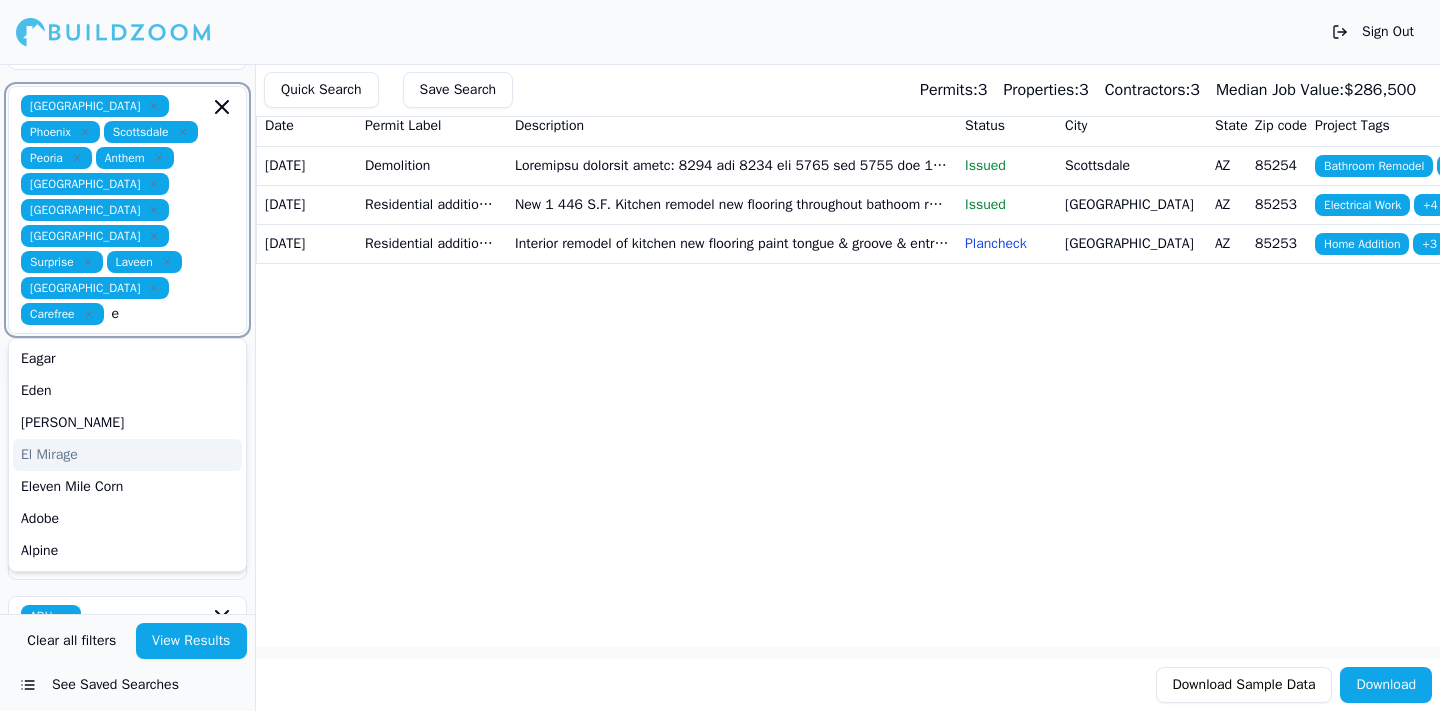 click on "El Mirage" at bounding box center [127, 455] 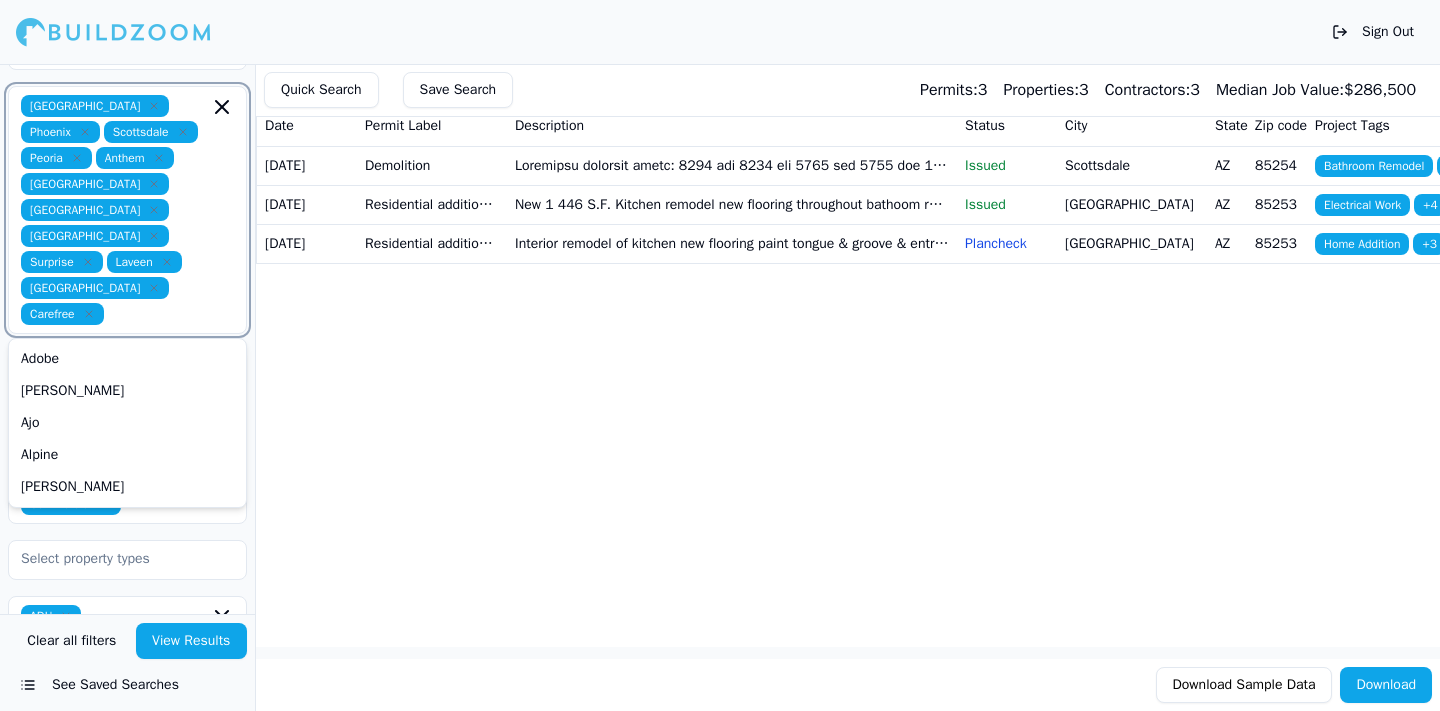 type on "e" 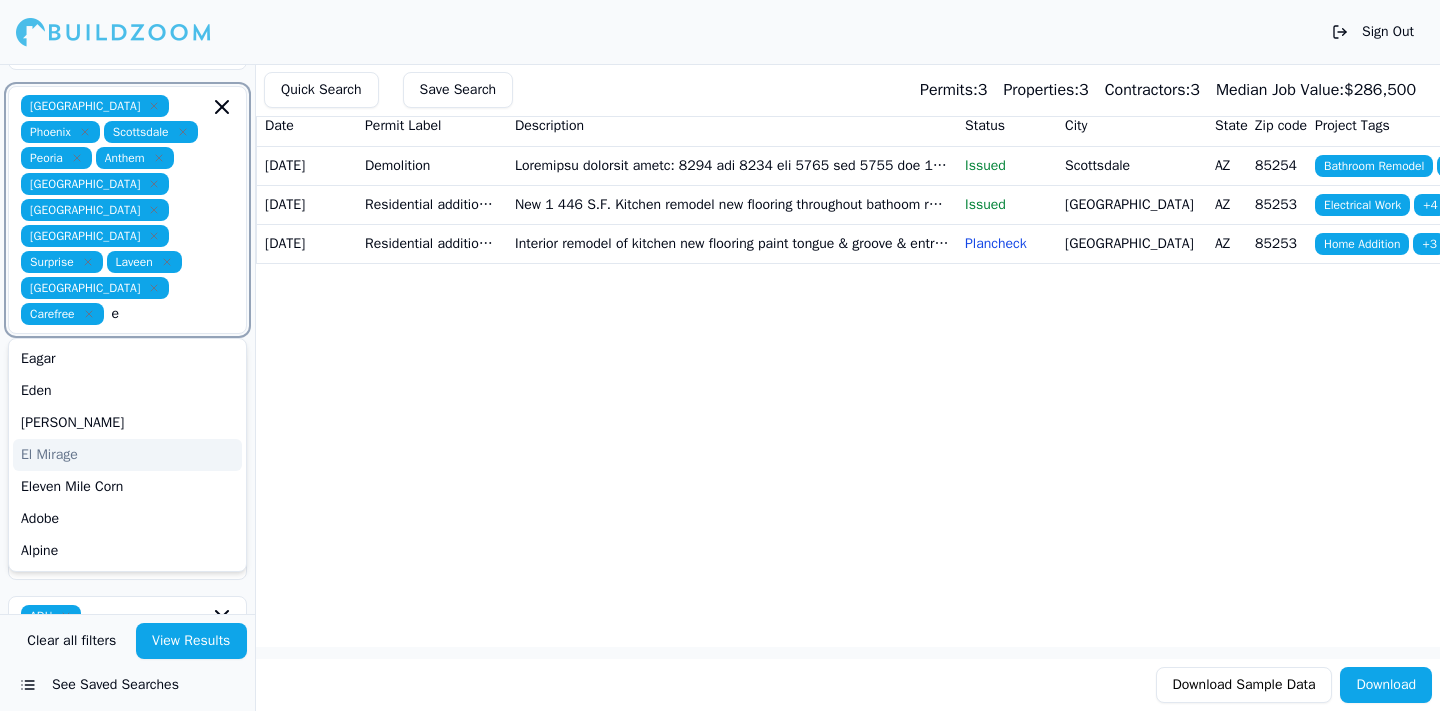 click on "El Mirage" at bounding box center [127, 455] 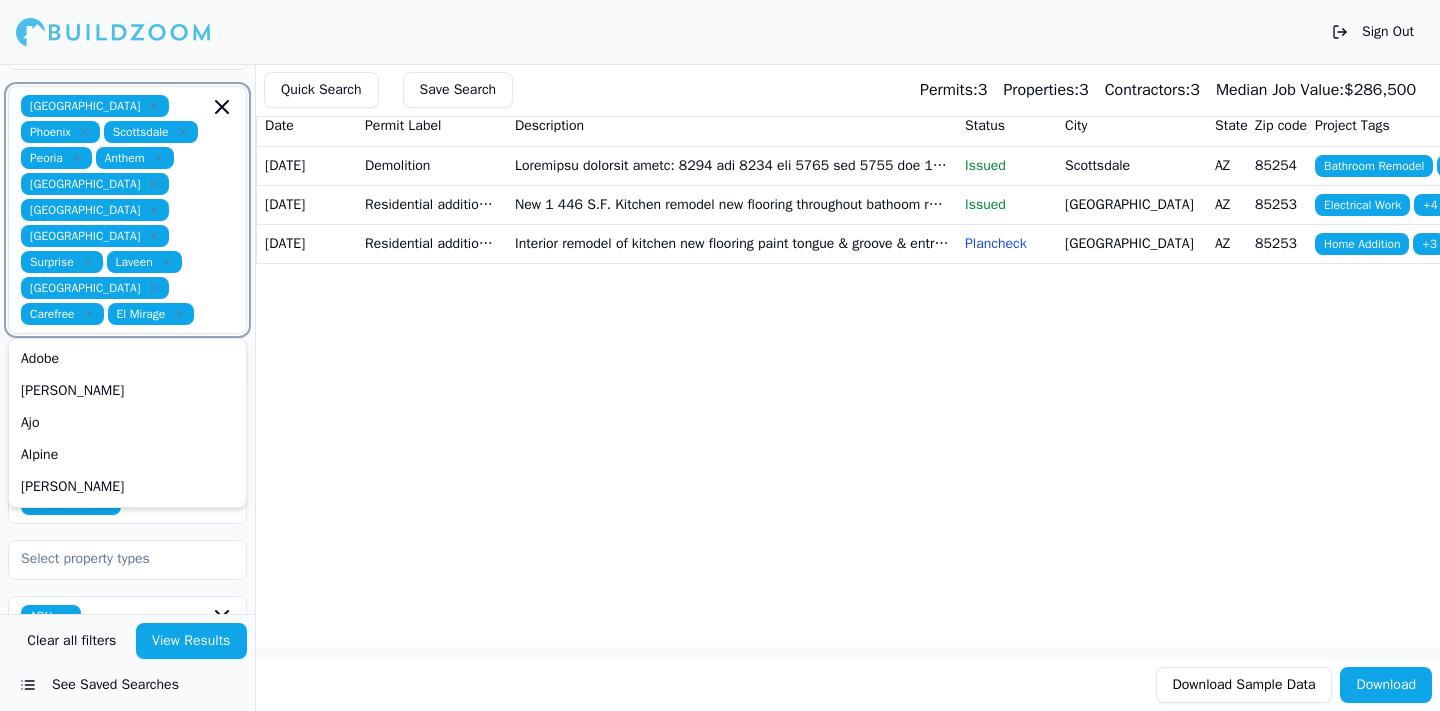 type on "f" 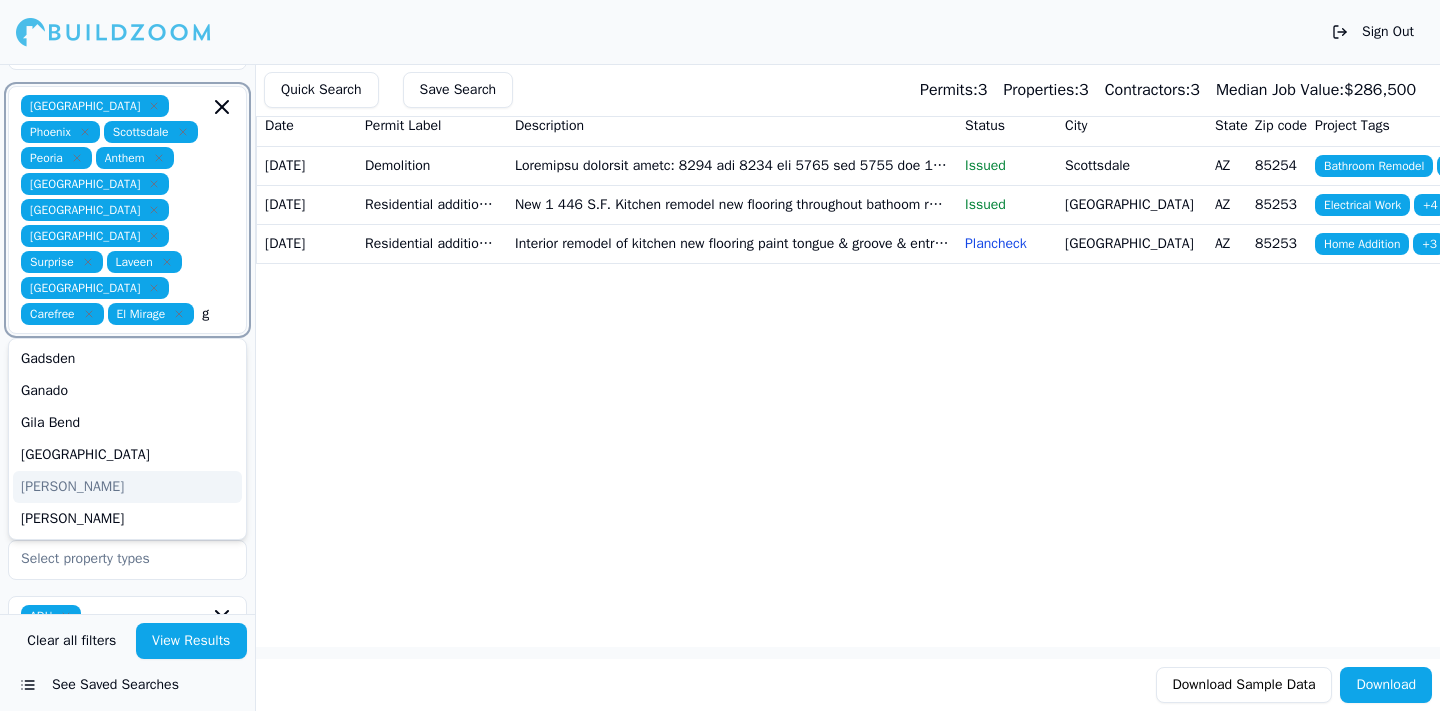 click on "[PERSON_NAME]" at bounding box center [127, 487] 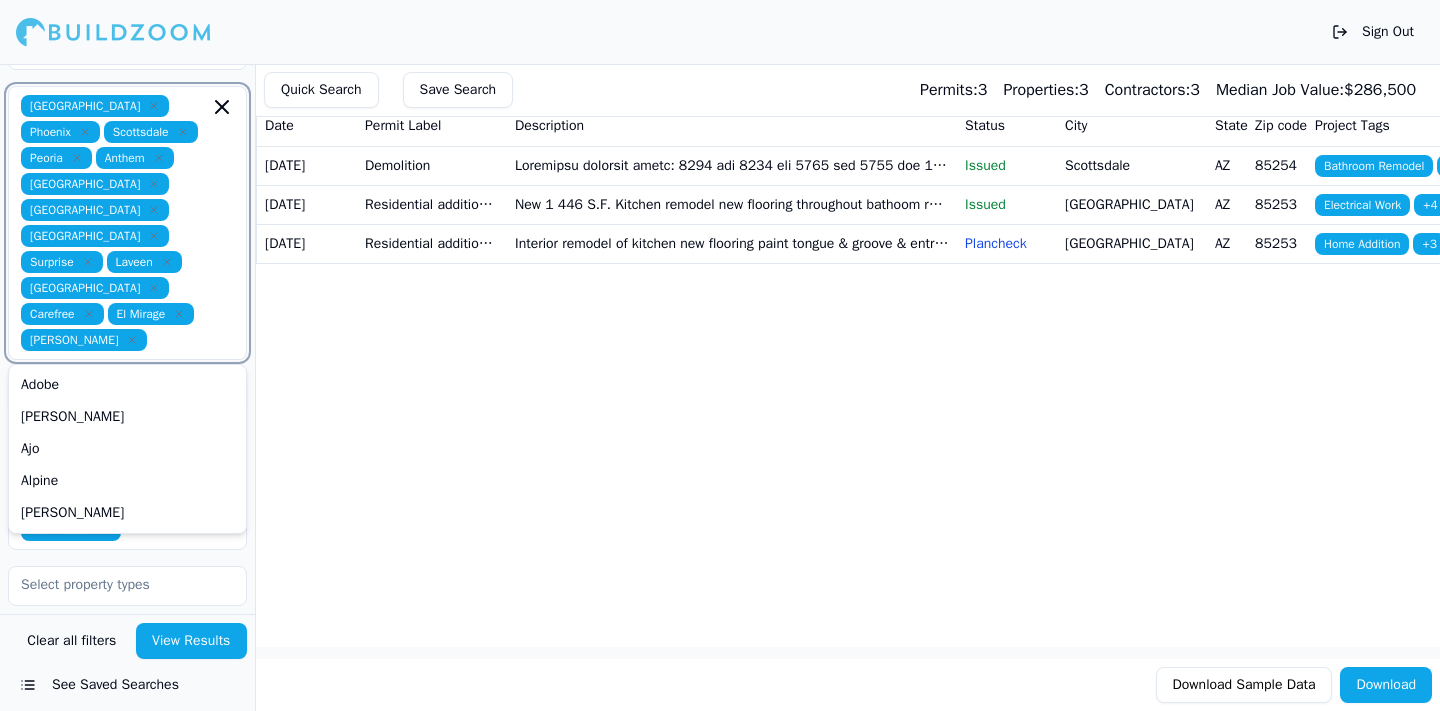 type on "h" 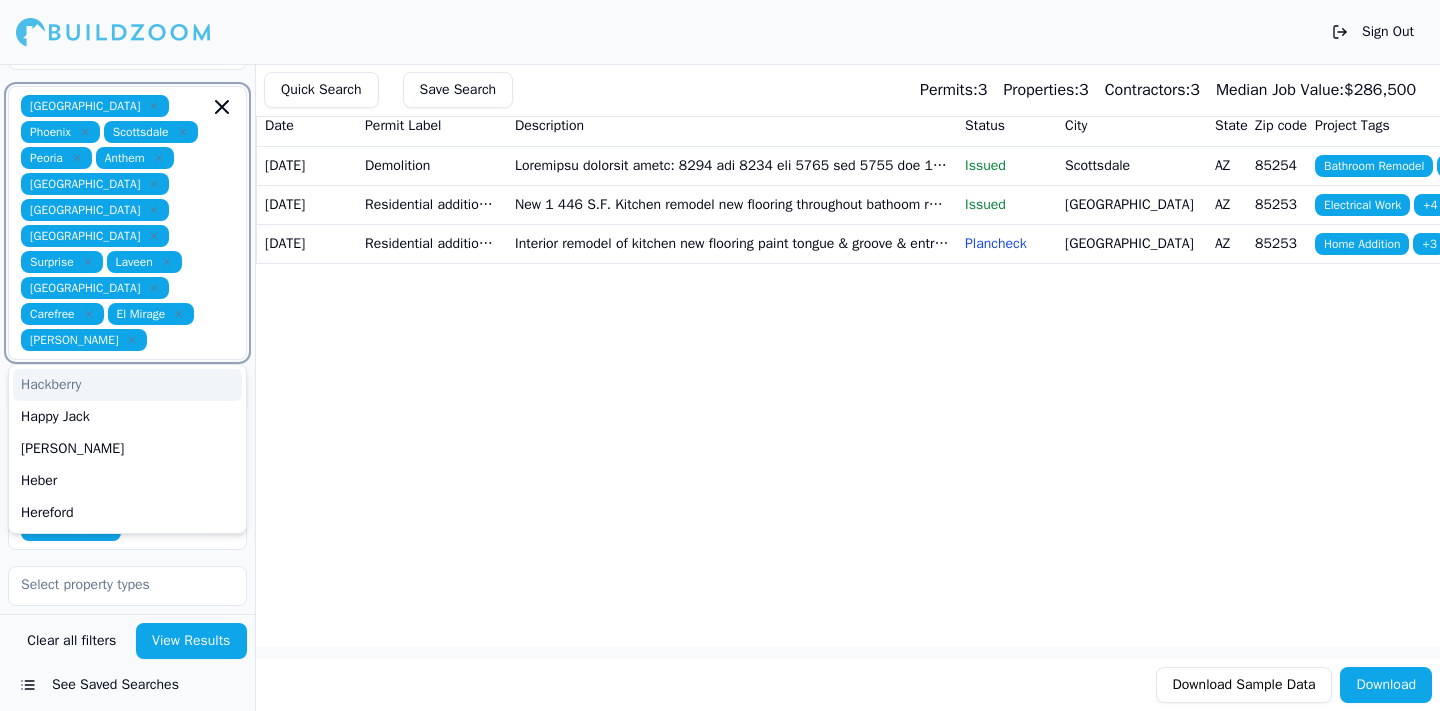 type on "i" 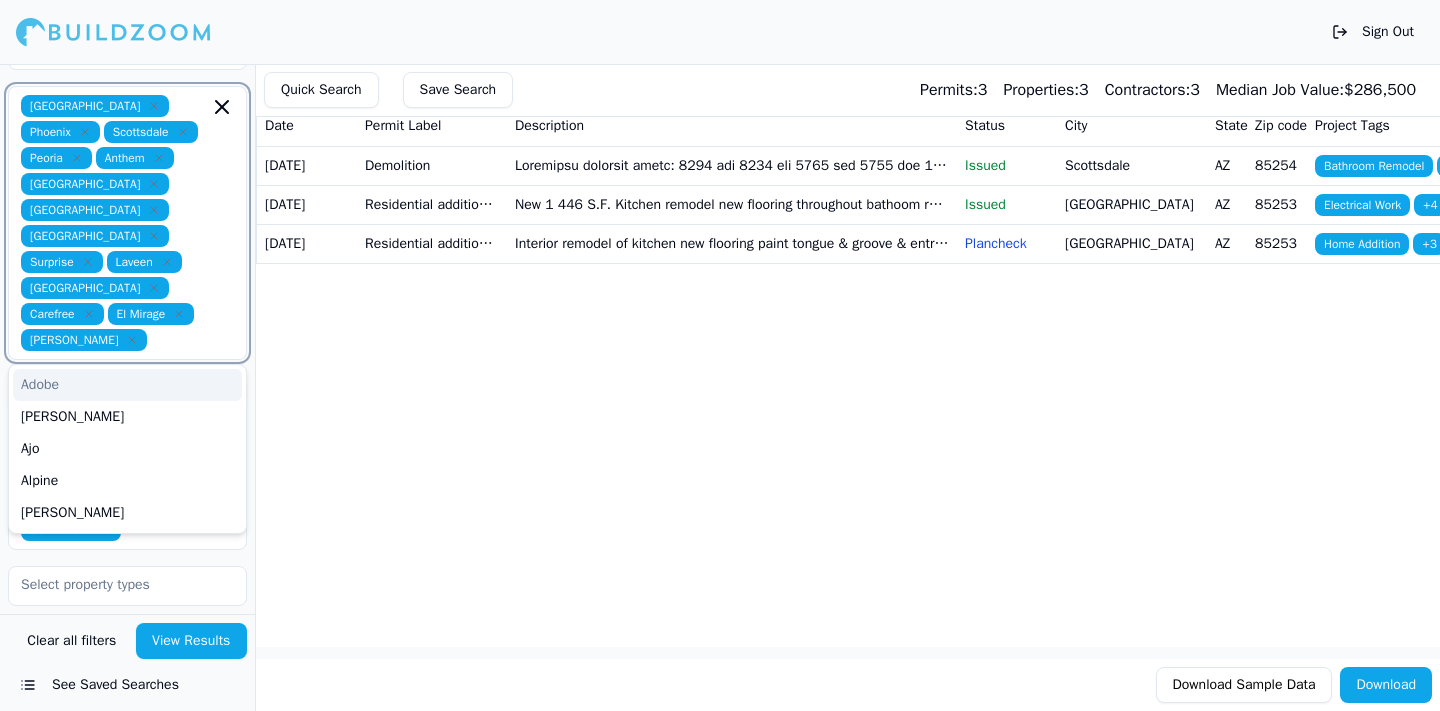 type on "j" 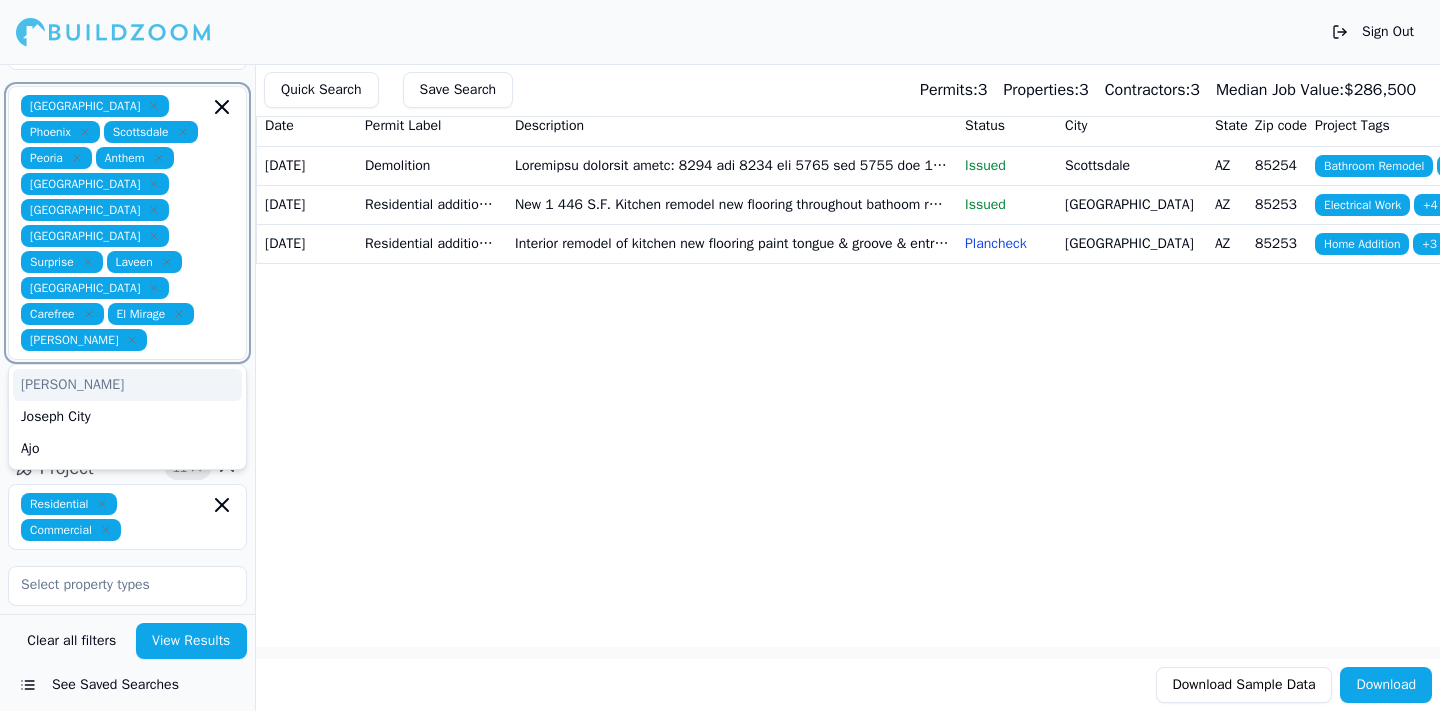 type on "k" 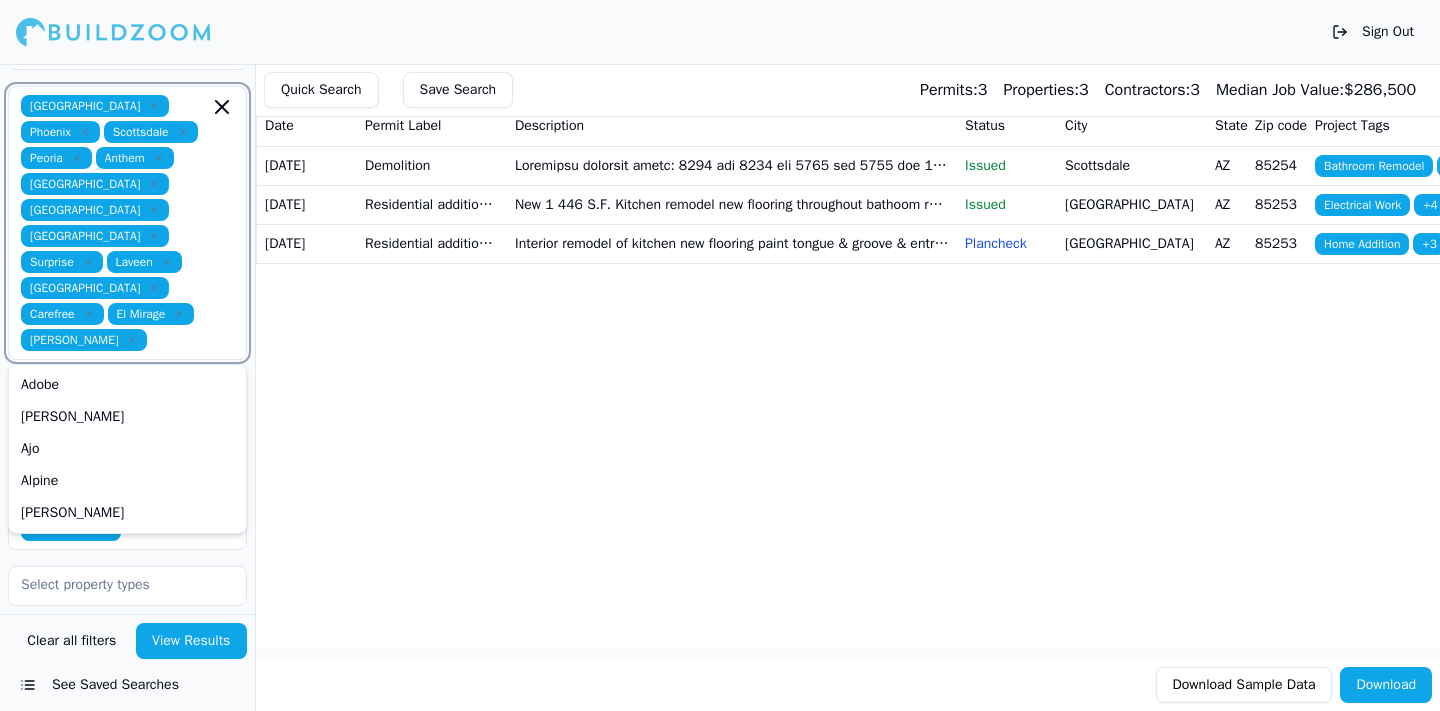 type on "l" 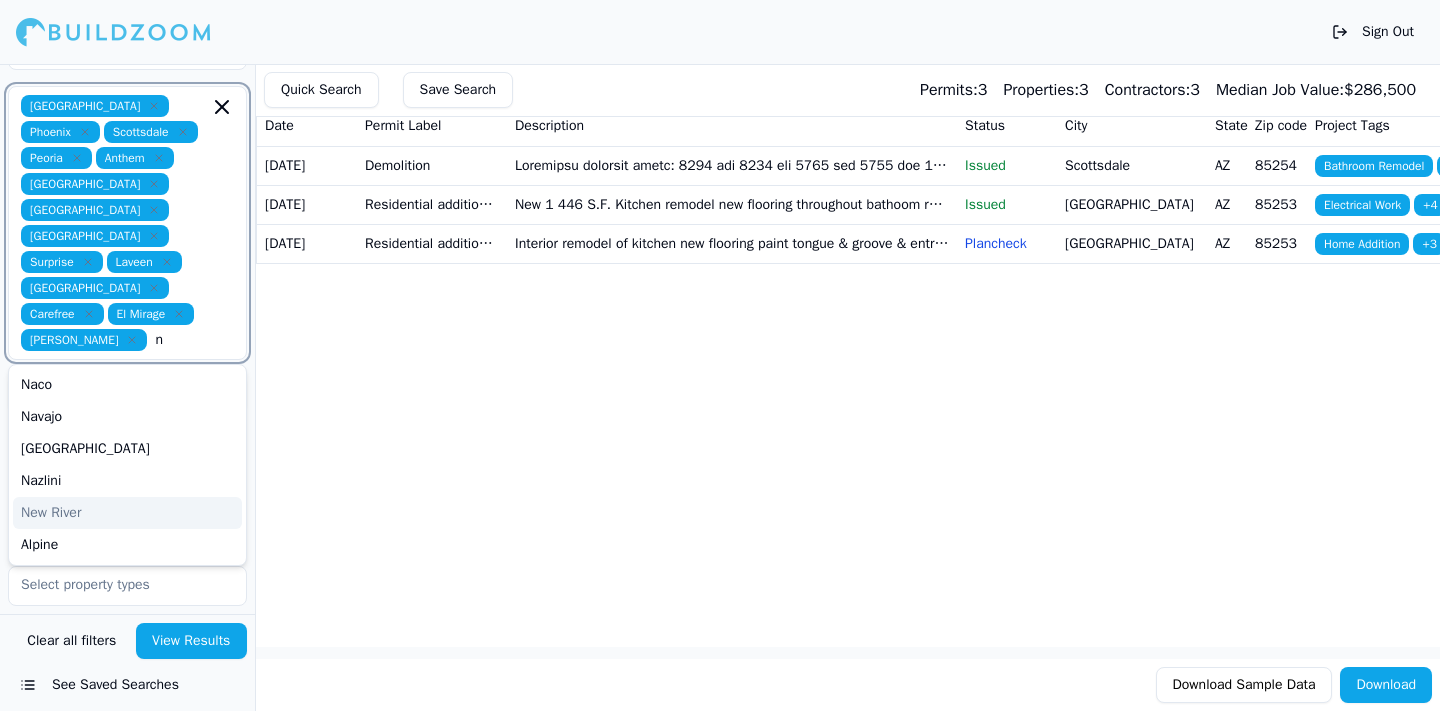 click on "New River" at bounding box center (127, 513) 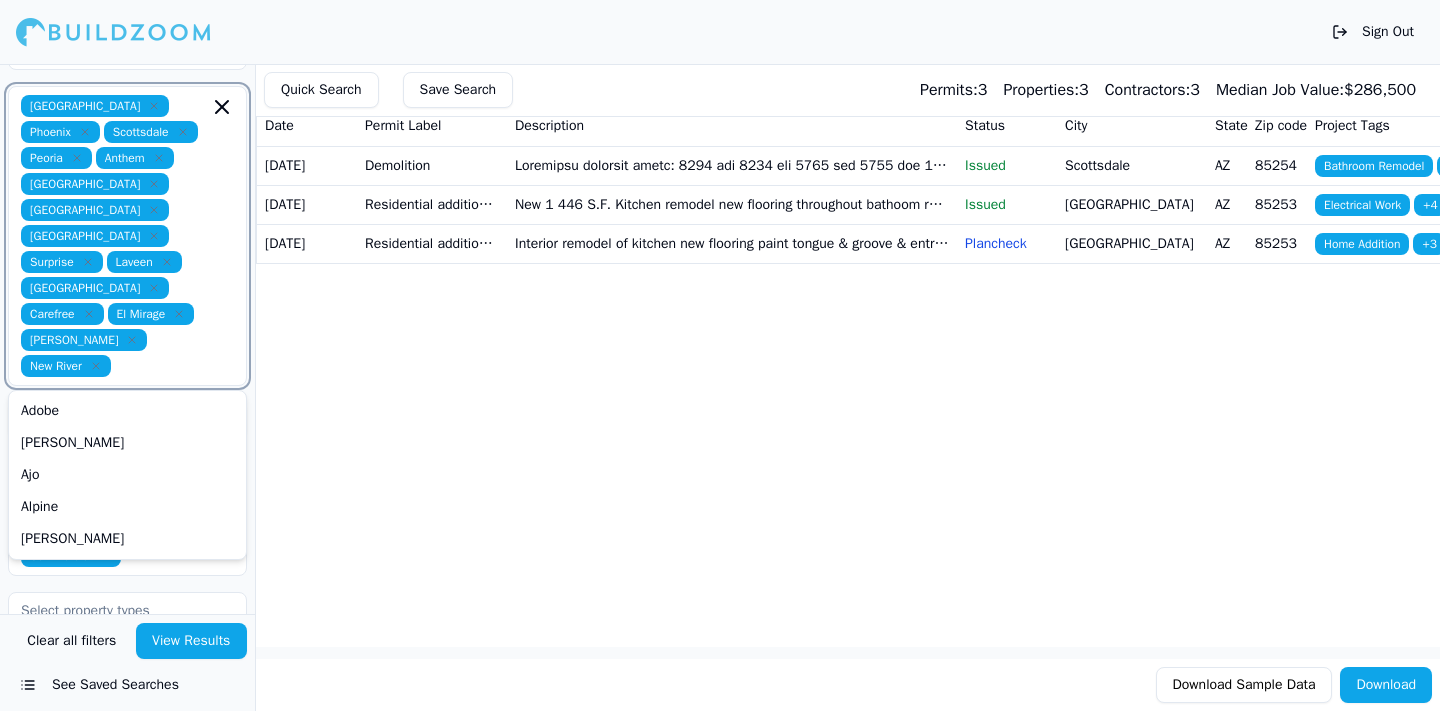 type on "o" 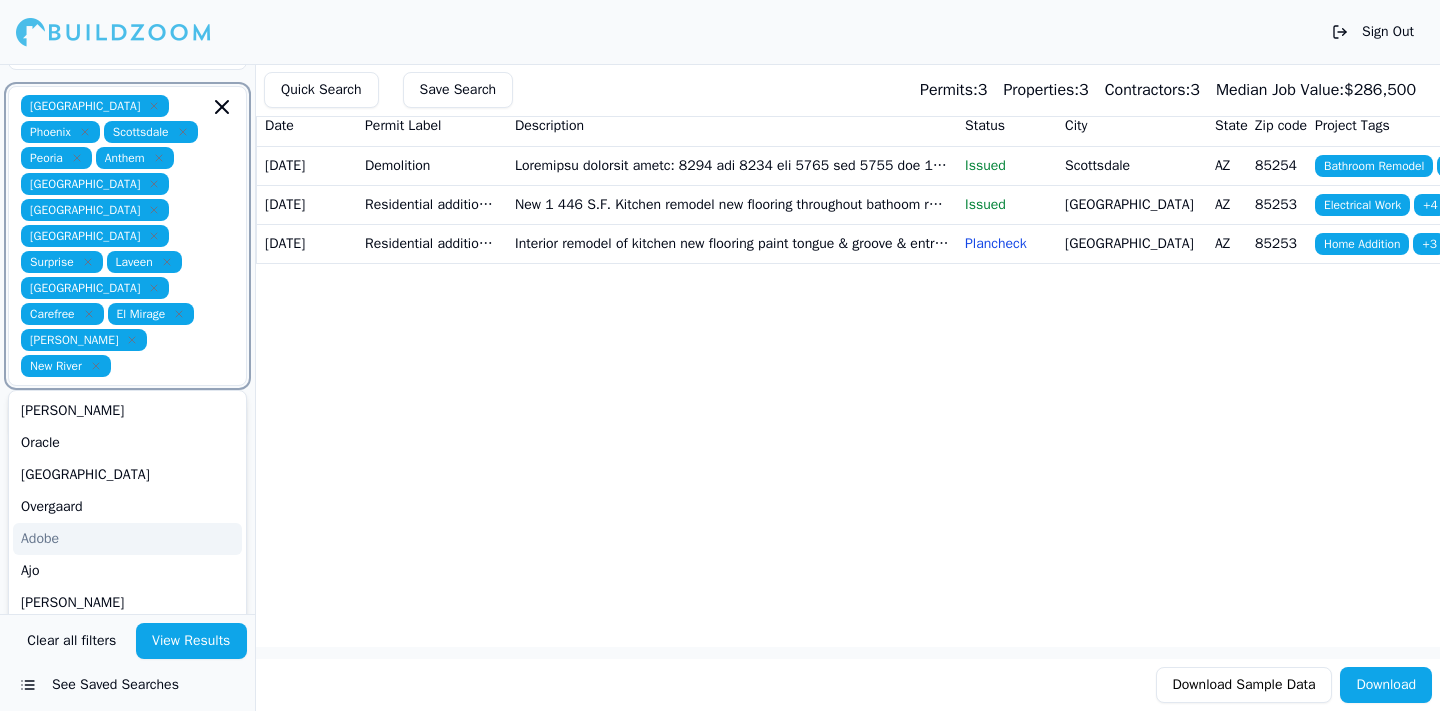 scroll, scrollTop: 0, scrollLeft: 0, axis: both 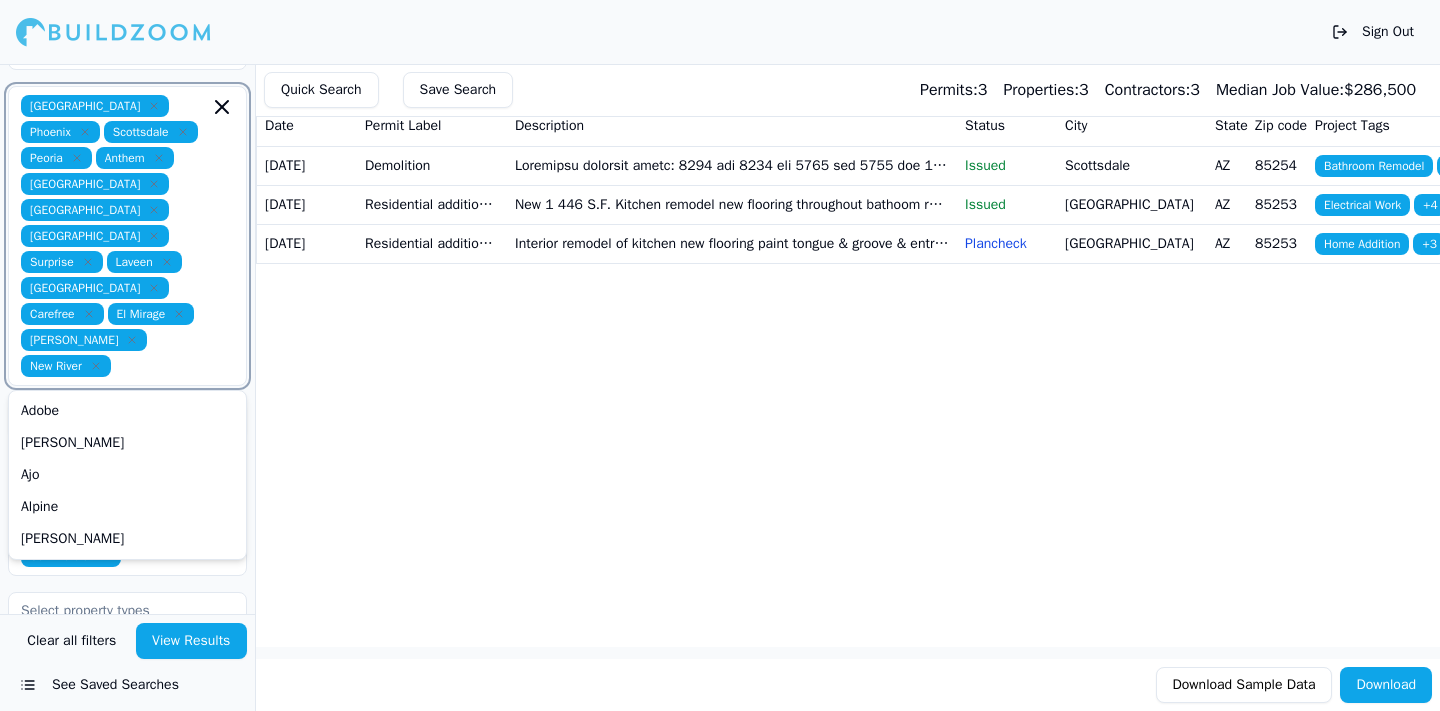 type on "p" 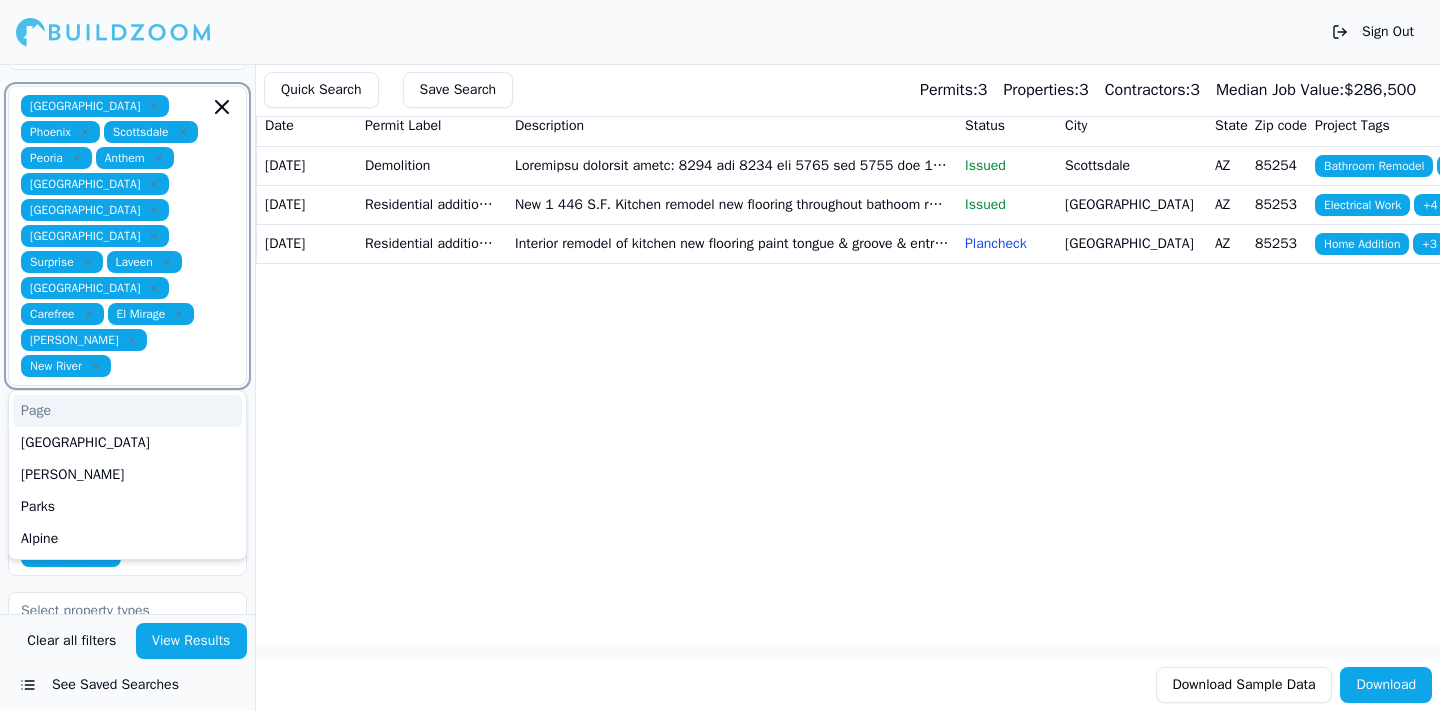 scroll, scrollTop: 0, scrollLeft: 0, axis: both 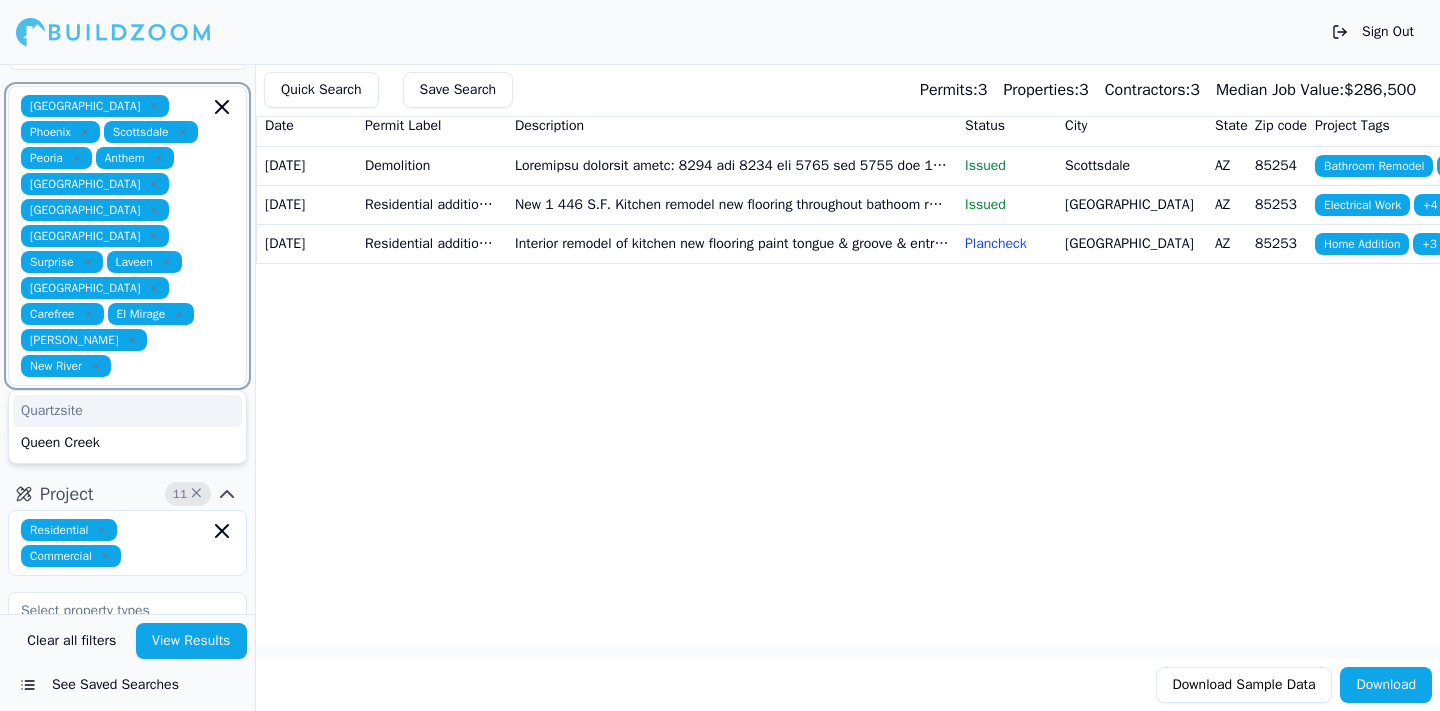 type on "r" 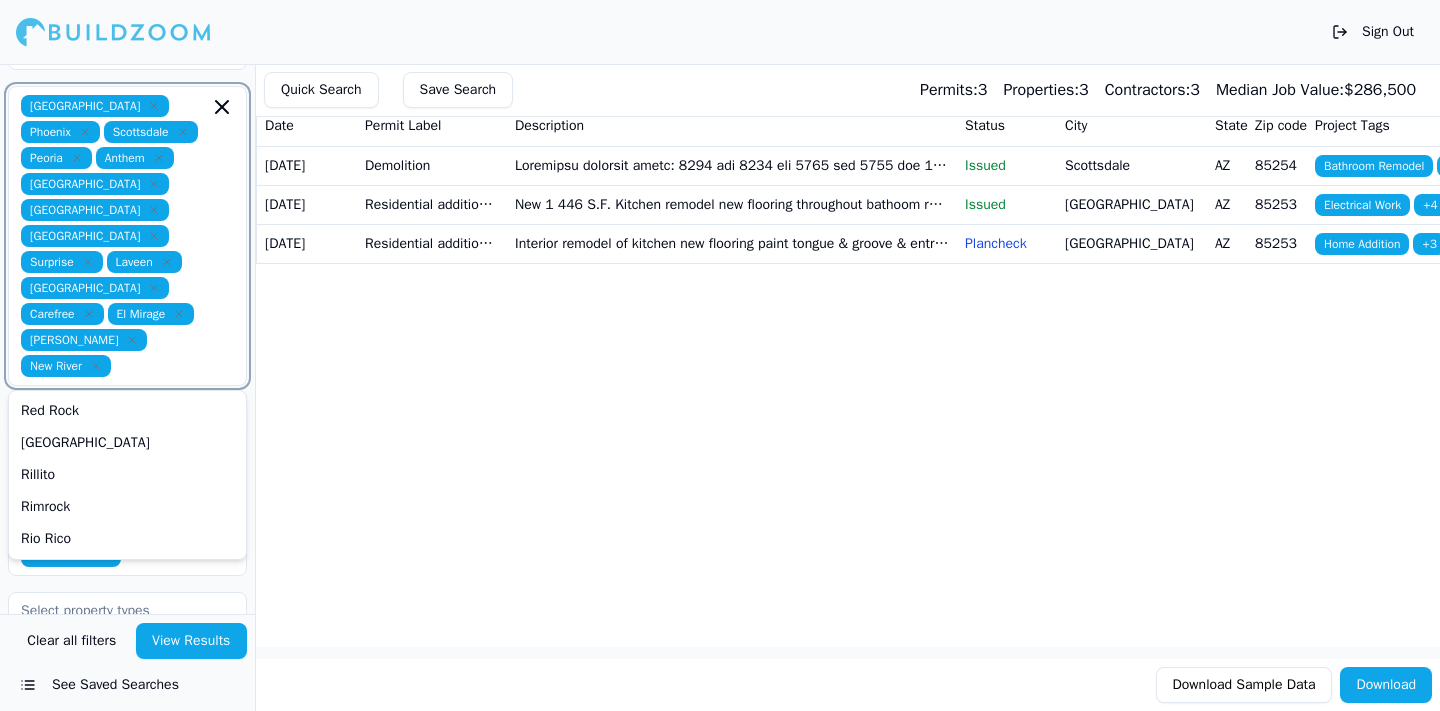 scroll, scrollTop: 0, scrollLeft: 0, axis: both 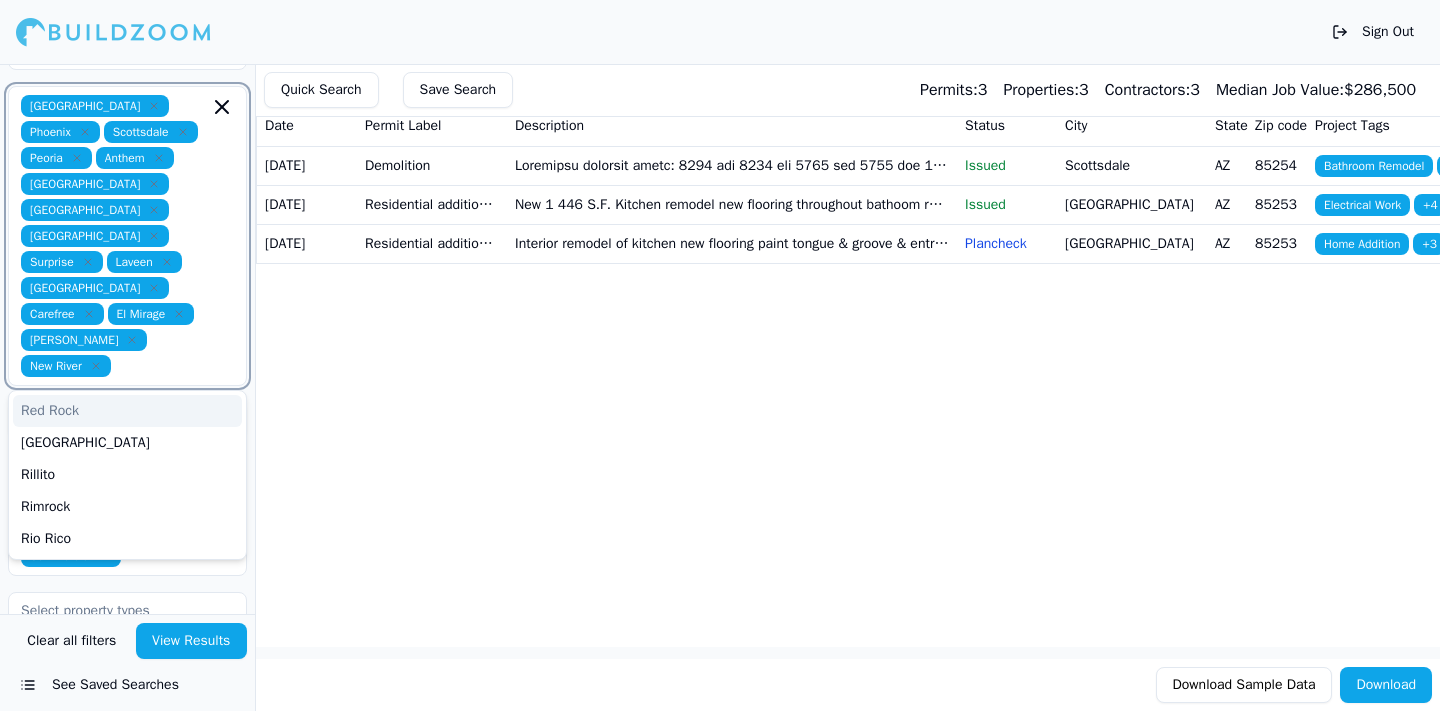 type on "s" 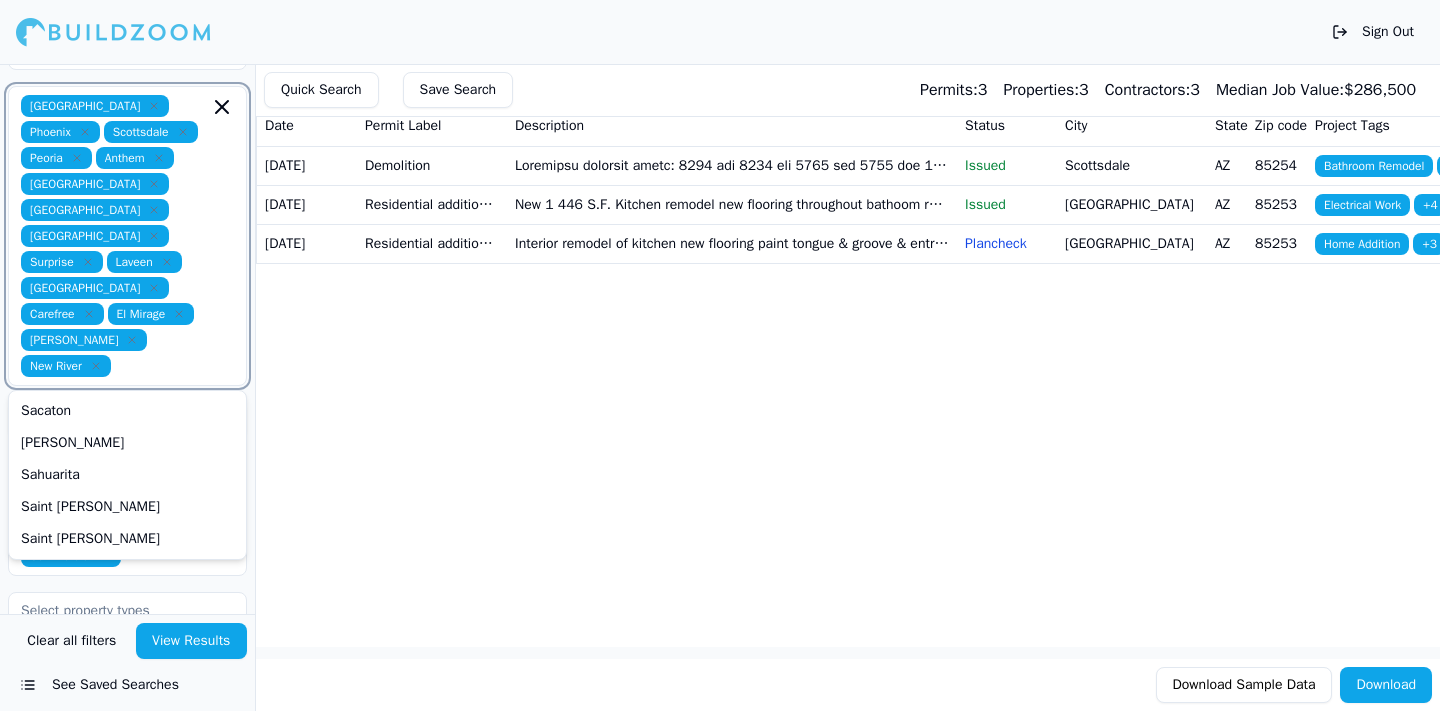 scroll, scrollTop: 0, scrollLeft: 0, axis: both 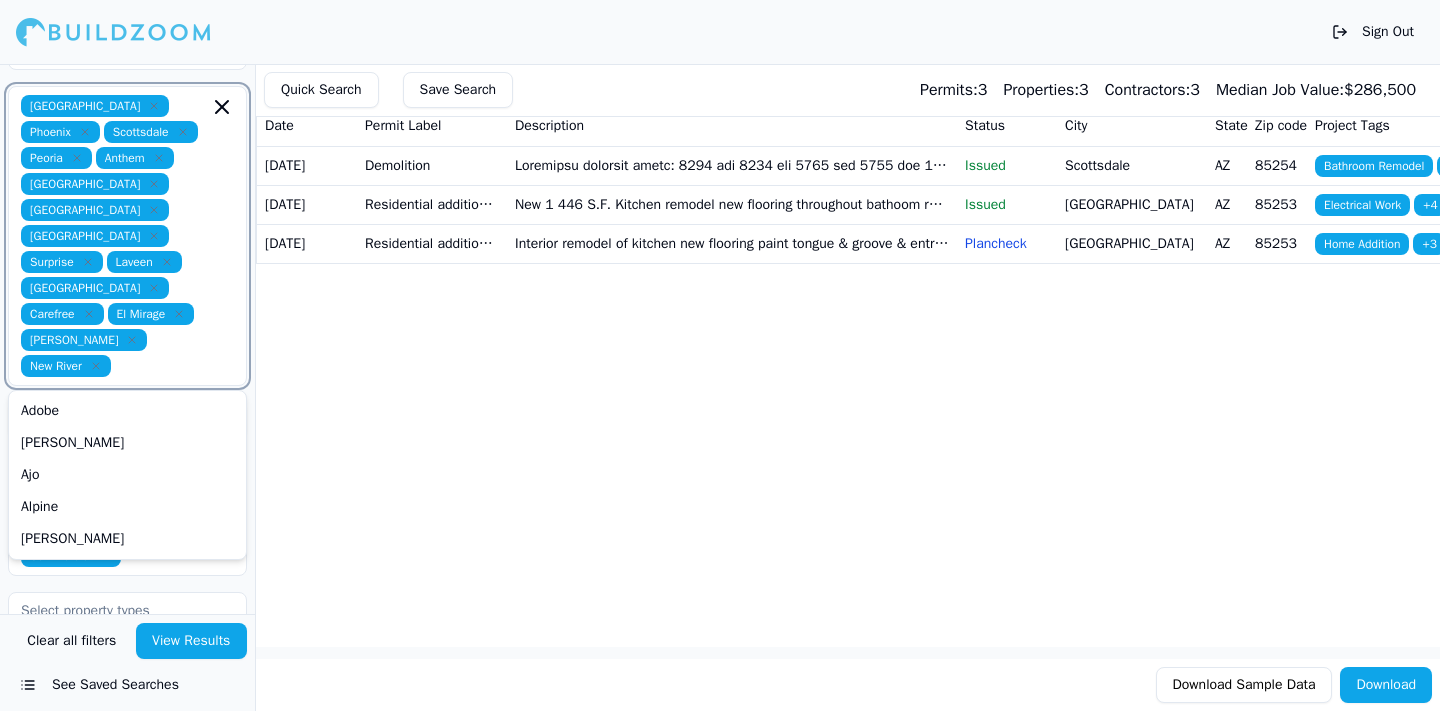 type on "t" 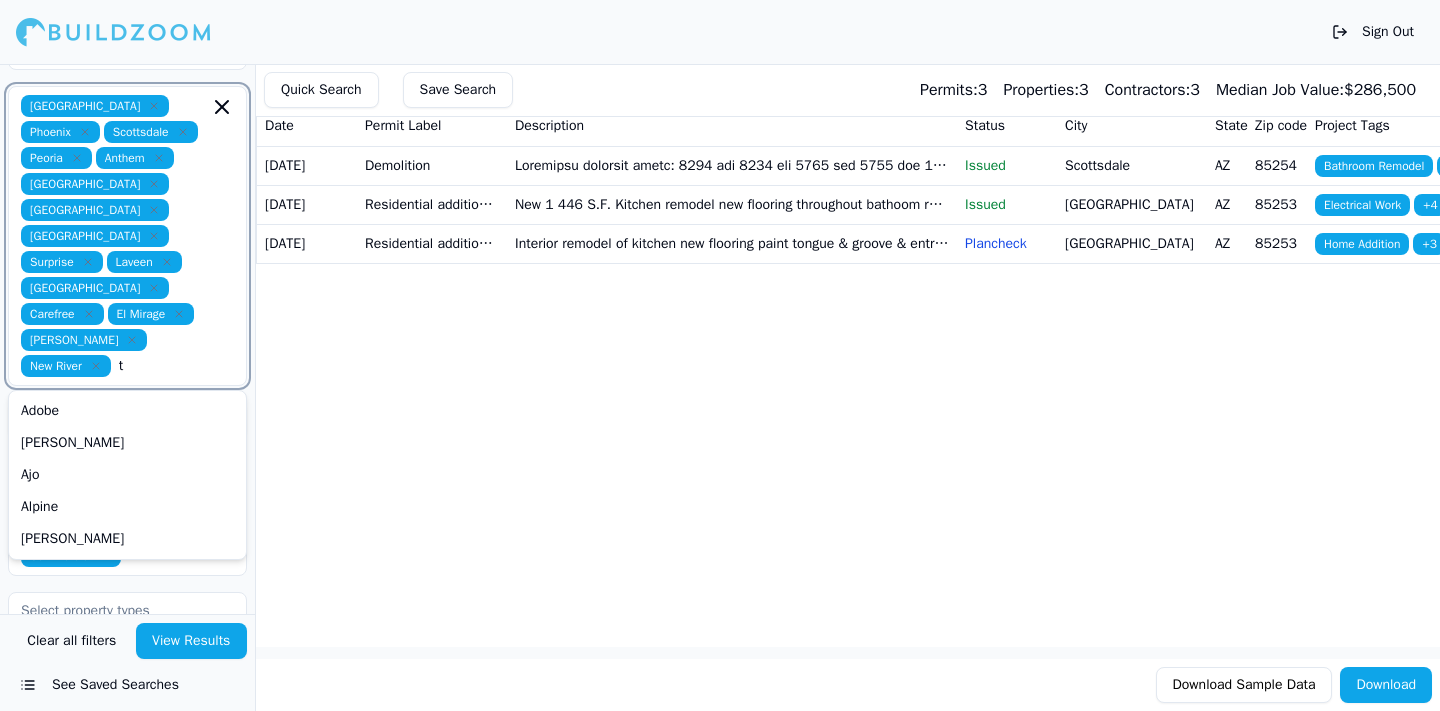 scroll, scrollTop: 0, scrollLeft: 2, axis: horizontal 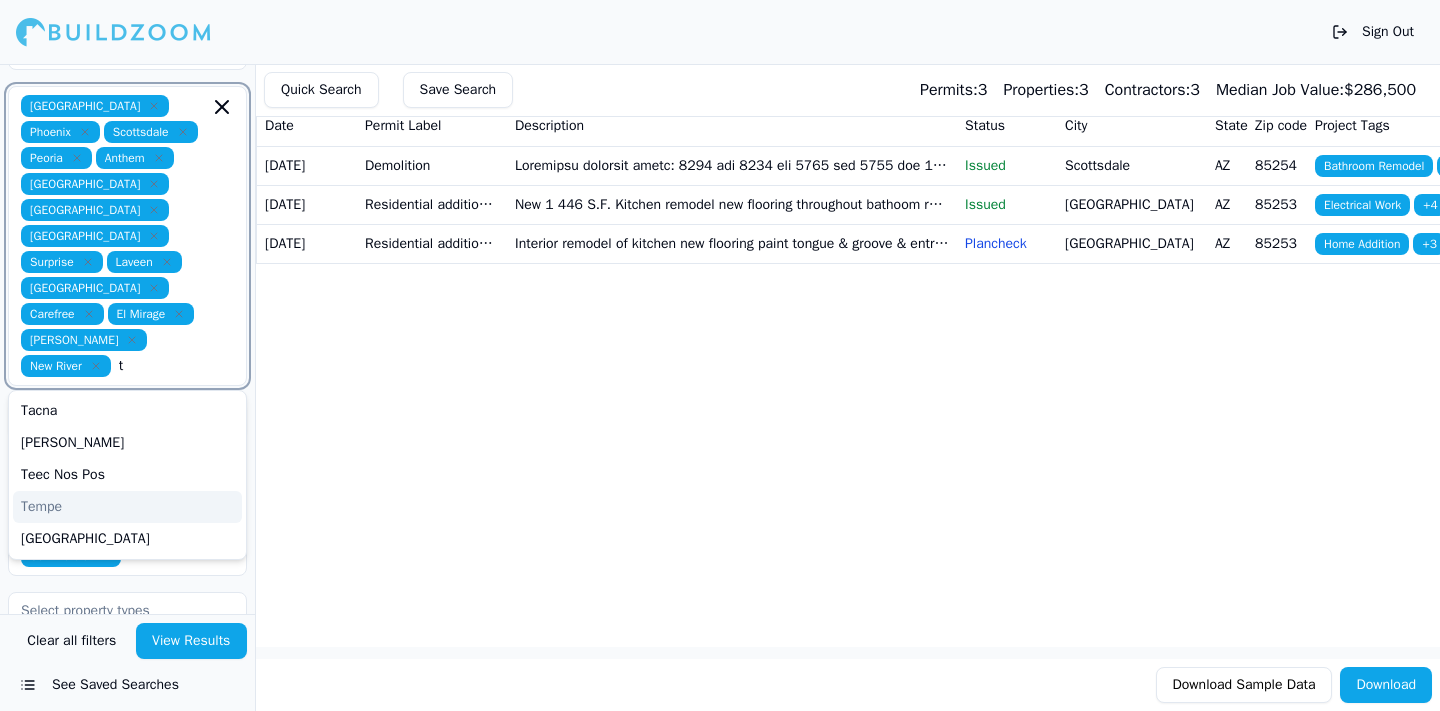 click on "Tempe" at bounding box center [127, 507] 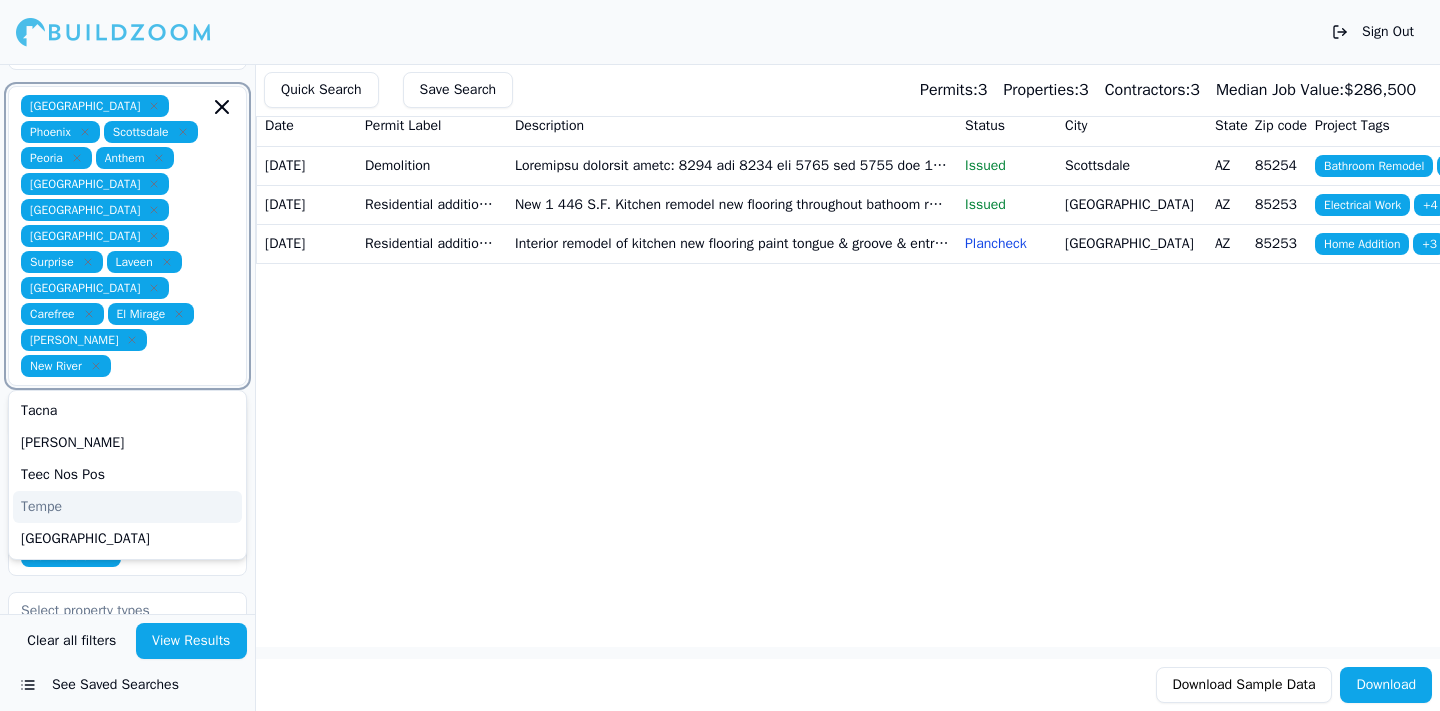 scroll, scrollTop: 0, scrollLeft: 0, axis: both 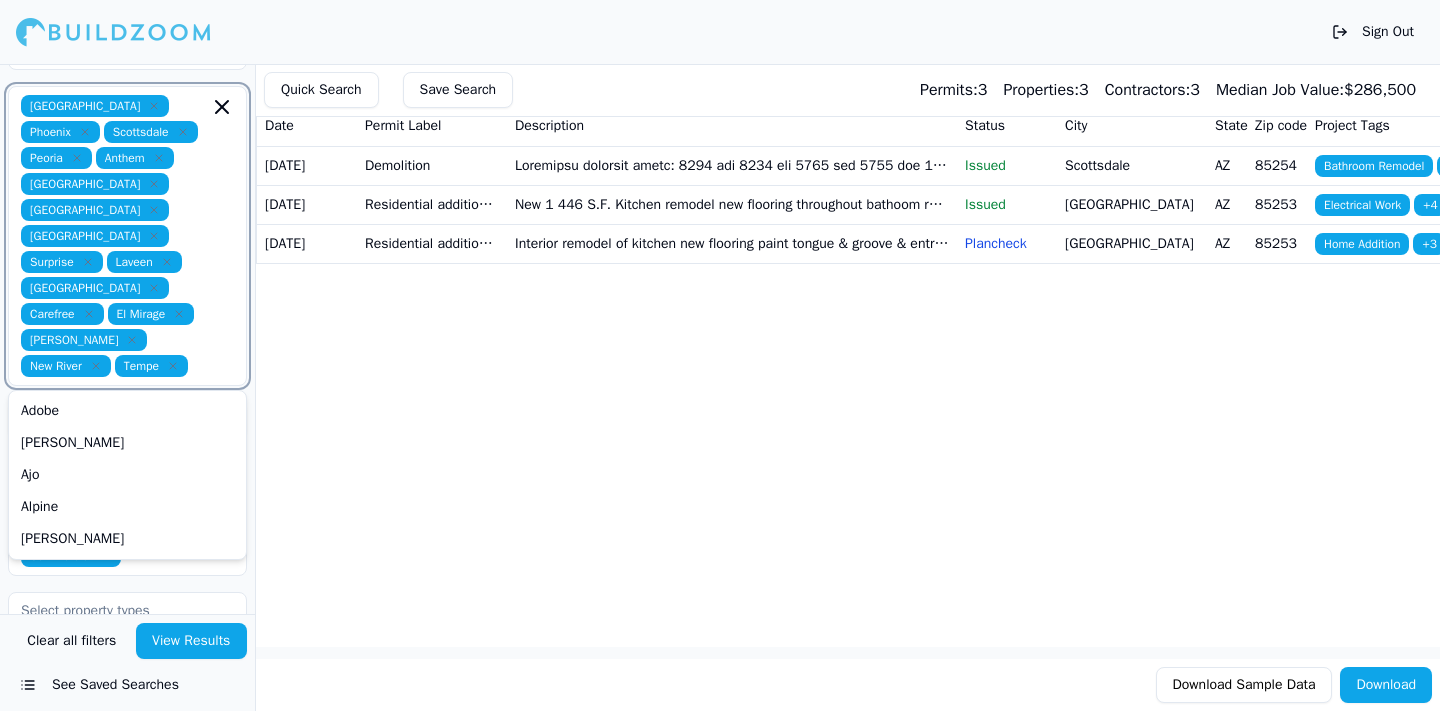 type on "u" 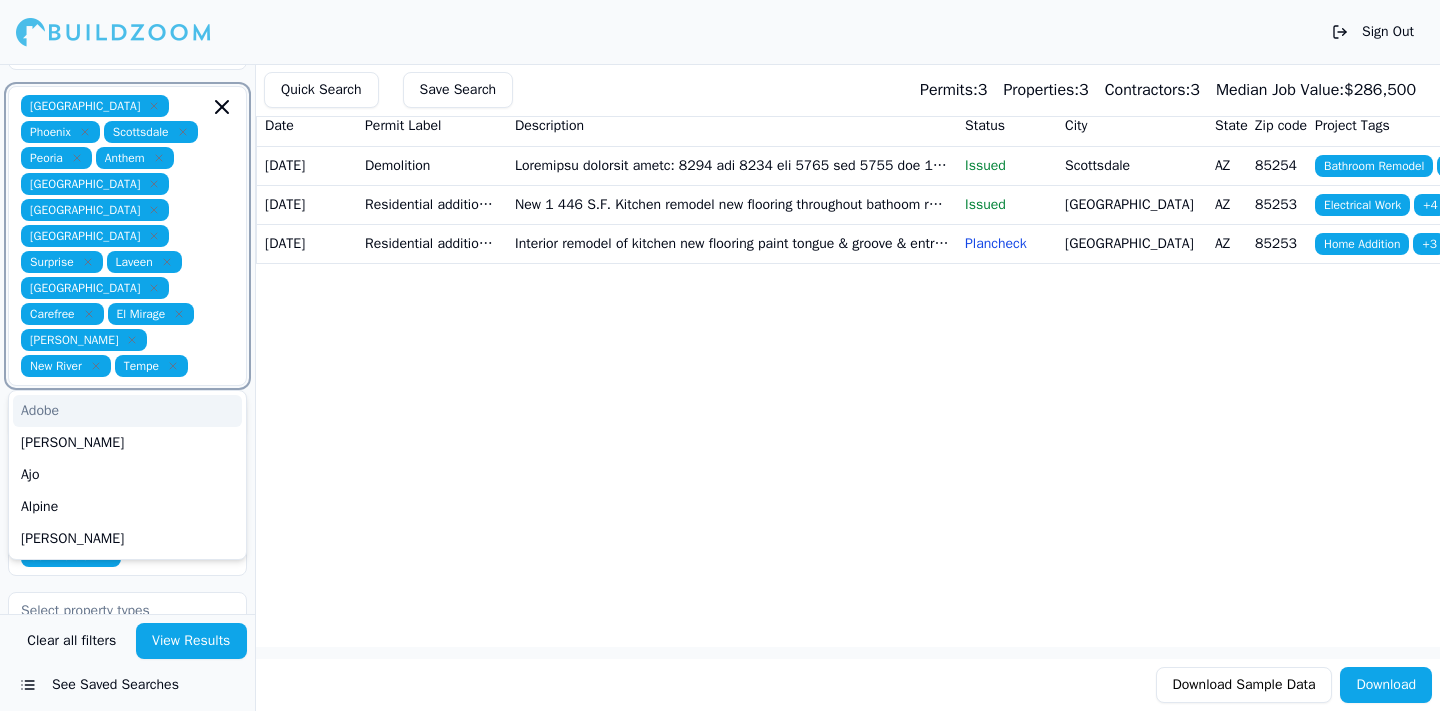 type on "v" 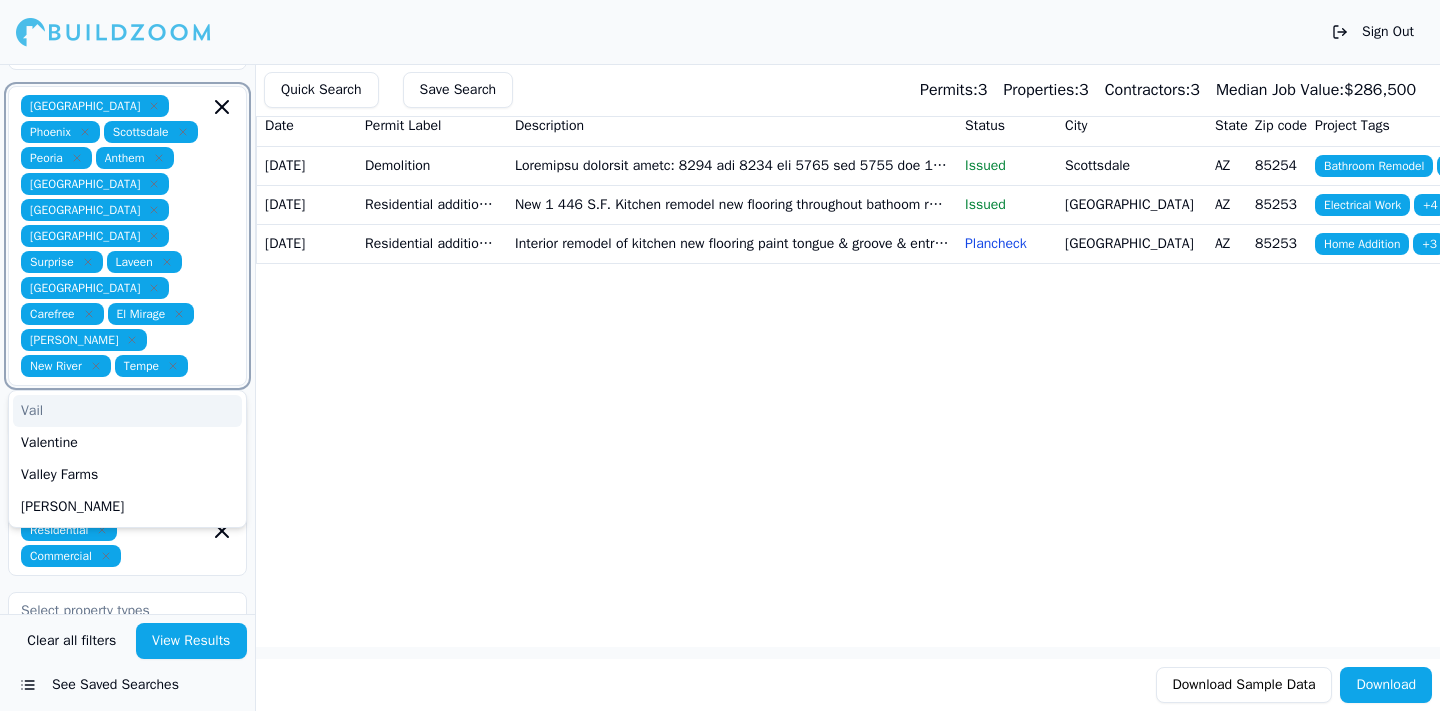 type on "w" 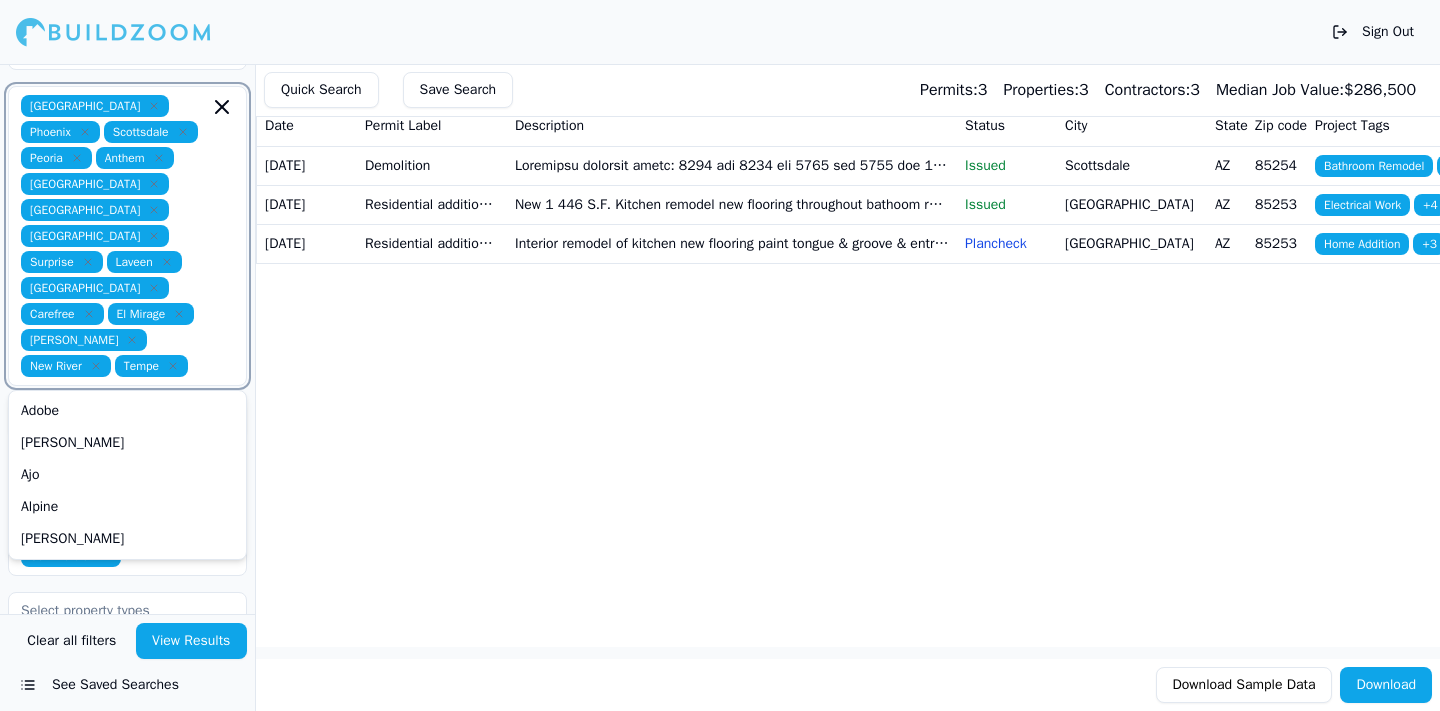 type on "z" 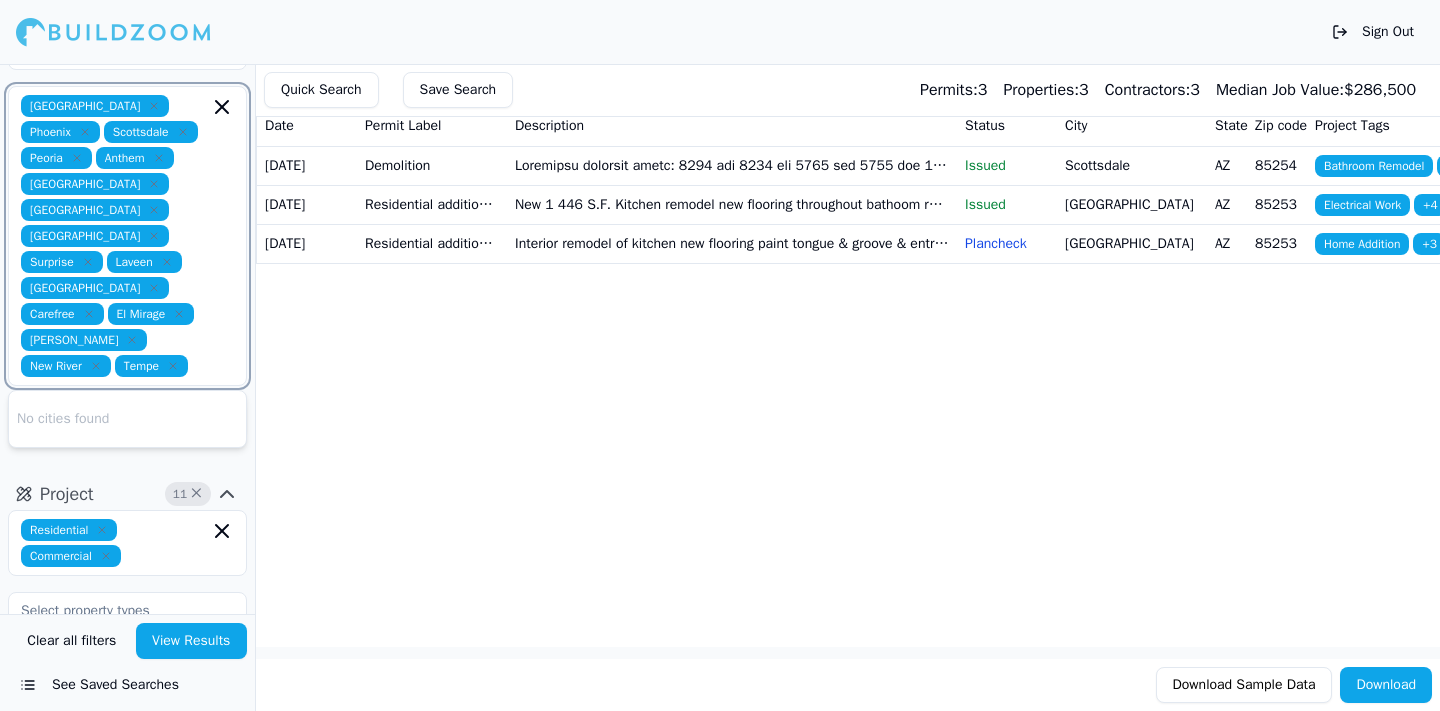 type on "x" 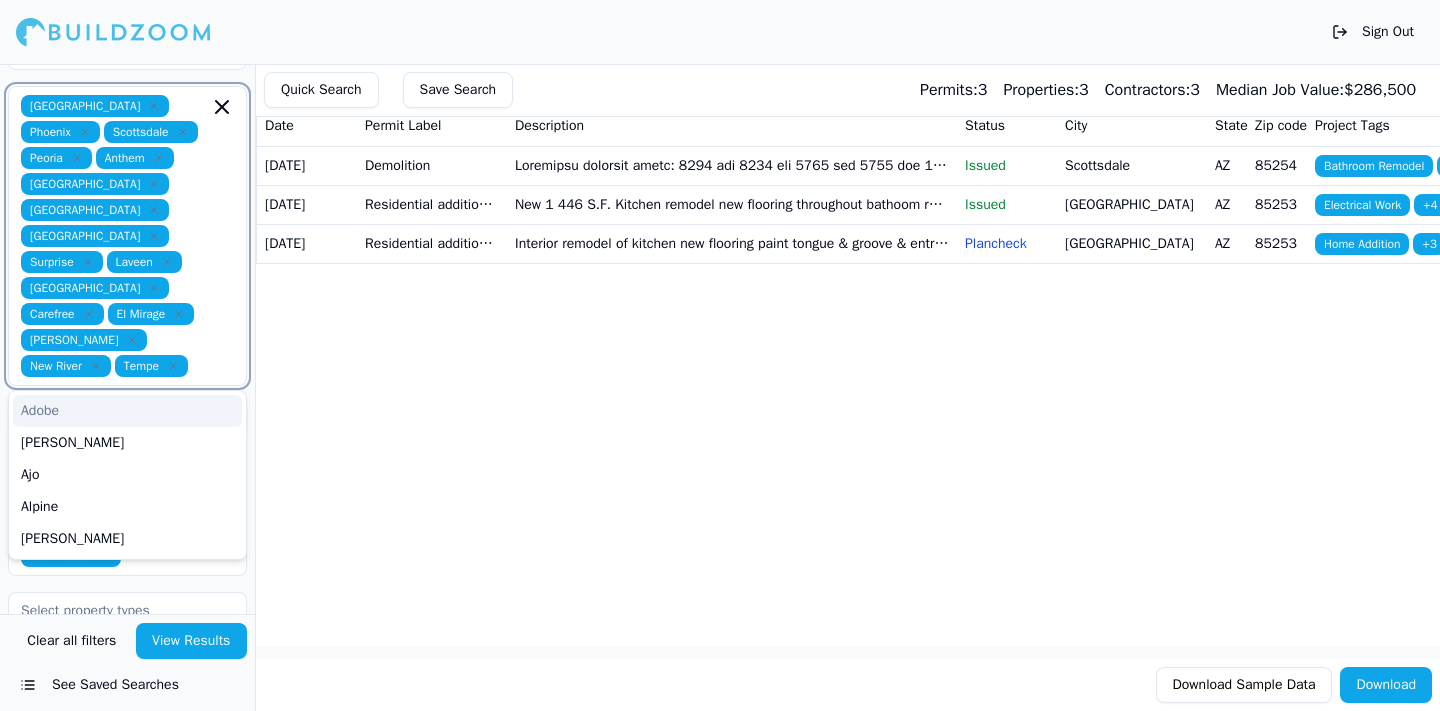 type on "y" 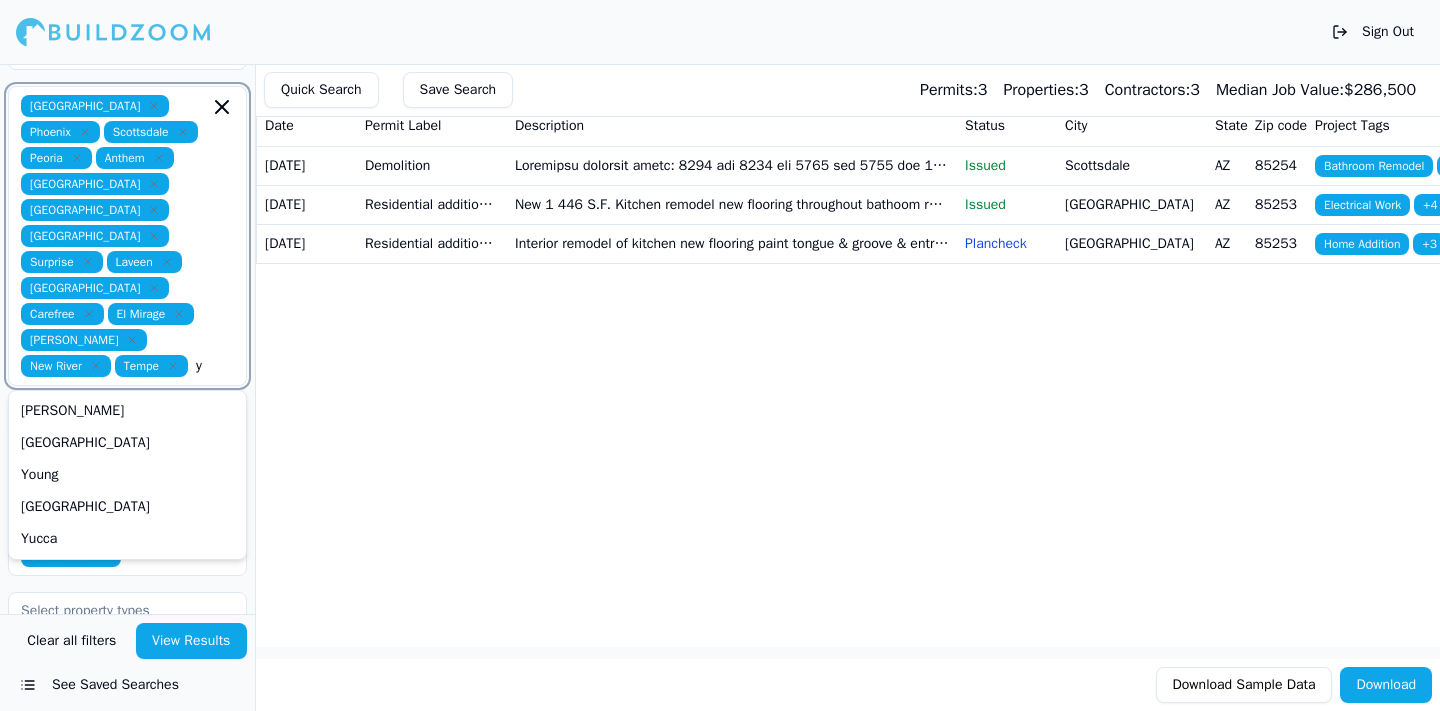 type 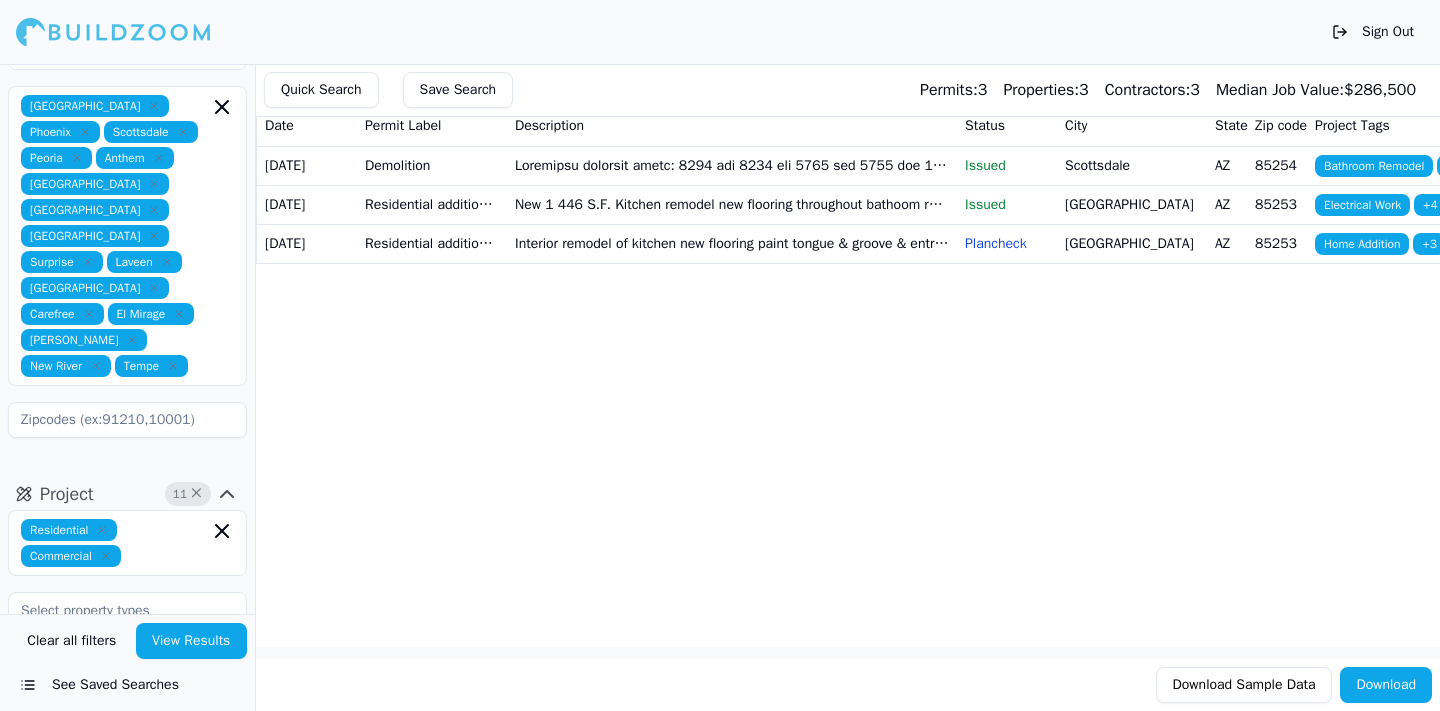 click on "View Results" at bounding box center (192, 641) 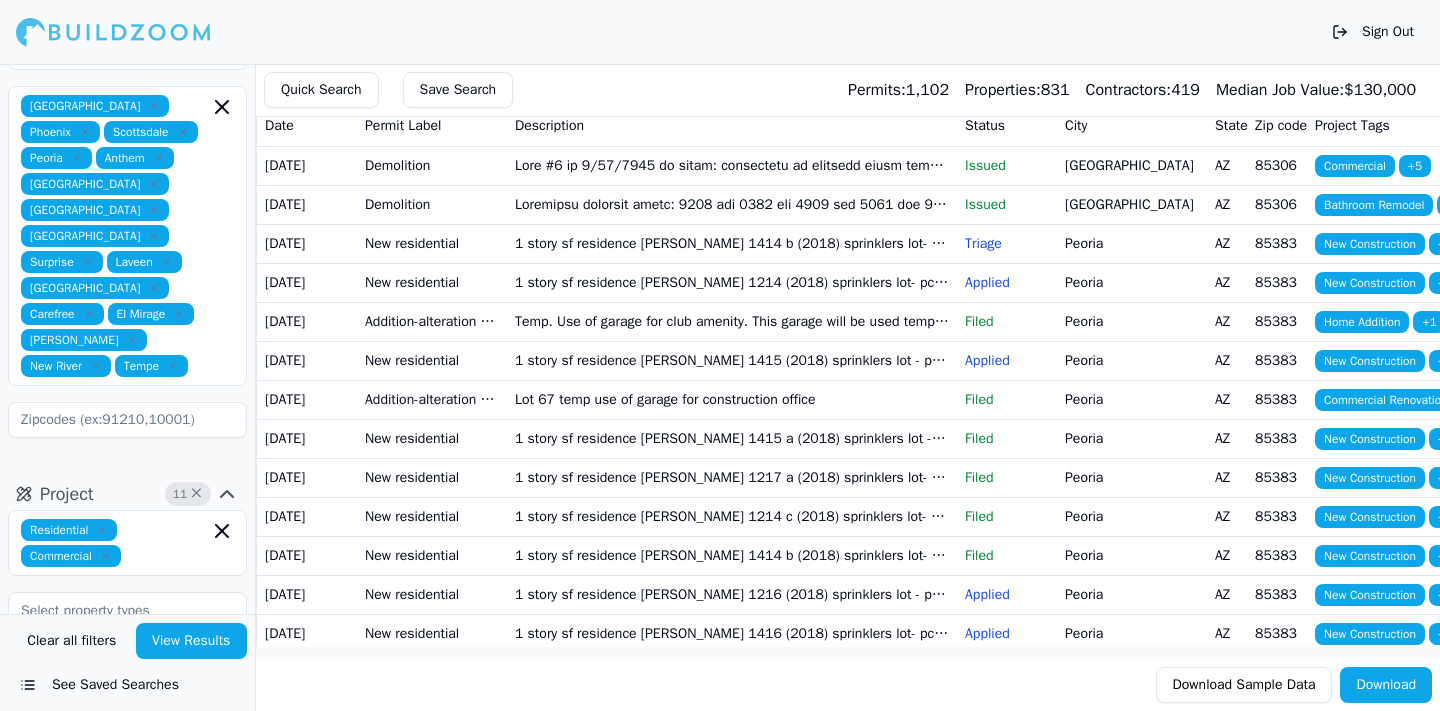 click on "See Saved Searches" at bounding box center [127, 685] 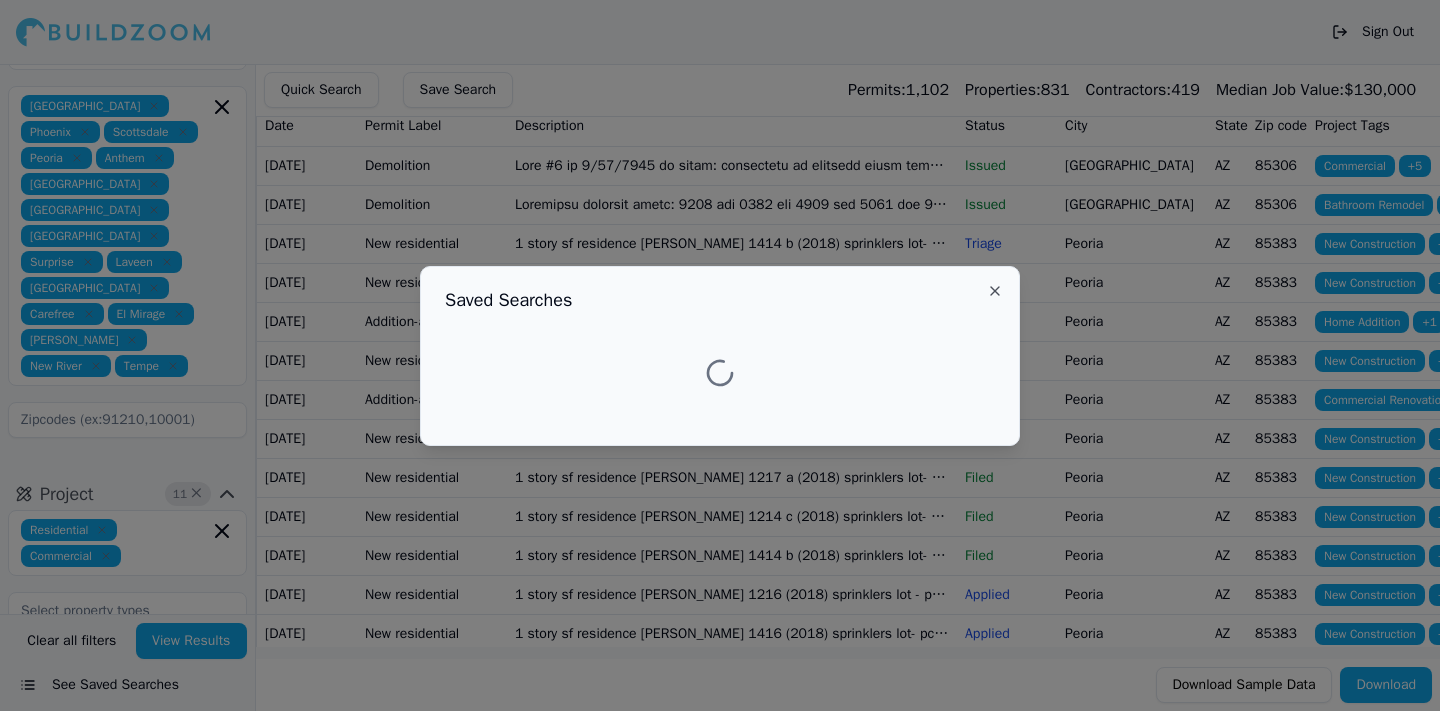scroll, scrollTop: 64, scrollLeft: 0, axis: vertical 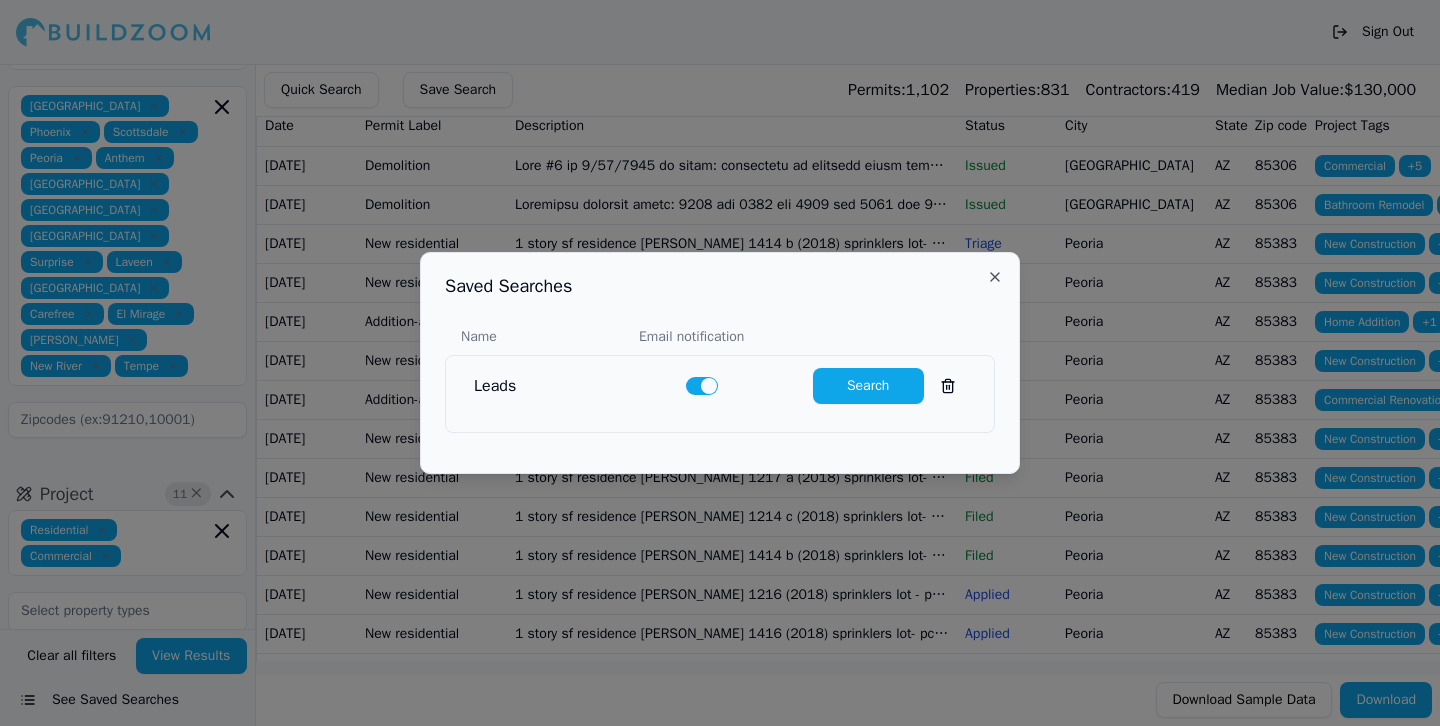 click on "Leads" at bounding box center [572, 386] 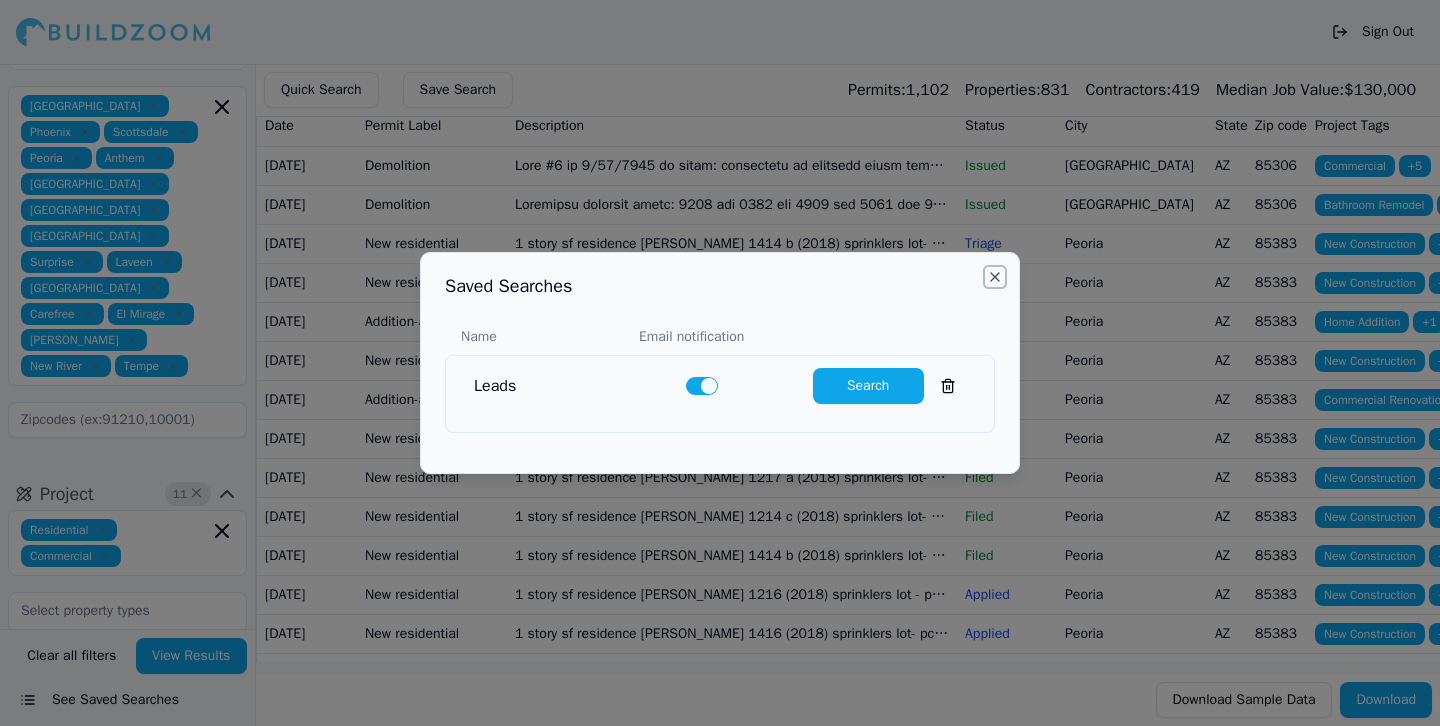 click on "Close" at bounding box center (995, 277) 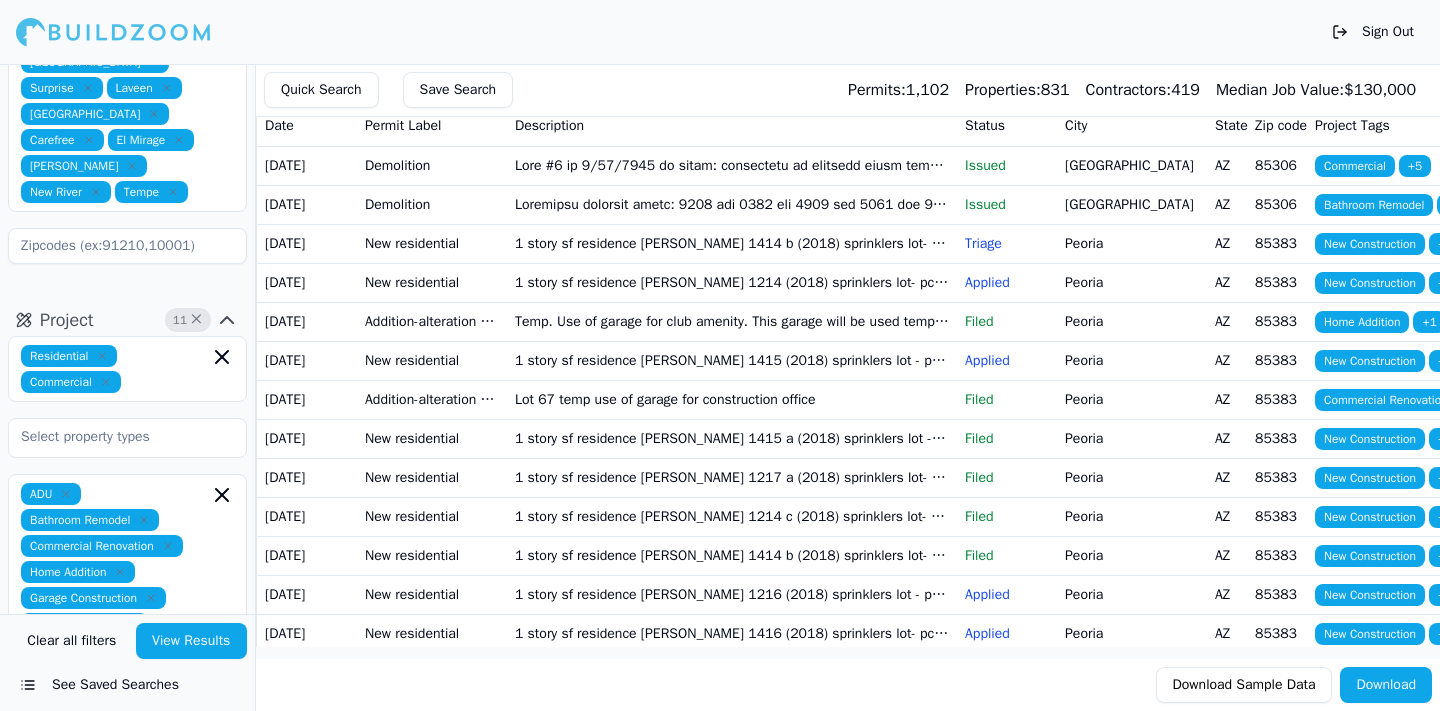 scroll, scrollTop: 729, scrollLeft: 0, axis: vertical 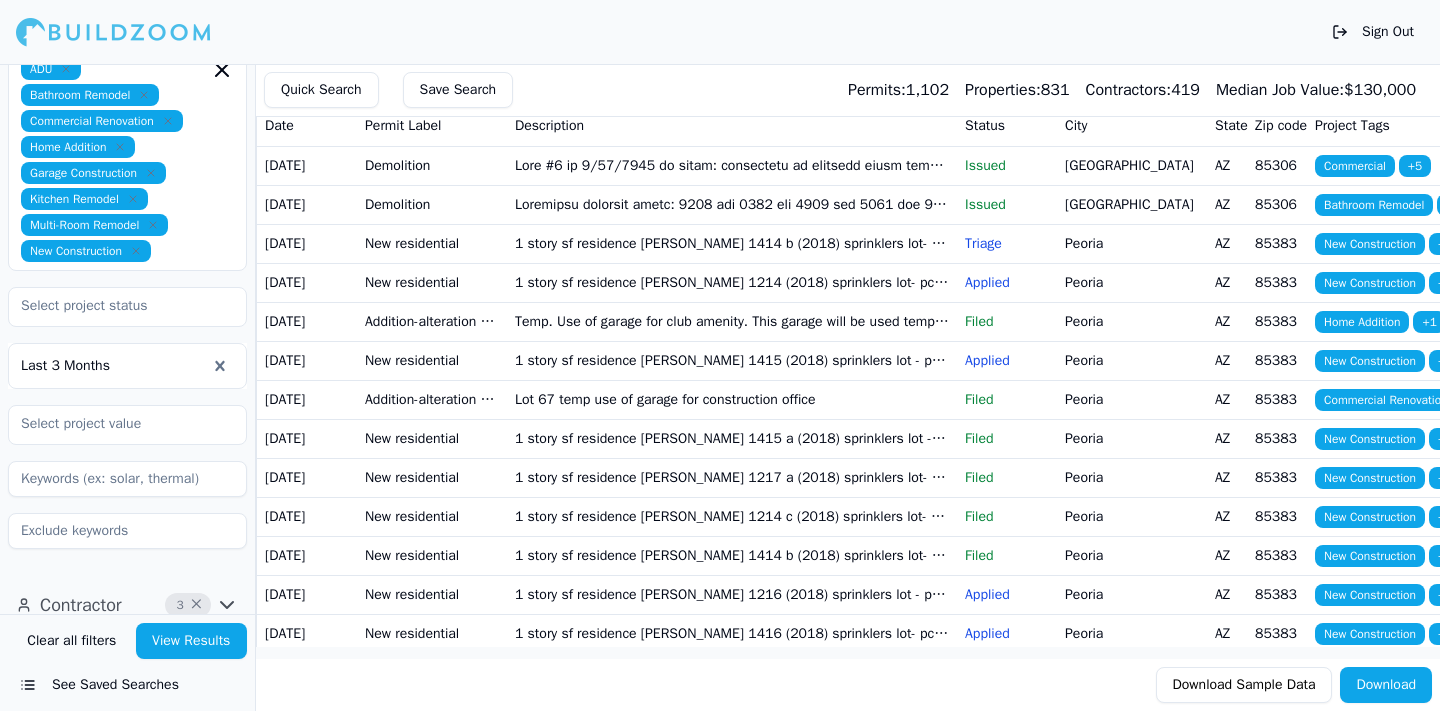 click on "See Saved Searches" at bounding box center [127, 685] 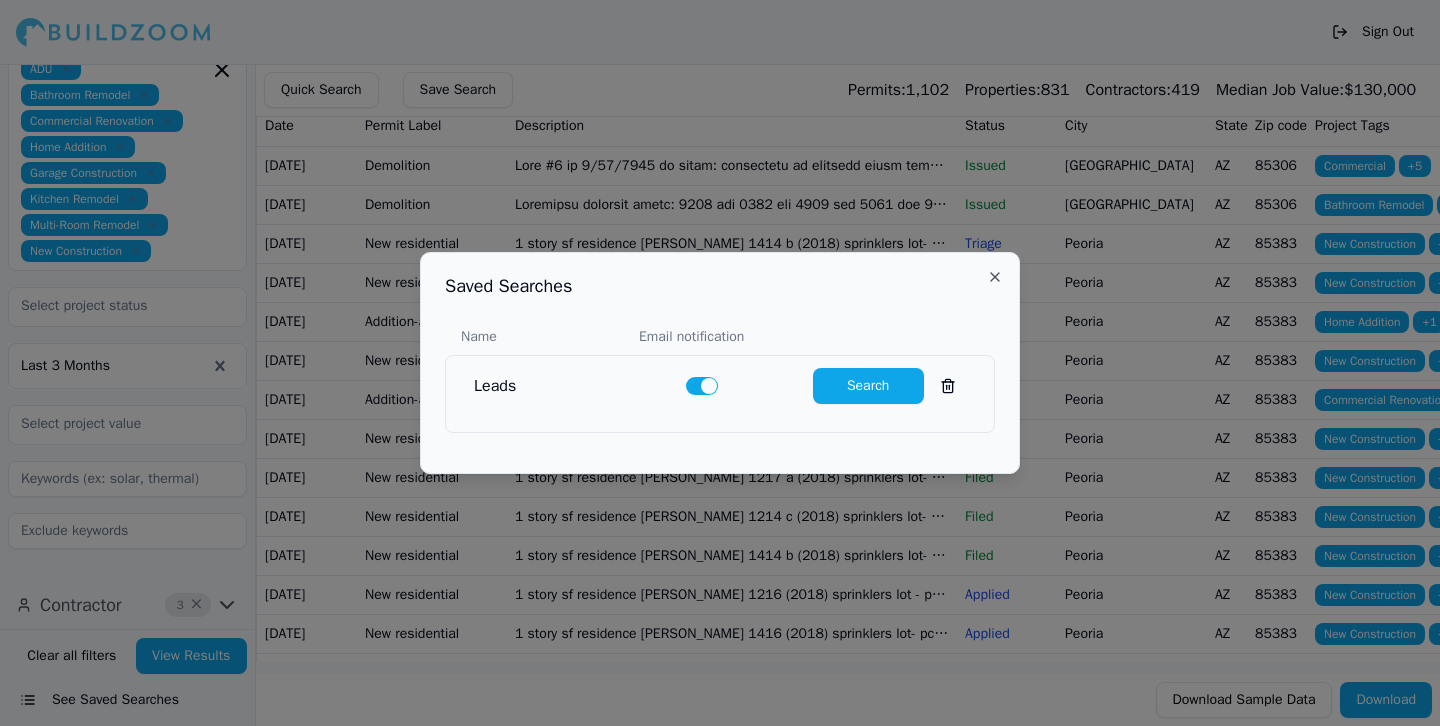 click on "Close" at bounding box center (995, 277) 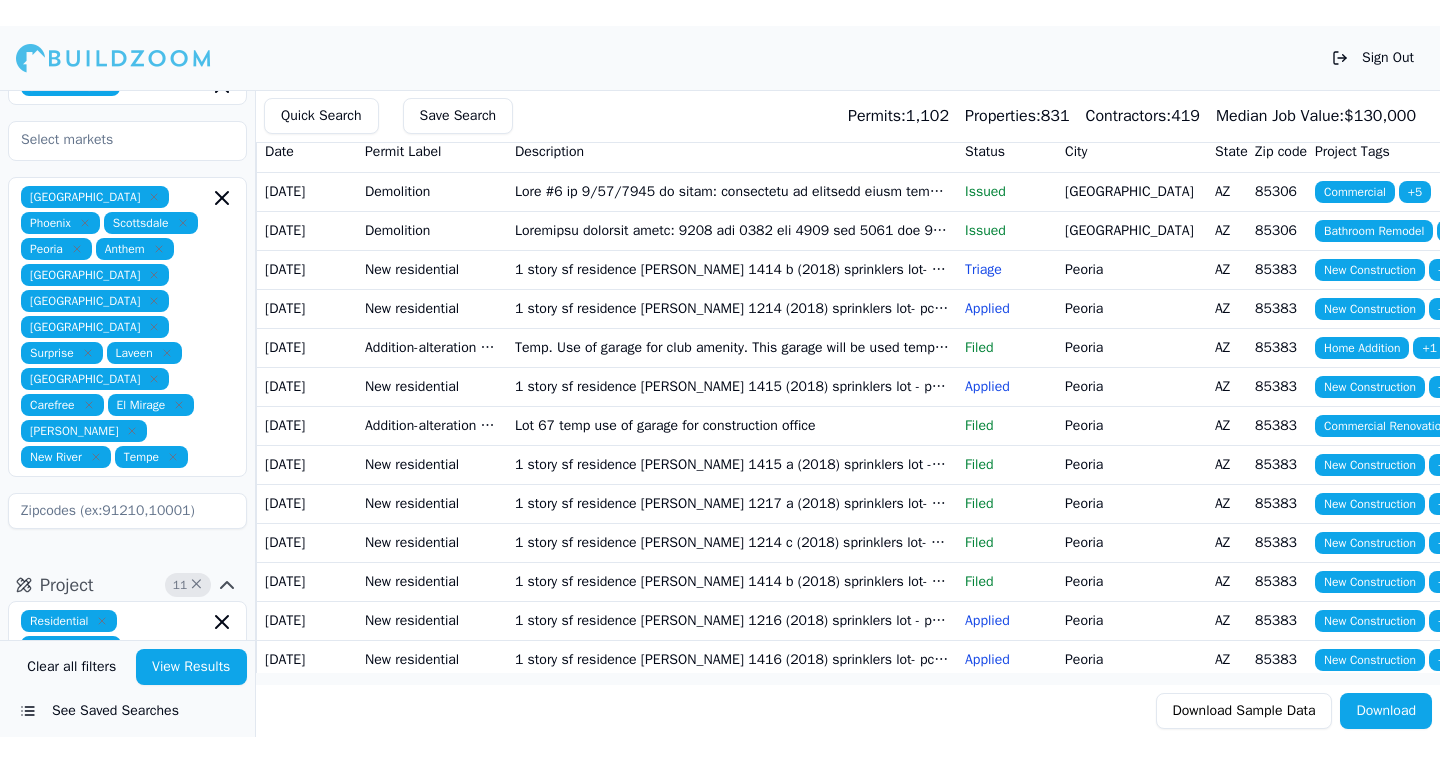 scroll, scrollTop: 0, scrollLeft: 0, axis: both 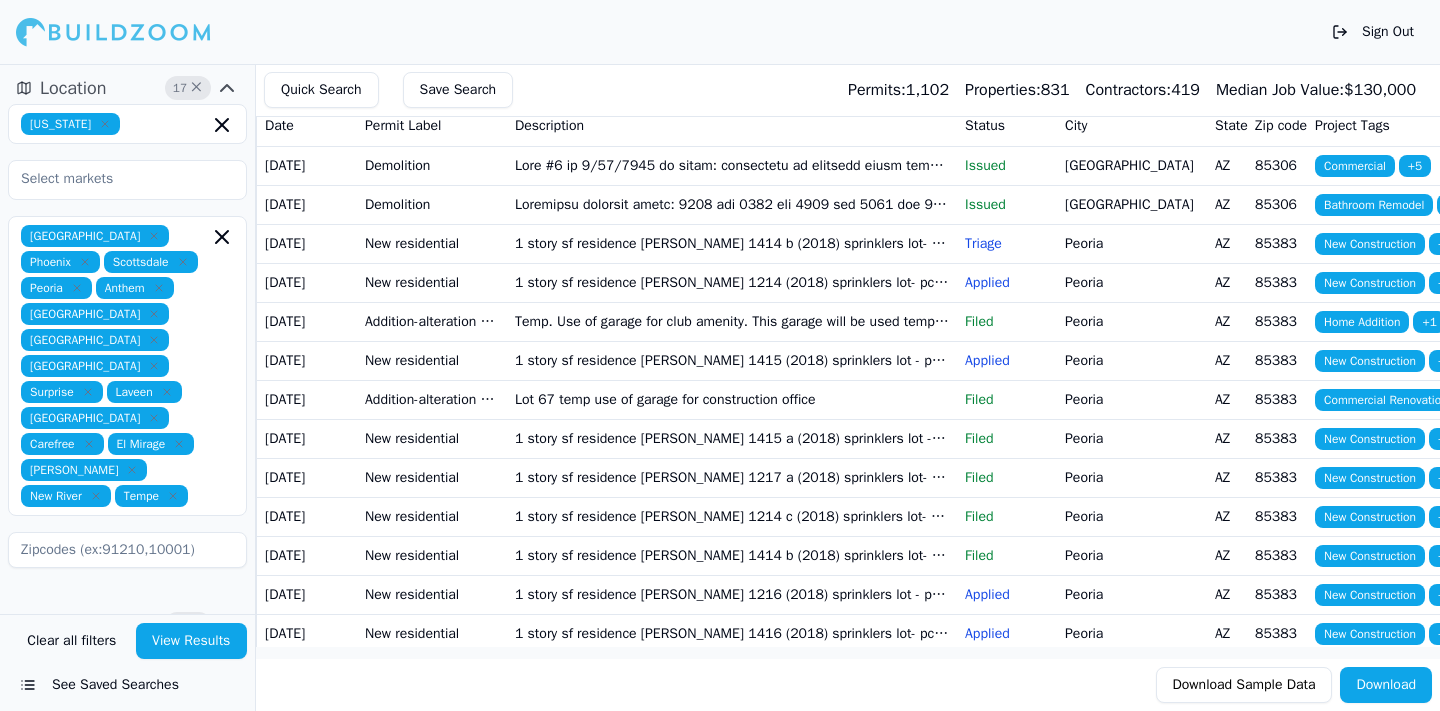 click on "Save Search" at bounding box center (458, 90) 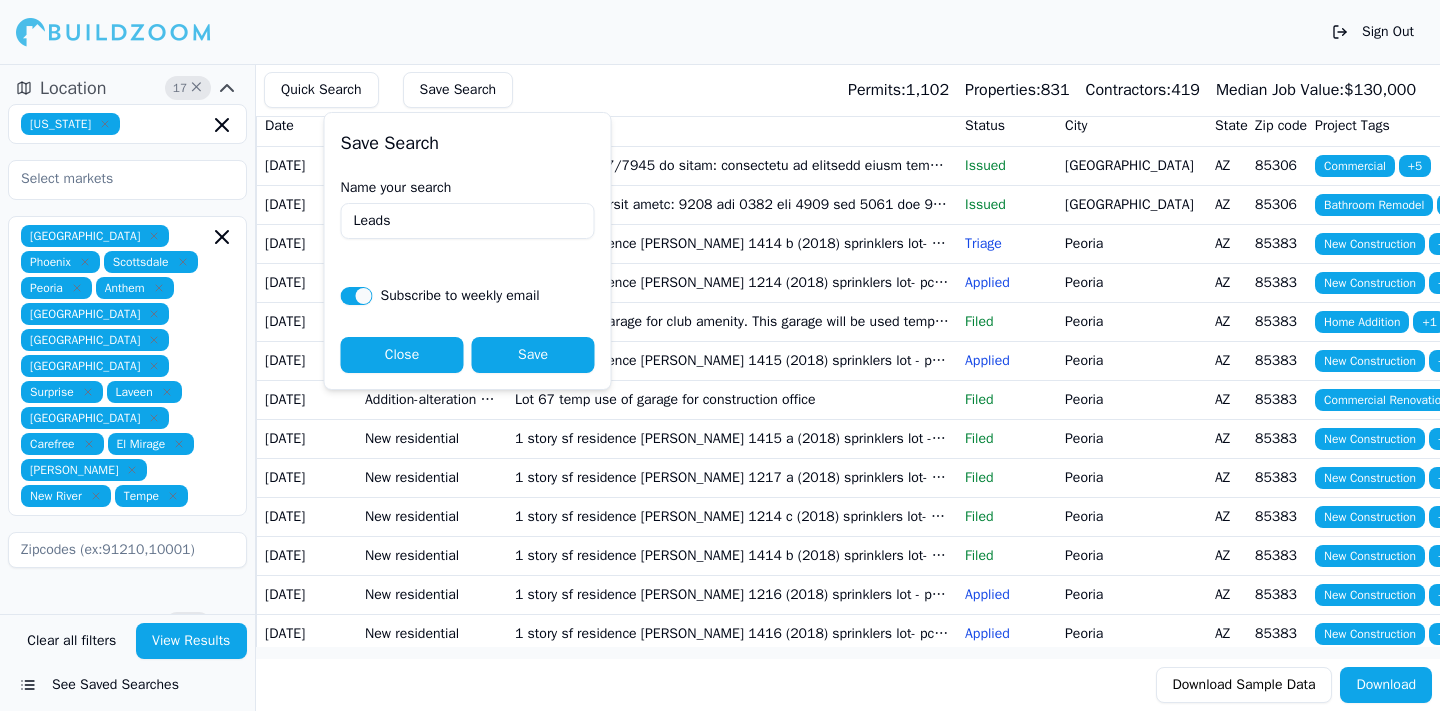 click on "Save" at bounding box center [533, 355] 